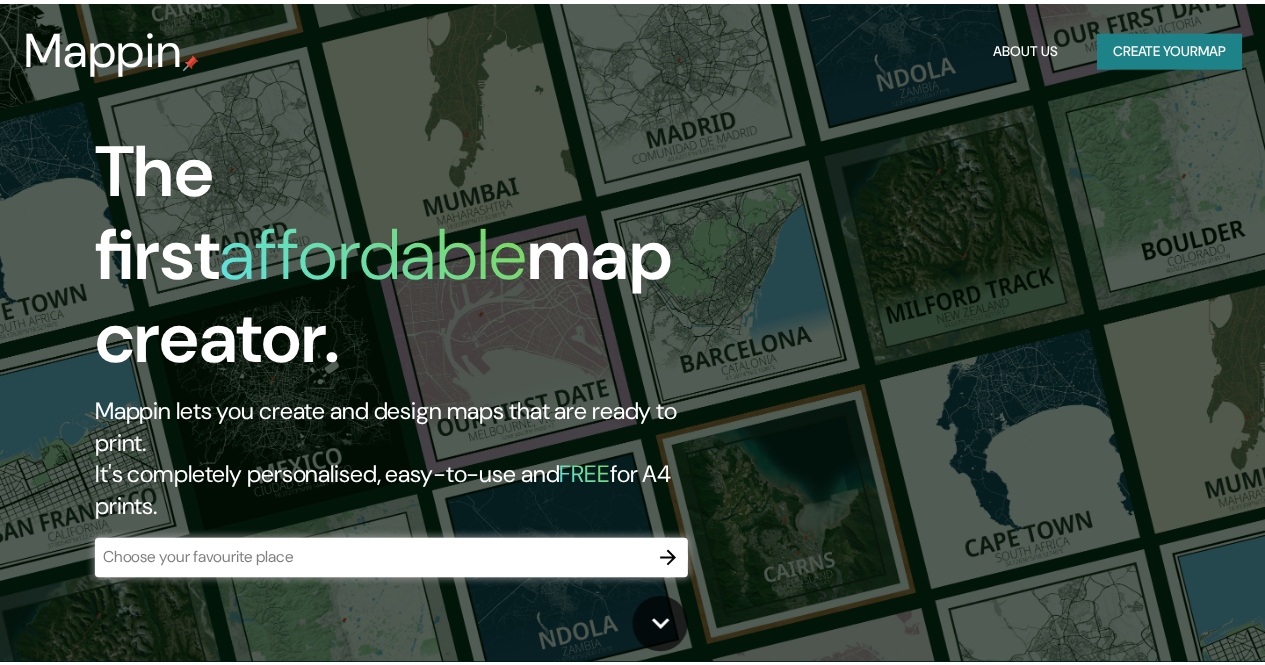scroll, scrollTop: 0, scrollLeft: 0, axis: both 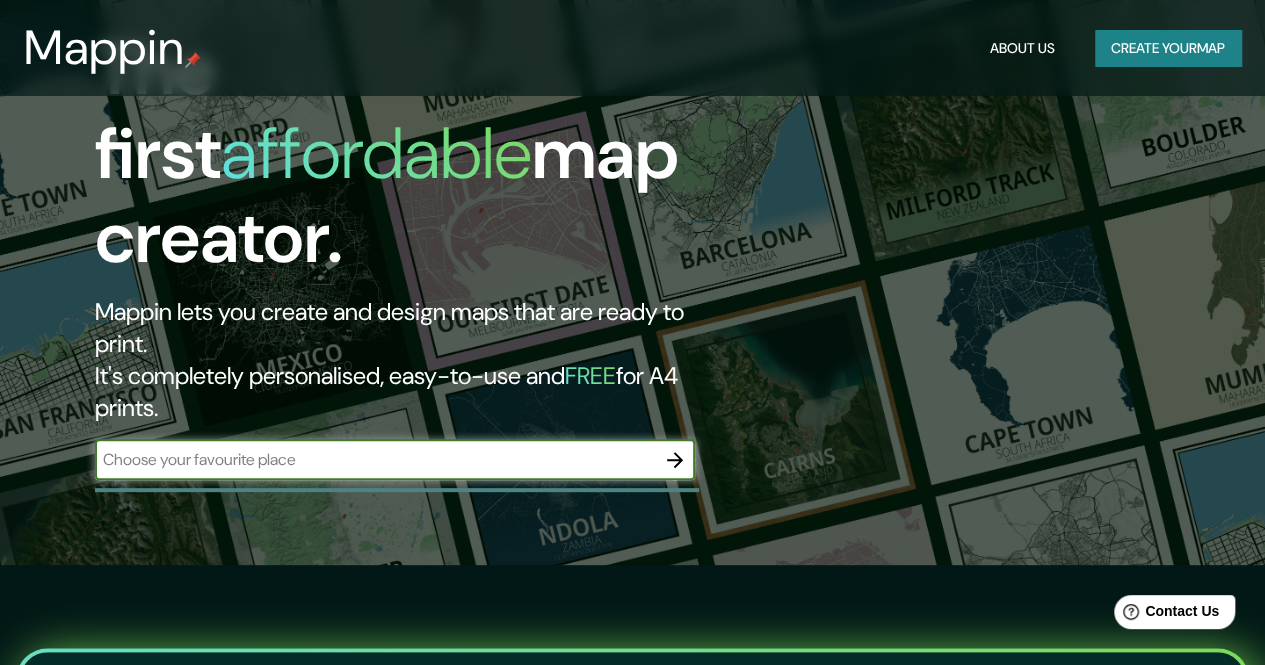 click at bounding box center [375, 459] 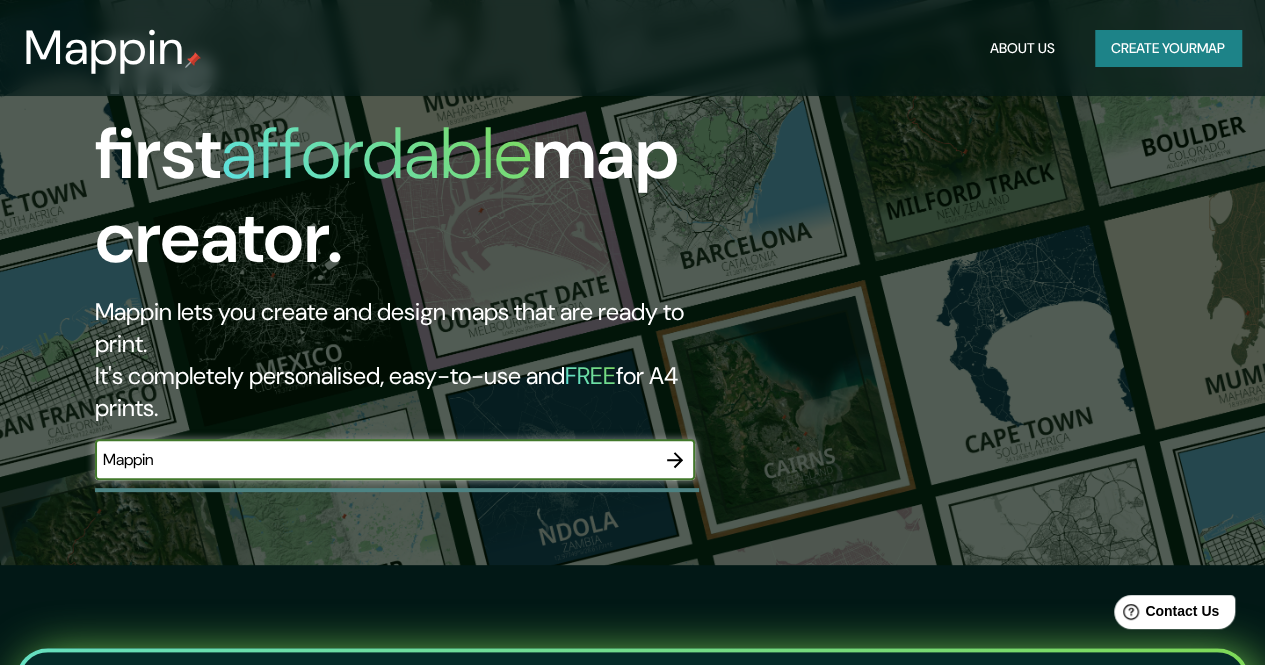 drag, startPoint x: 175, startPoint y: 381, endPoint x: 84, endPoint y: 385, distance: 91.08787 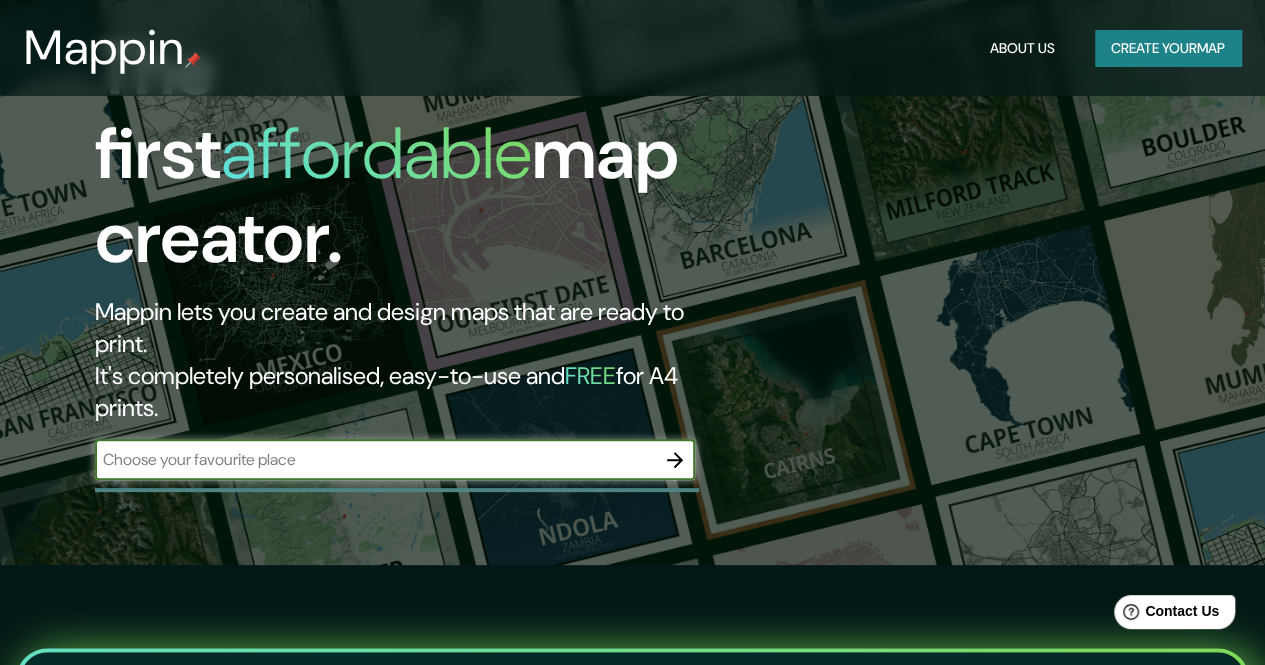 click at bounding box center (375, 459) 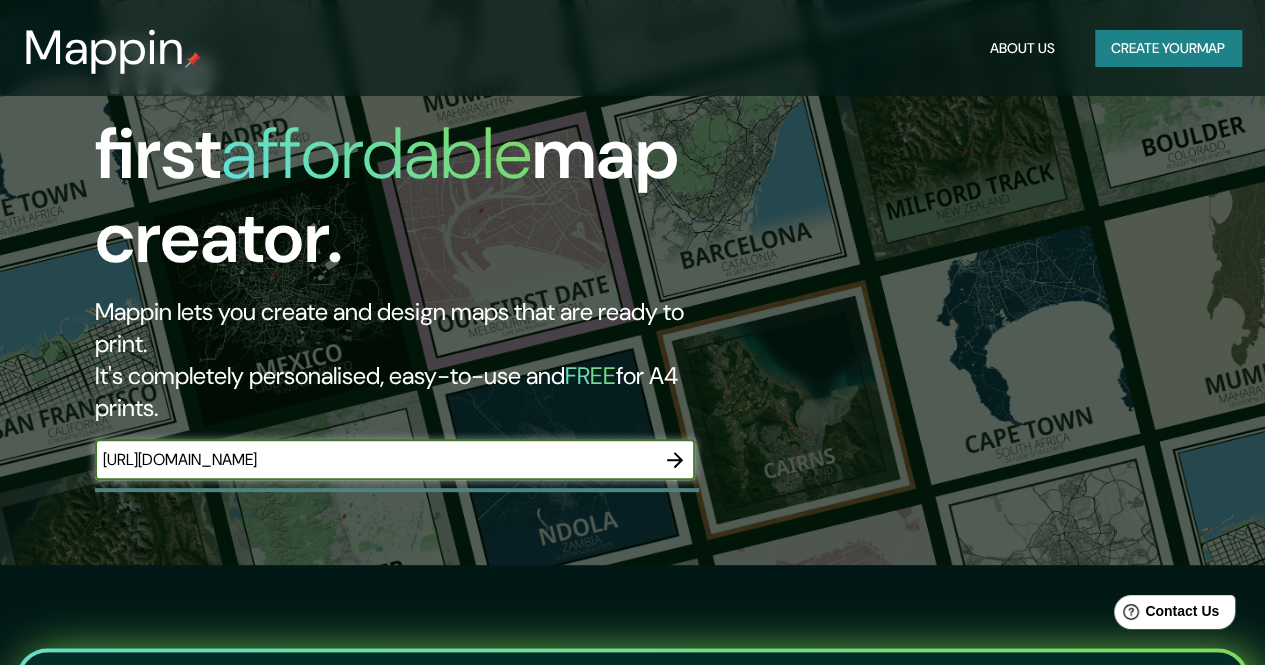 type on "[URL][DOMAIN_NAME]" 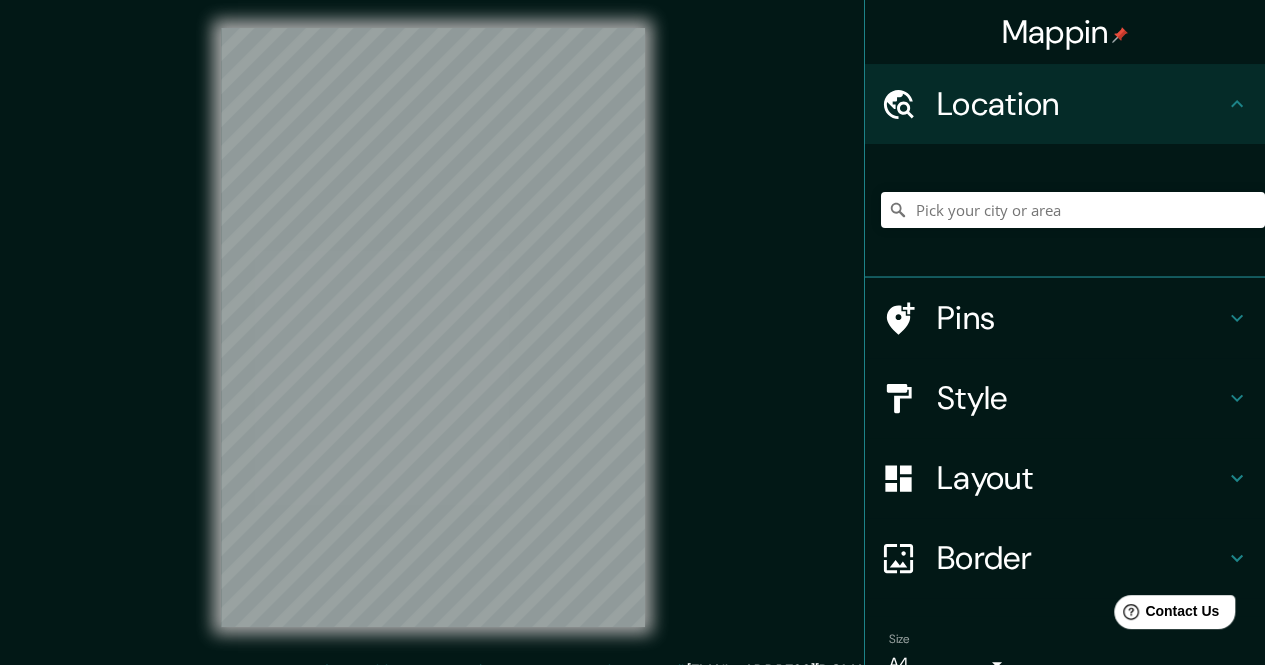 scroll, scrollTop: 0, scrollLeft: 0, axis: both 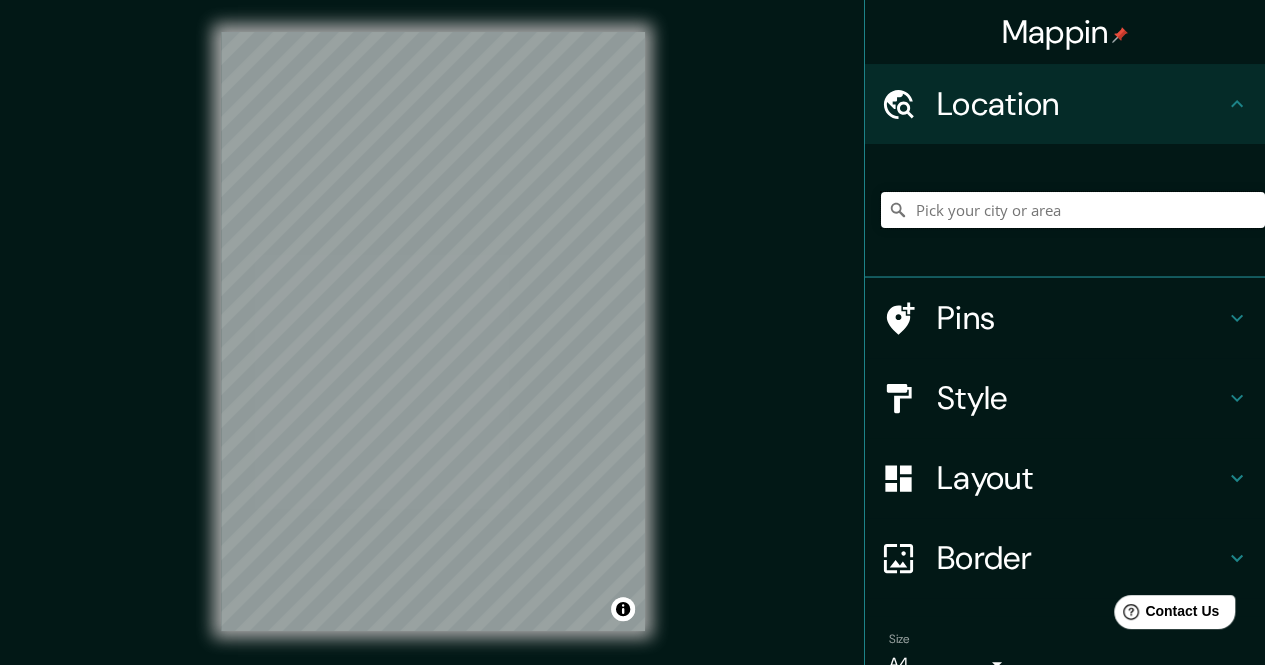 click at bounding box center (1073, 210) 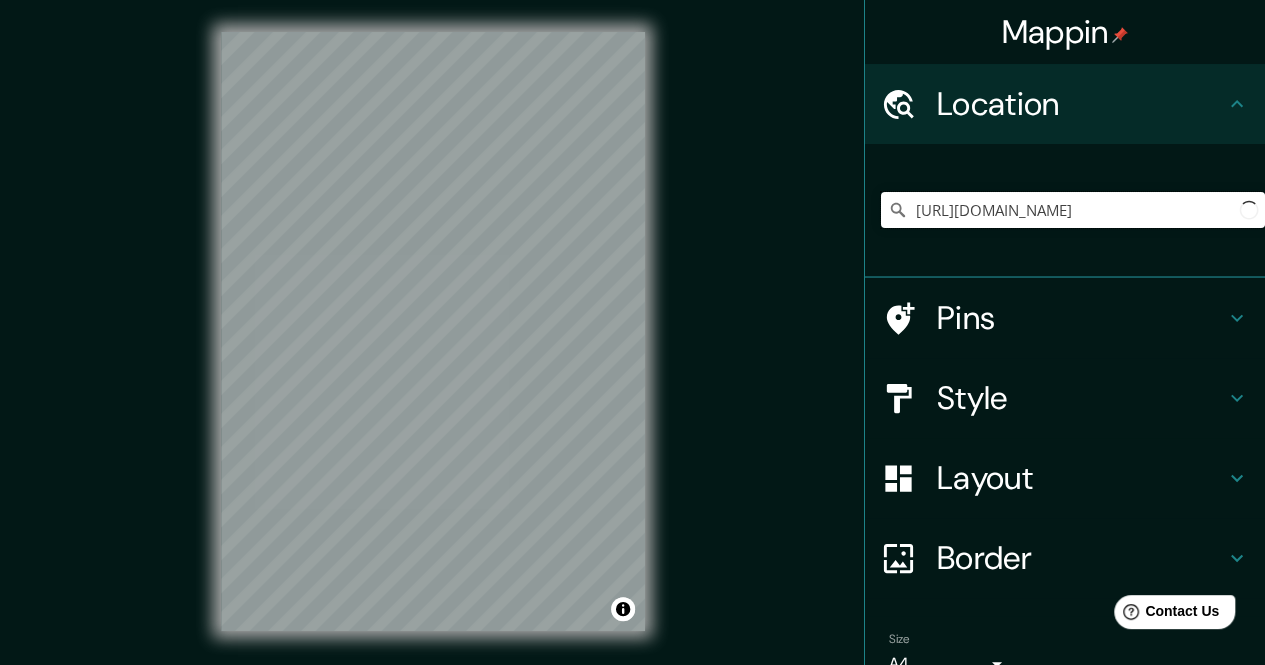 scroll, scrollTop: 0, scrollLeft: 9, axis: horizontal 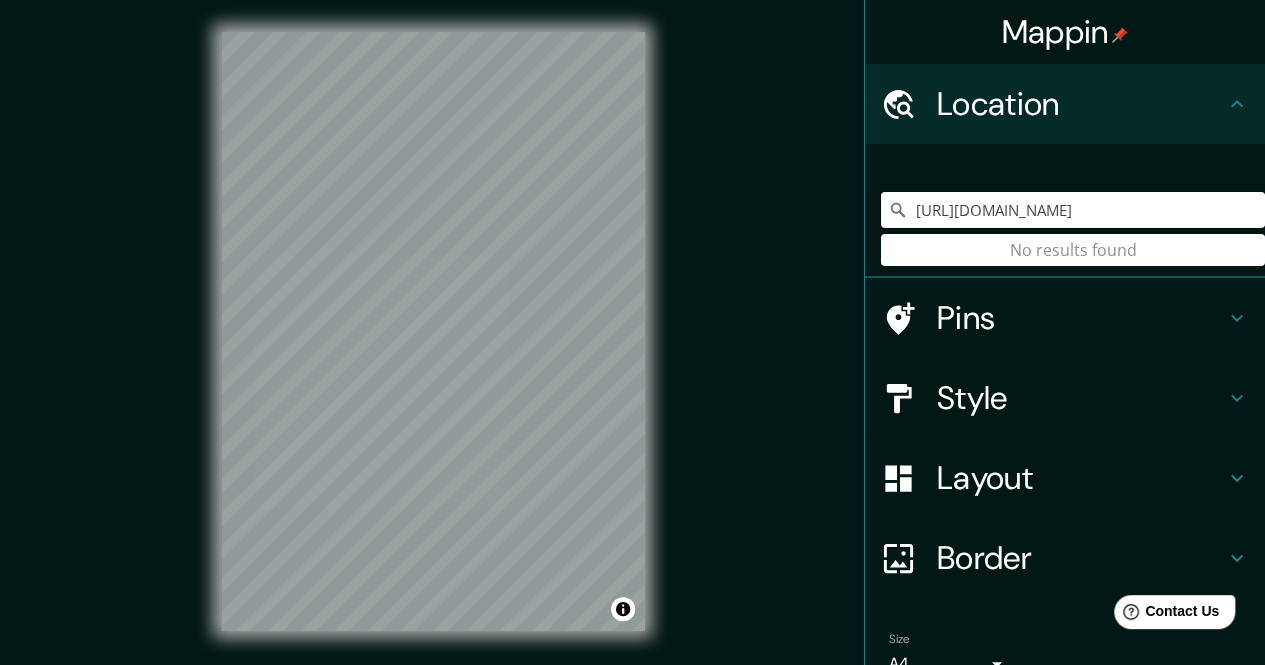 click on "[URL][DOMAIN_NAME]" at bounding box center (1073, 210) 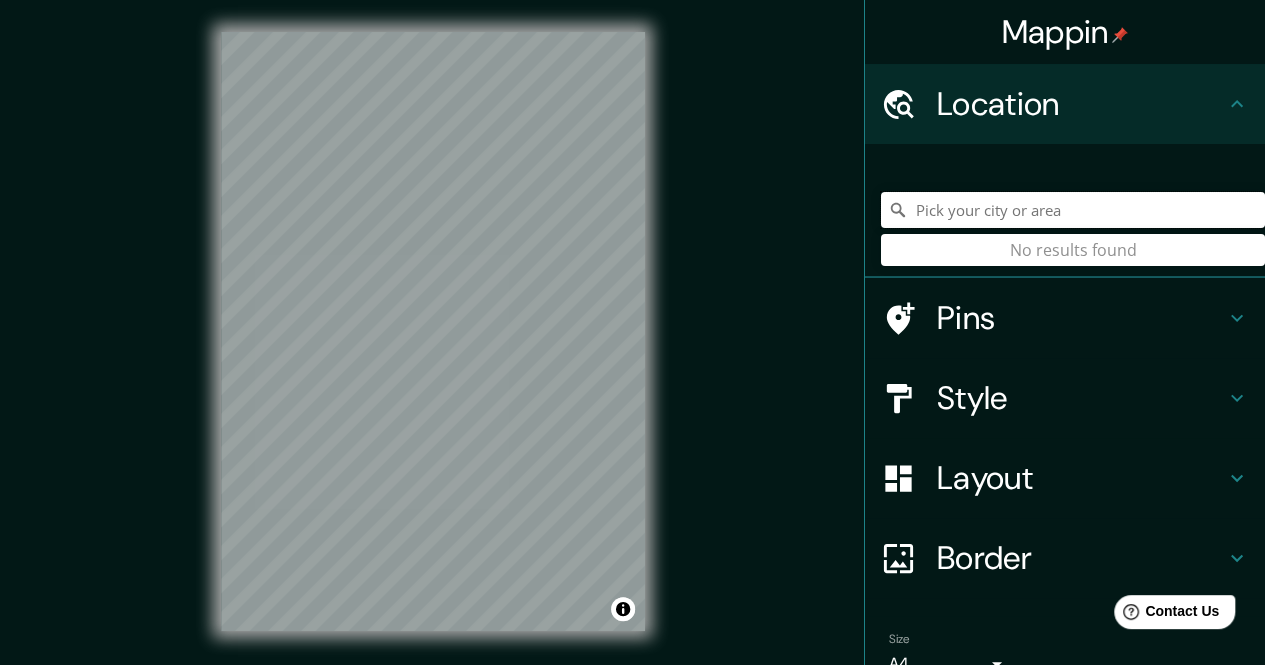scroll, scrollTop: 0, scrollLeft: 0, axis: both 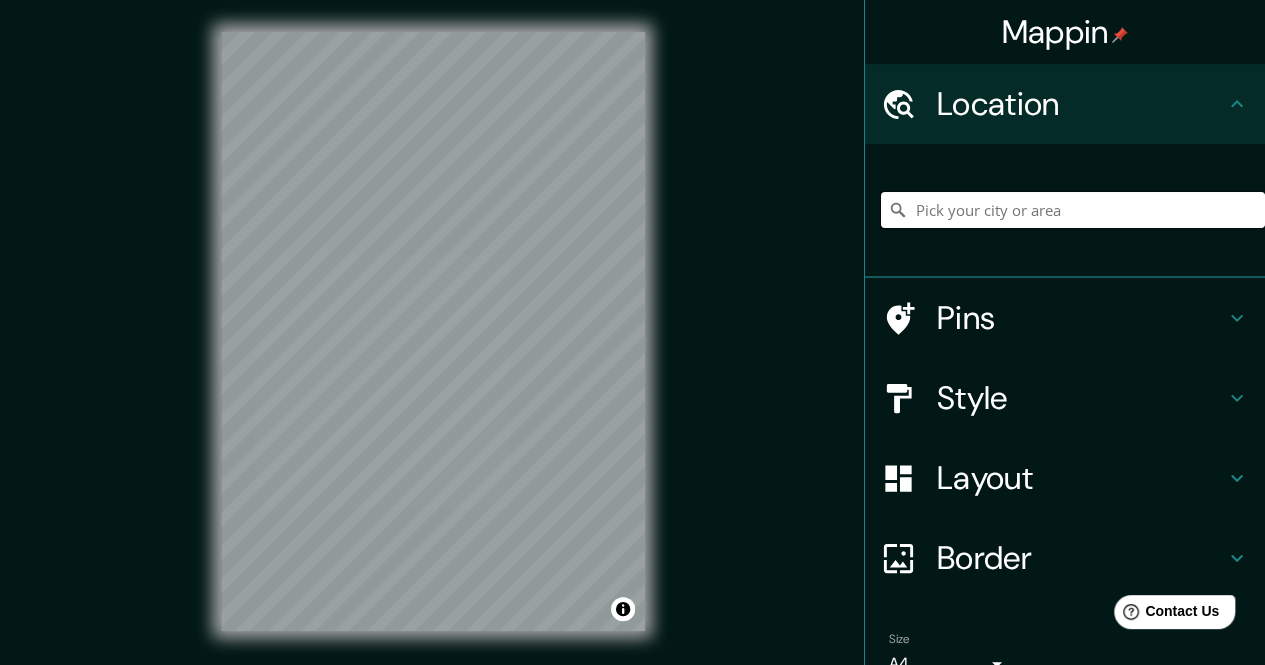 click at bounding box center (1073, 210) 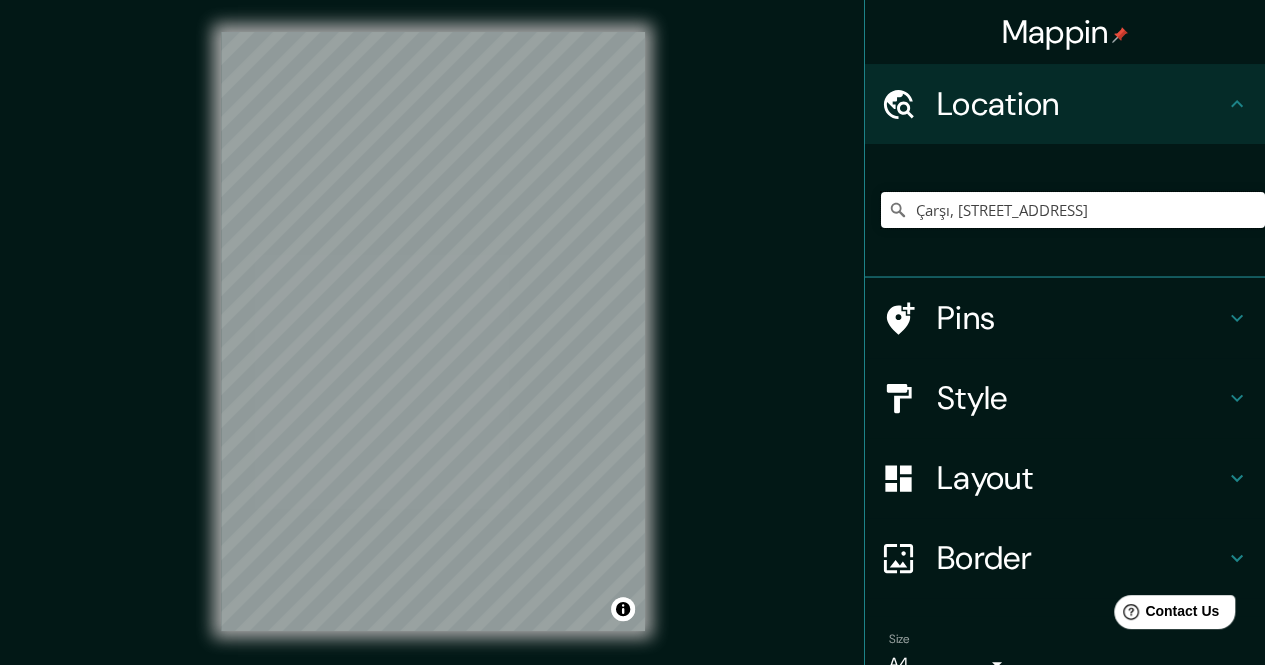 scroll, scrollTop: 0, scrollLeft: 0, axis: both 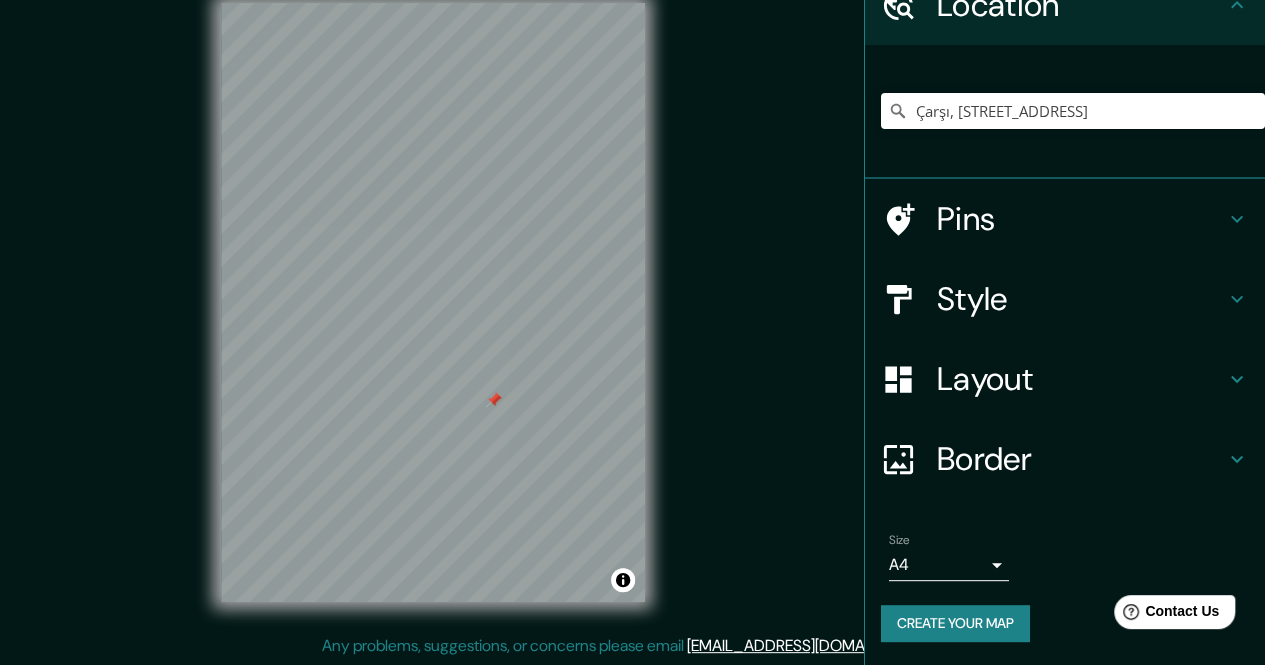 click on "Border" at bounding box center [1081, 459] 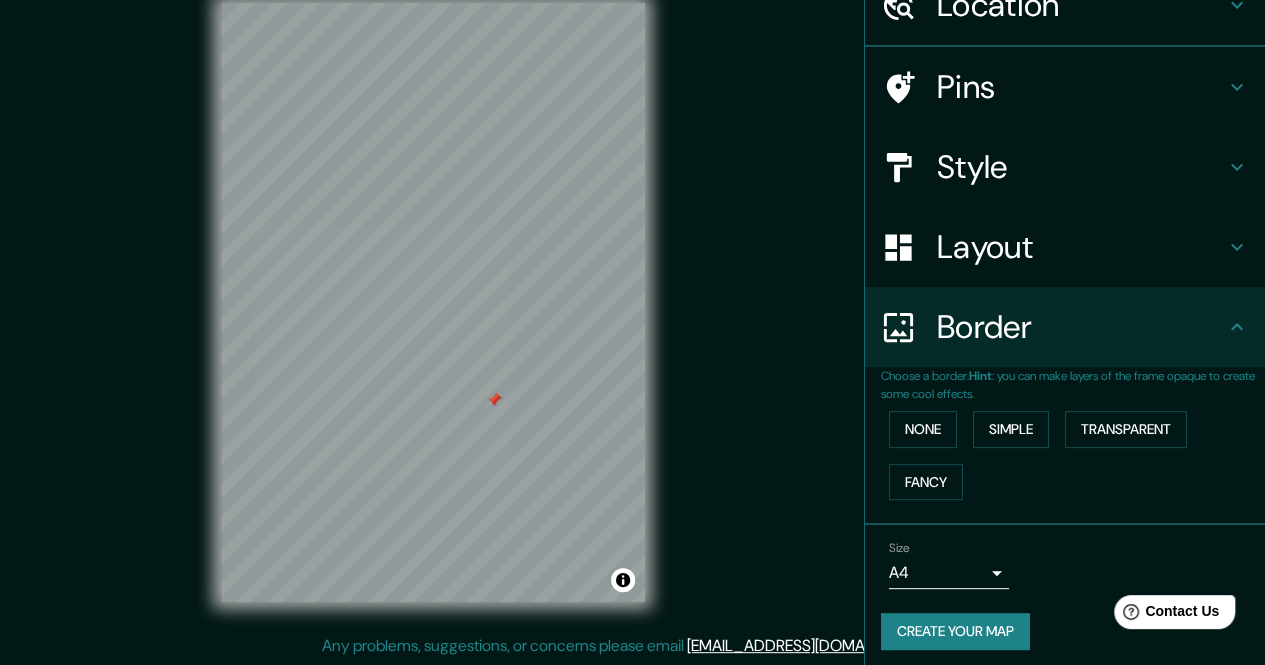 scroll, scrollTop: 99, scrollLeft: 0, axis: vertical 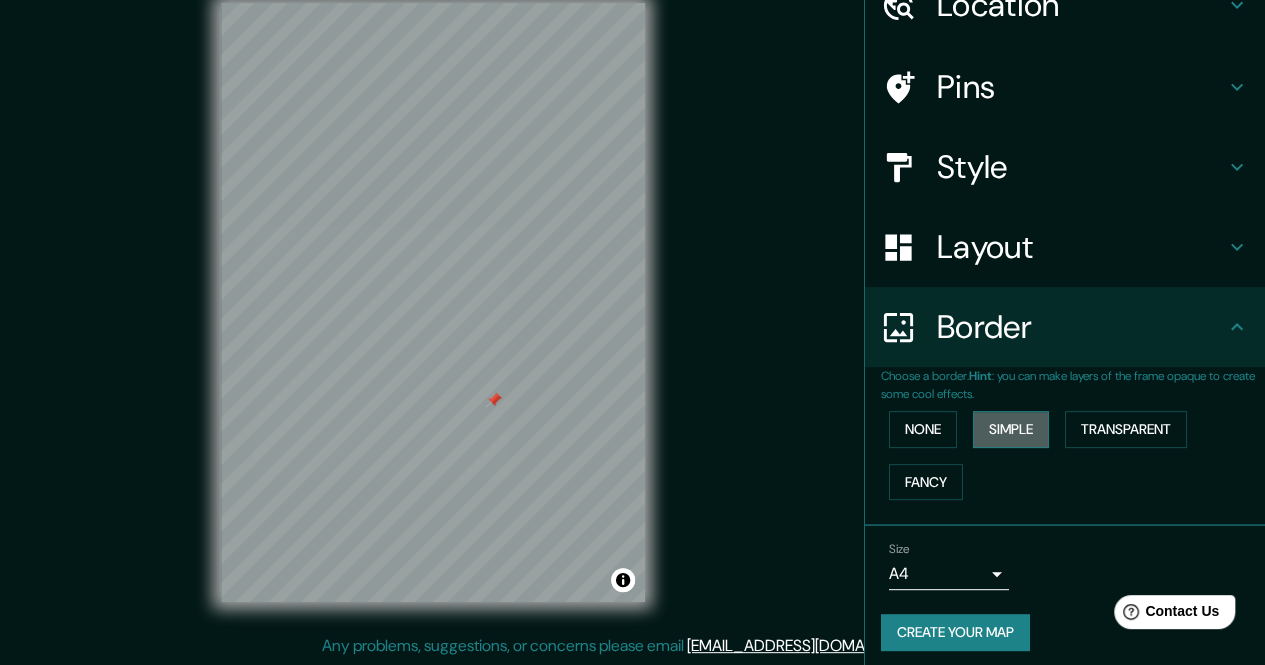 click on "Simple" at bounding box center [1011, 429] 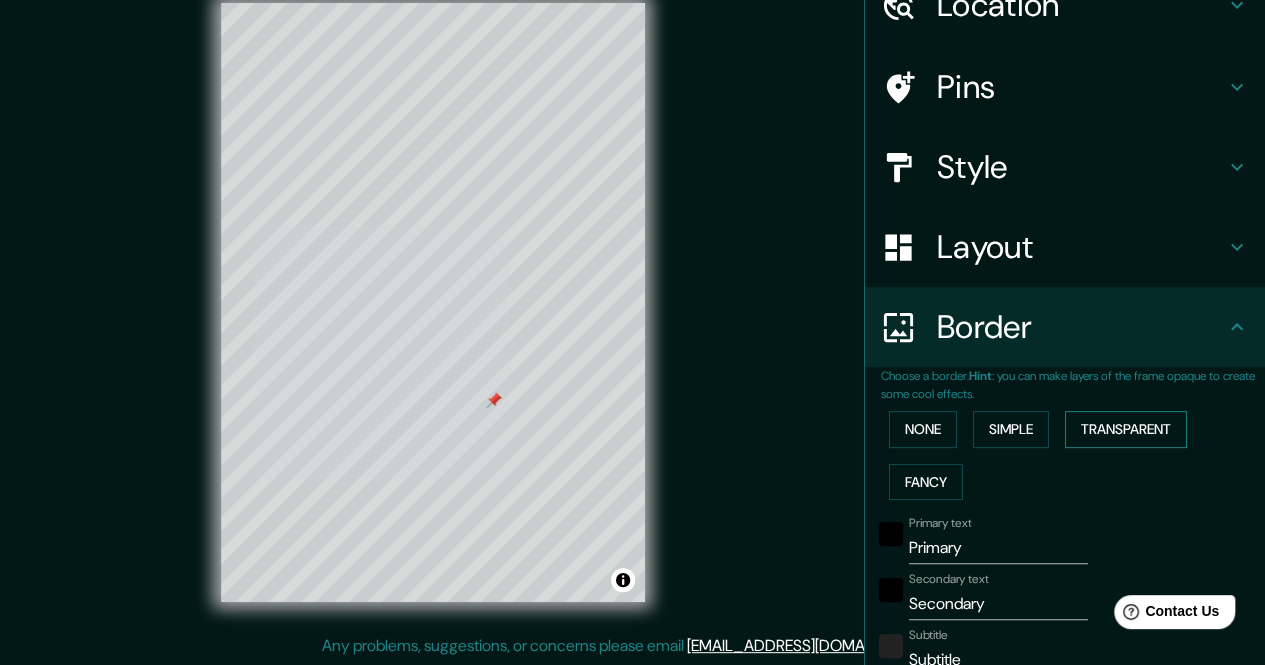 click on "Transparent" at bounding box center (1126, 429) 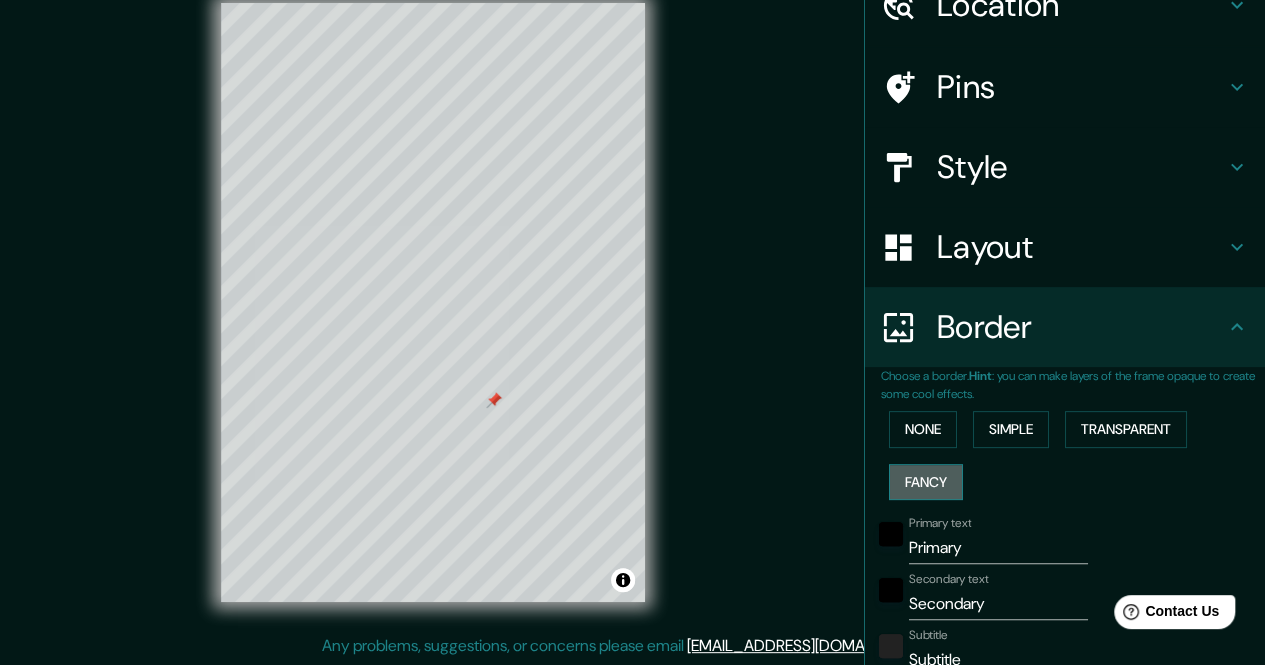 click on "Fancy" at bounding box center (926, 482) 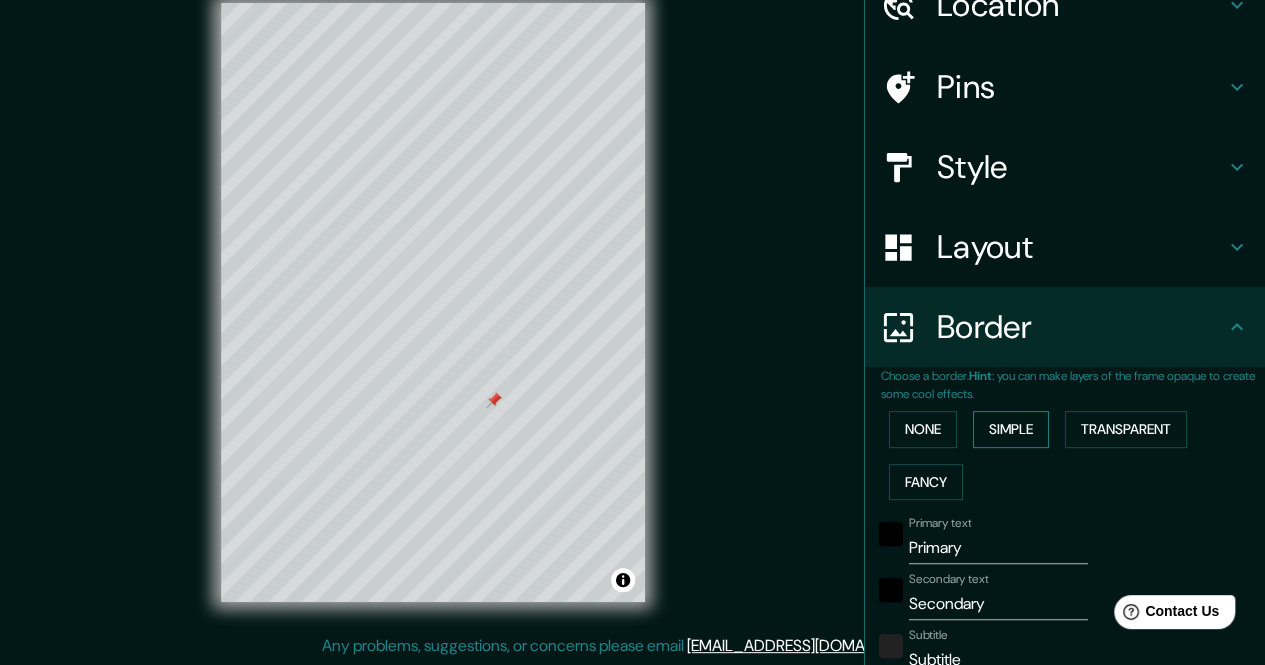 click on "Simple" at bounding box center (1011, 429) 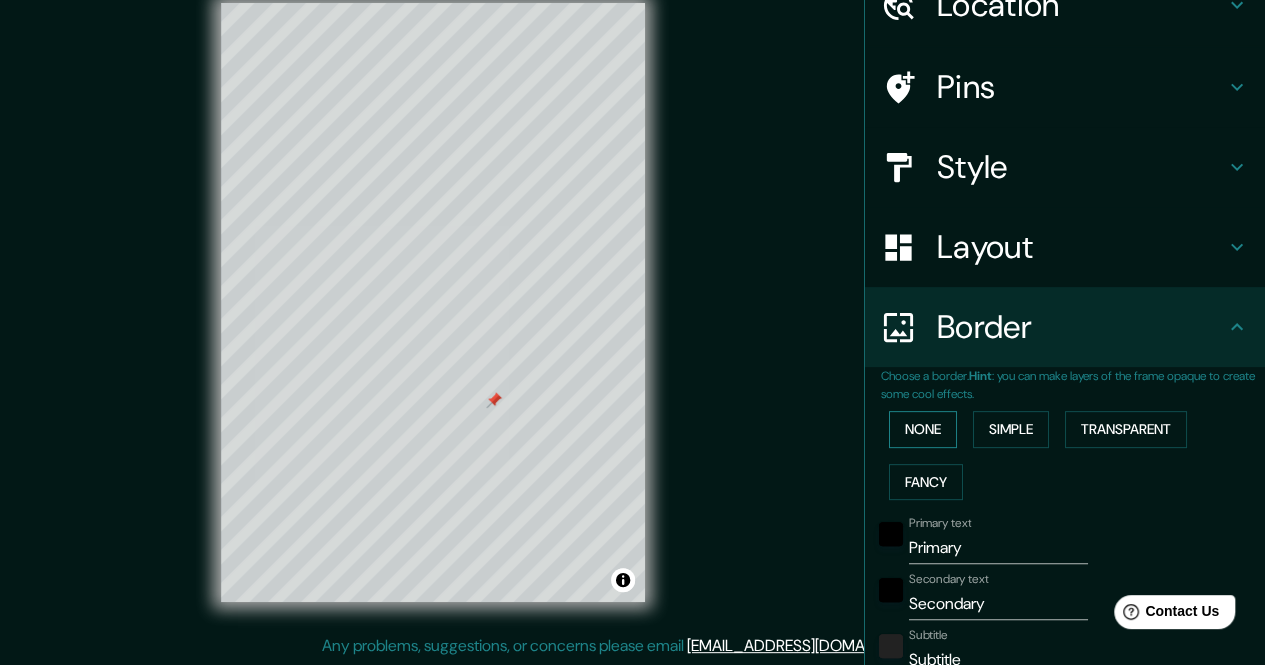 click on "None" at bounding box center (923, 429) 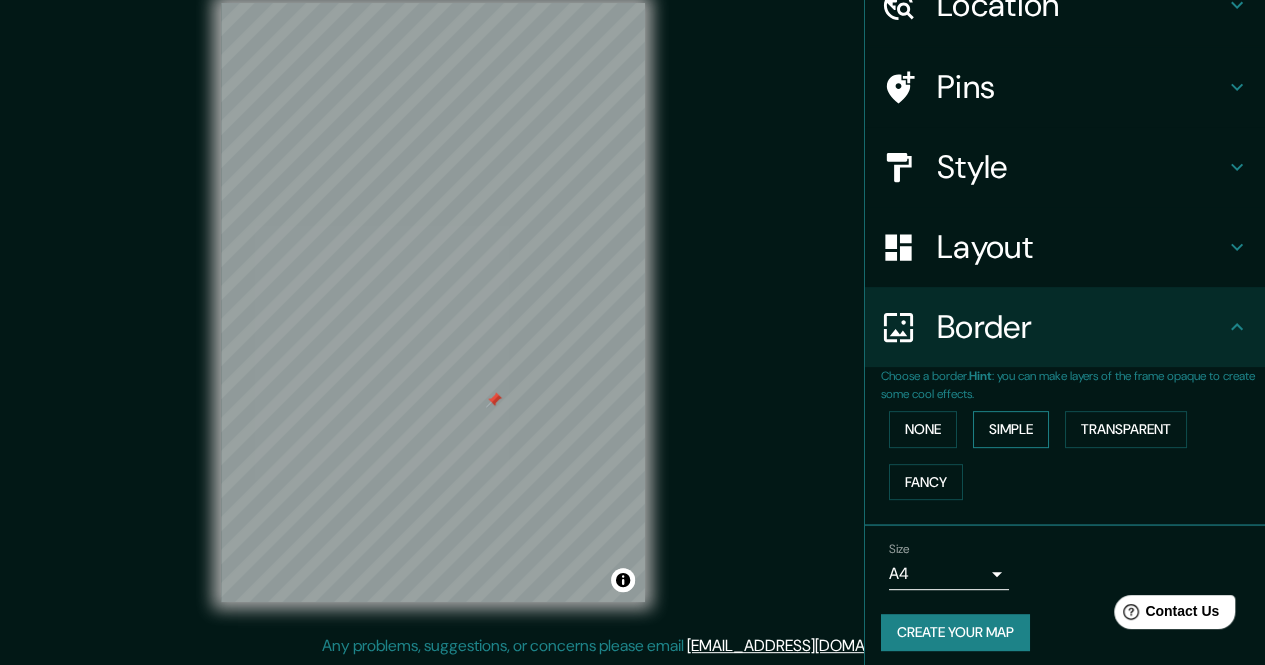 click on "Simple" at bounding box center (1011, 429) 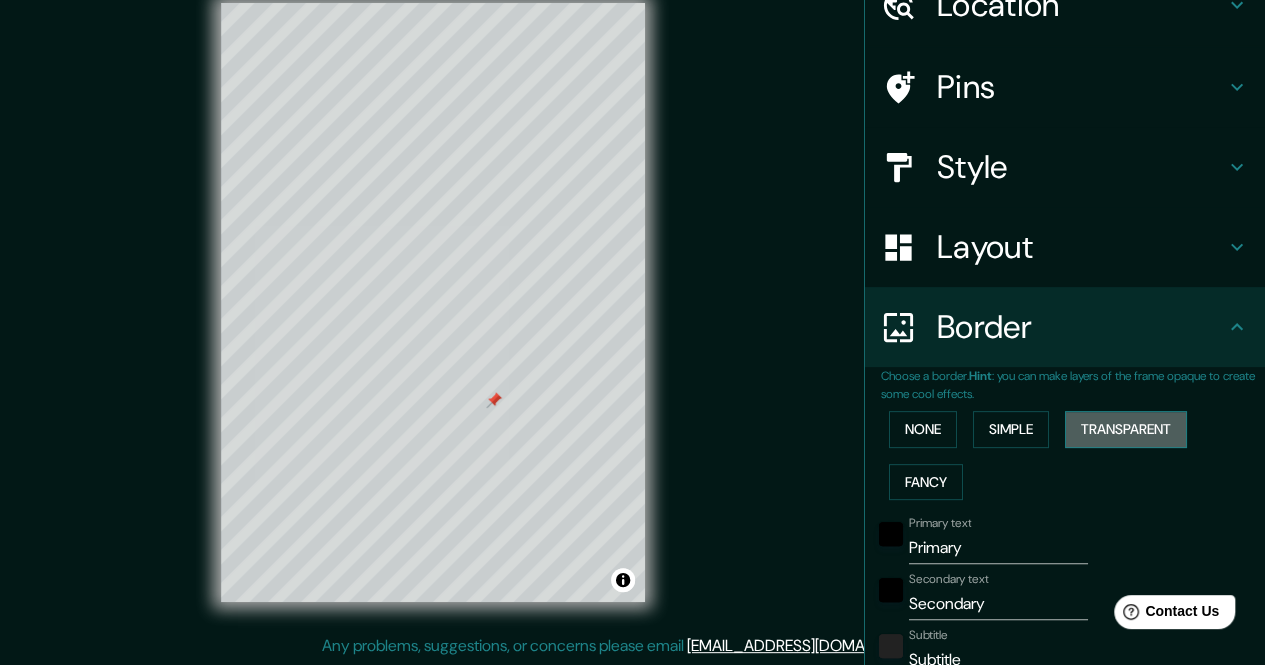 click on "Transparent" at bounding box center (1126, 429) 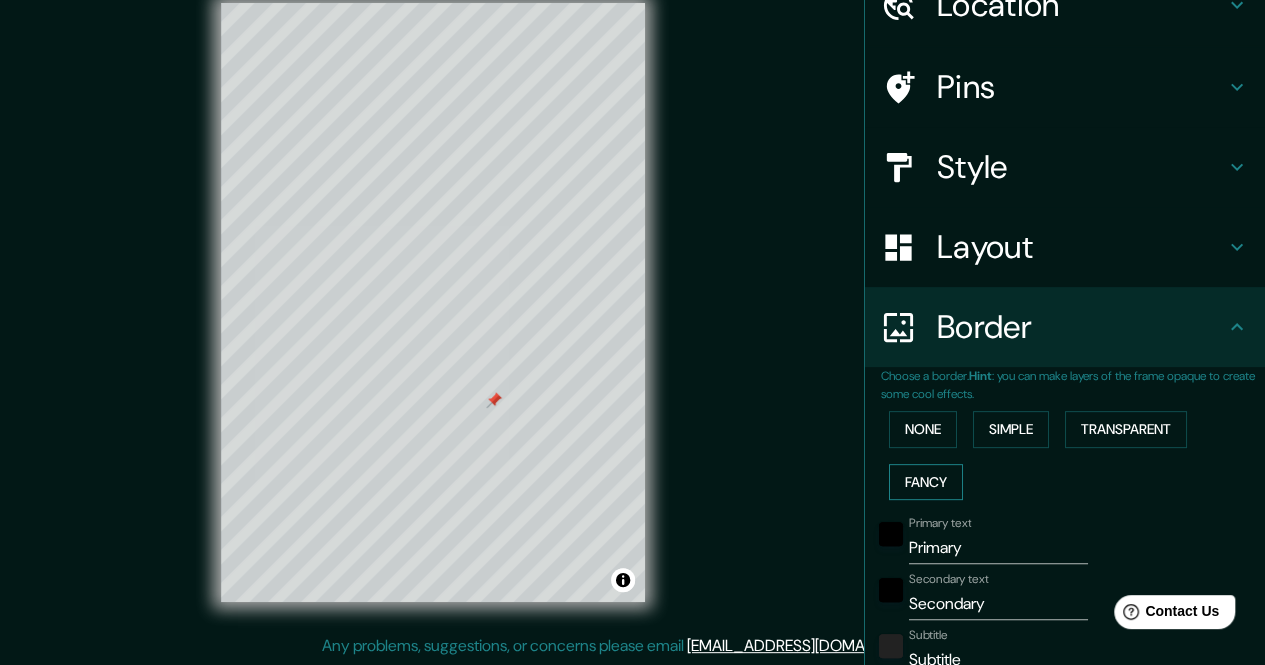 click on "Fancy" at bounding box center [926, 482] 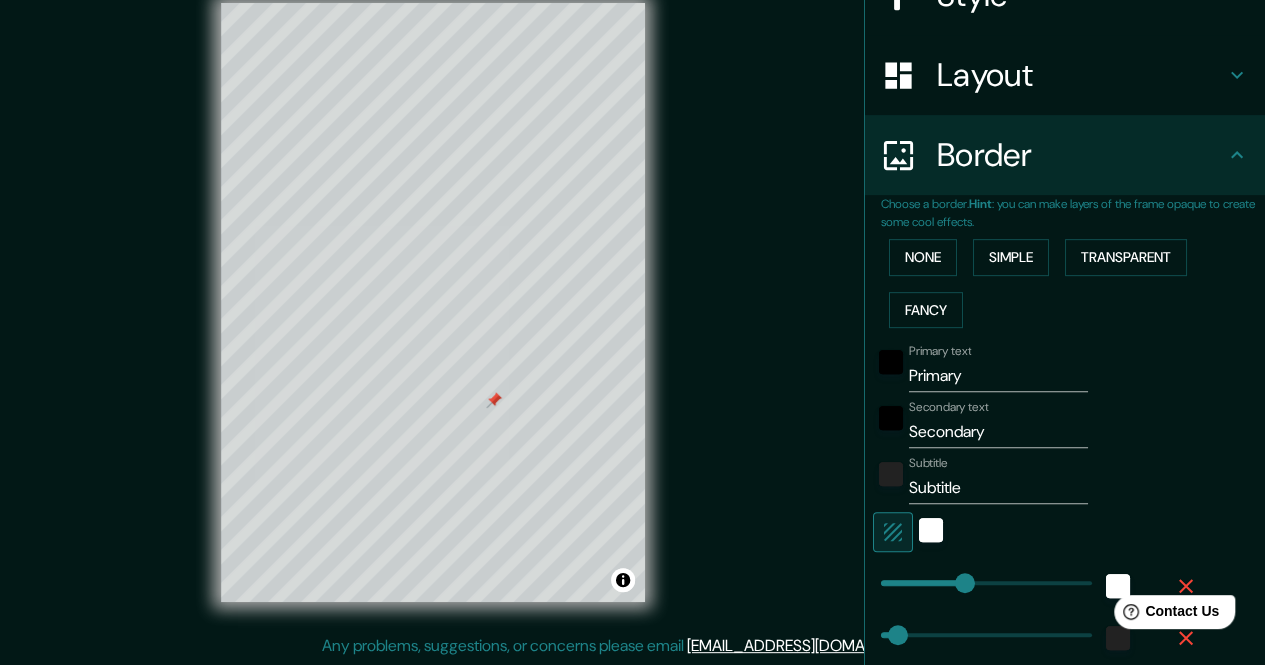 scroll, scrollTop: 299, scrollLeft: 0, axis: vertical 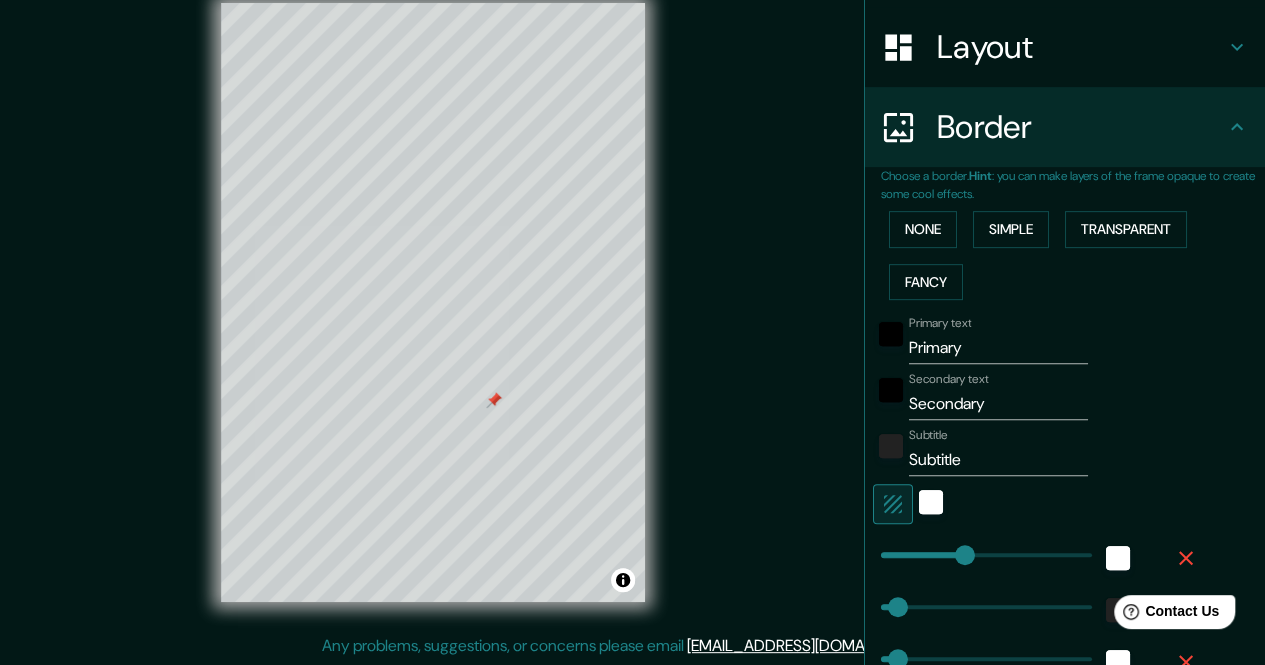 click on "Primary" at bounding box center [998, 348] 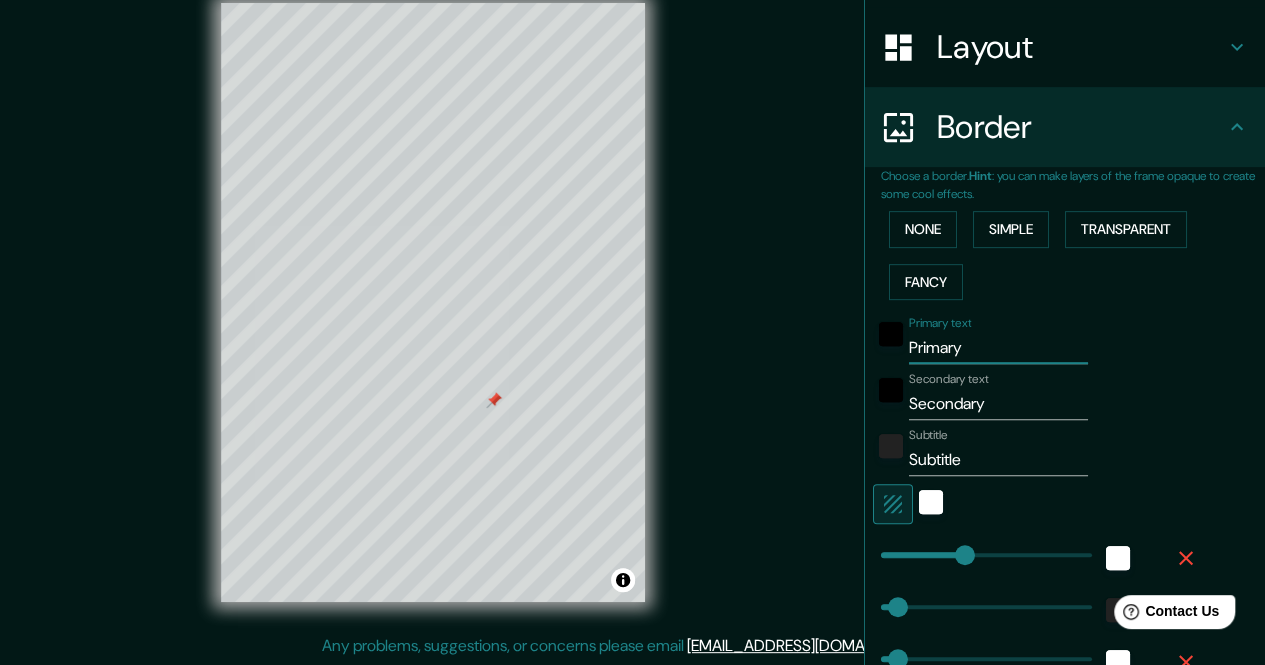 scroll, scrollTop: 499, scrollLeft: 0, axis: vertical 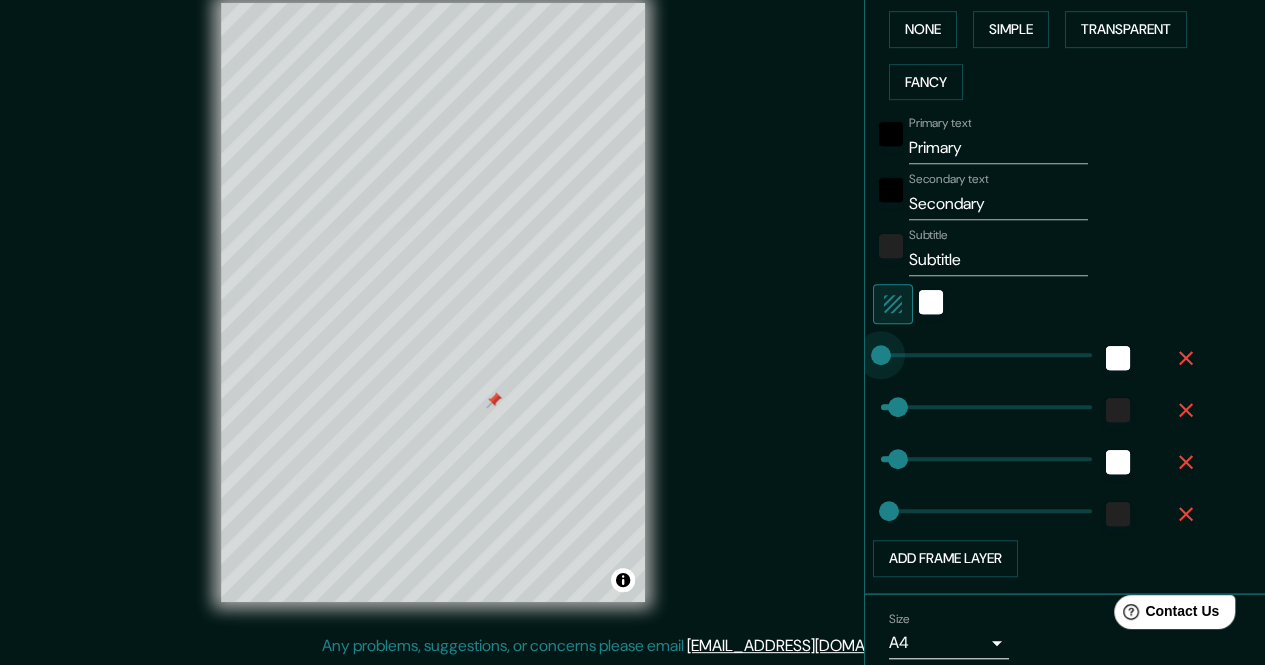 type on "110" 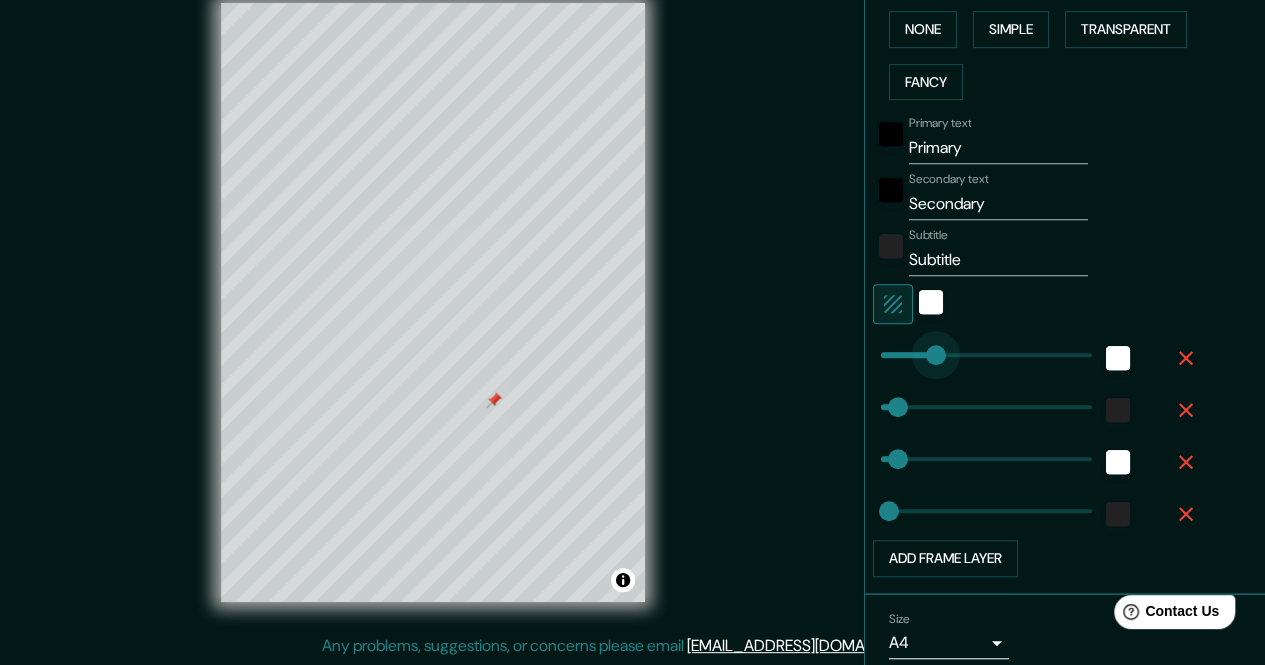 drag, startPoint x: 956, startPoint y: 352, endPoint x: 920, endPoint y: 359, distance: 36.67424 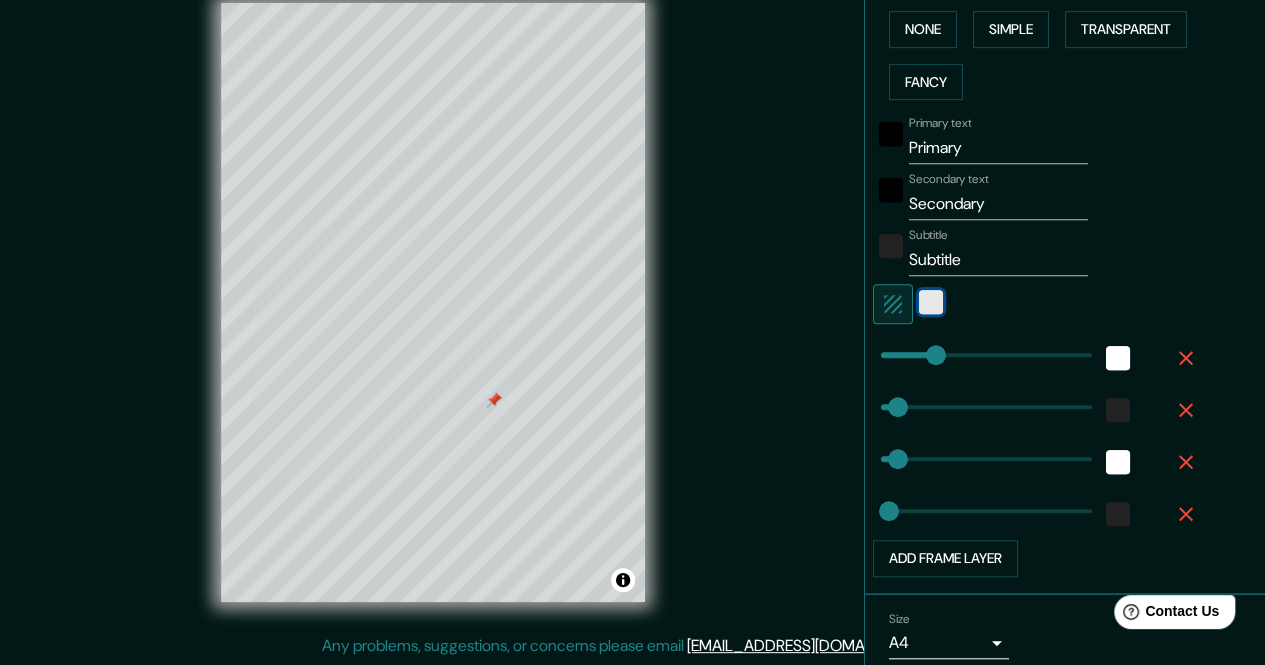 click at bounding box center (931, 302) 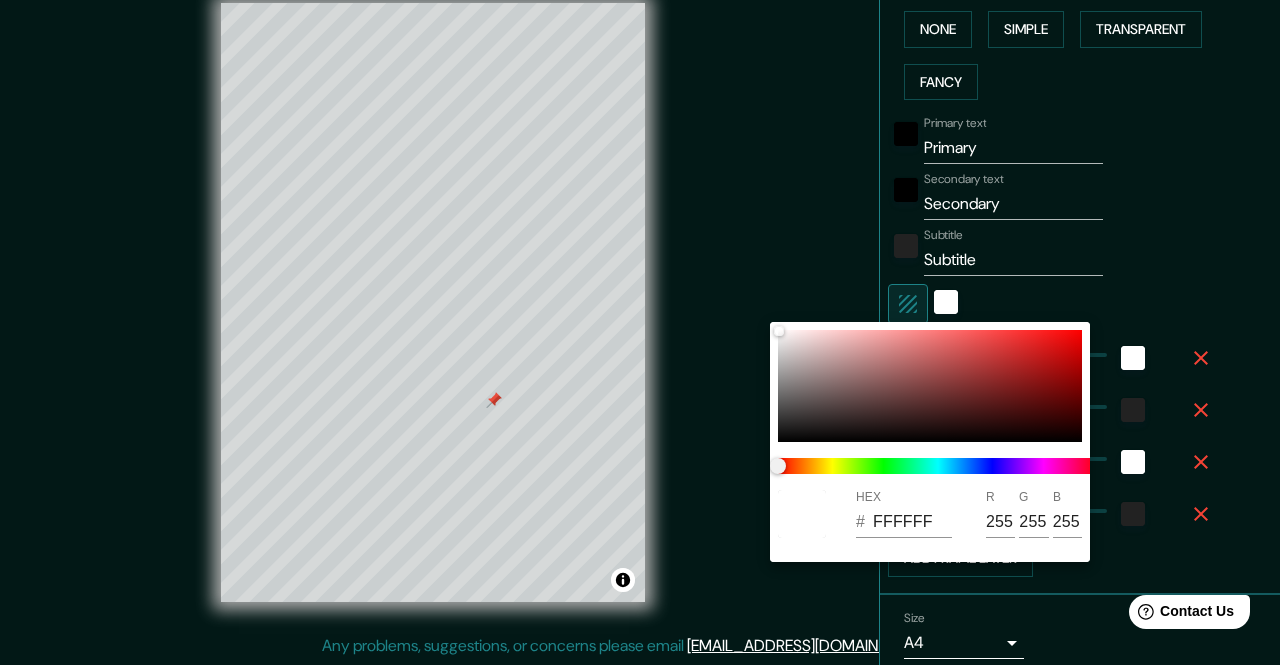 click at bounding box center [640, 332] 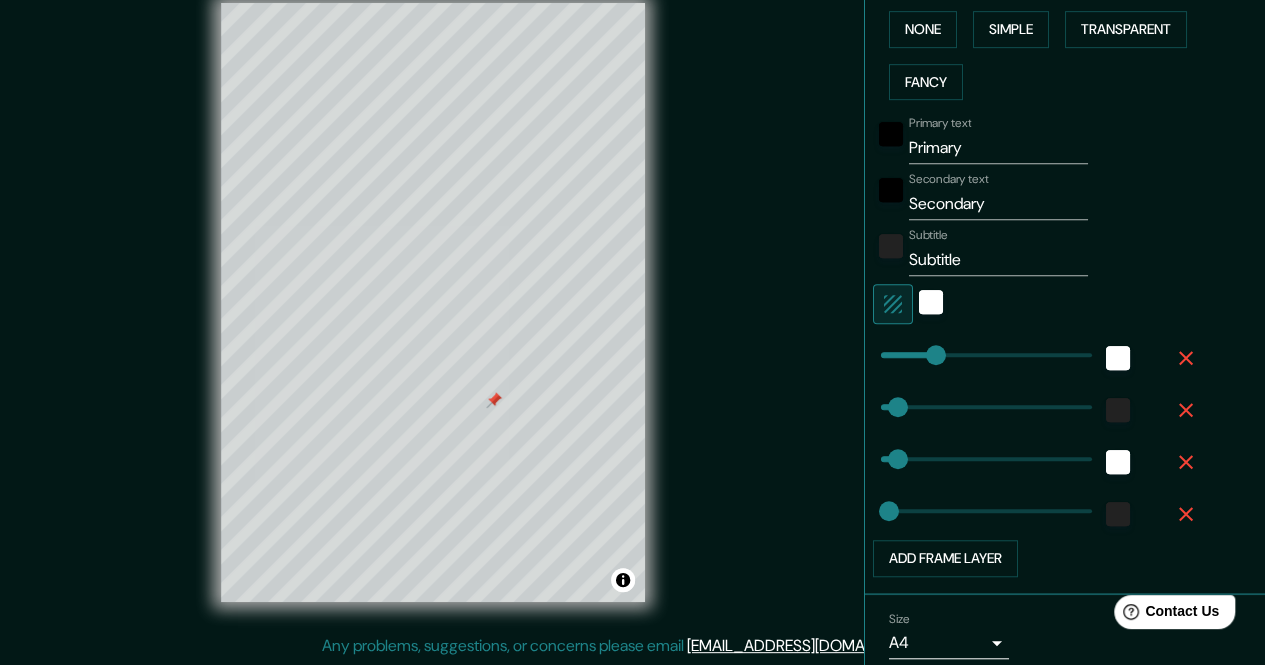 click at bounding box center [1037, 304] 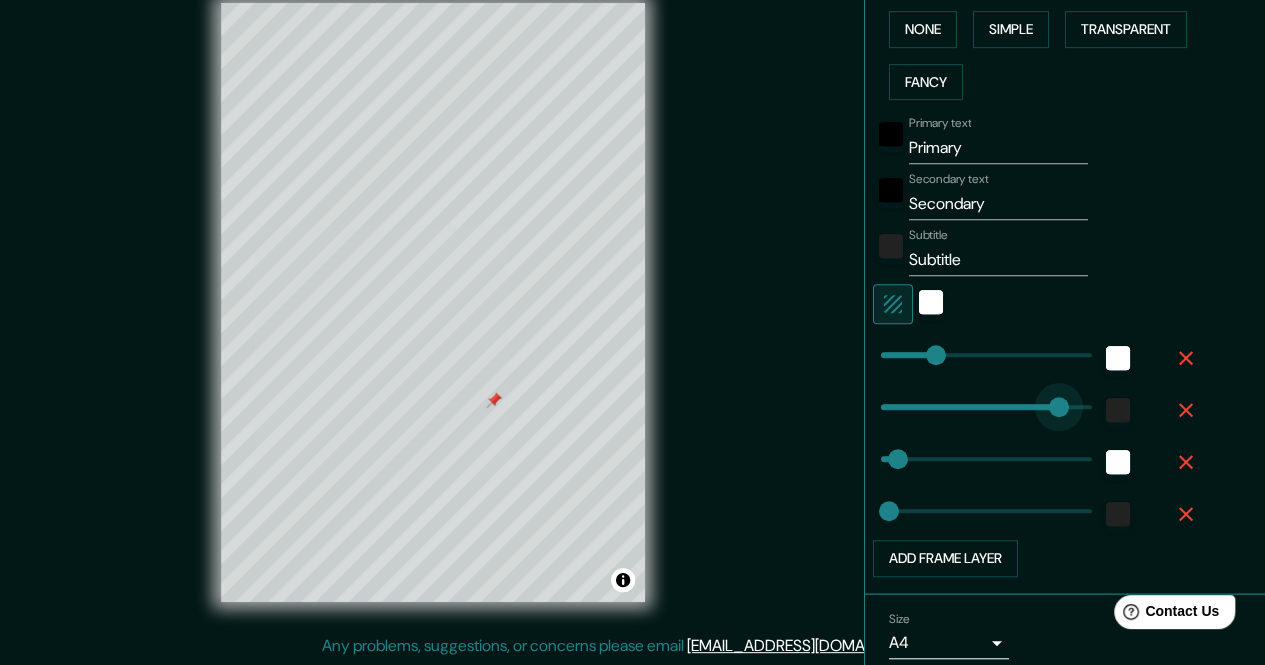 type on "130" 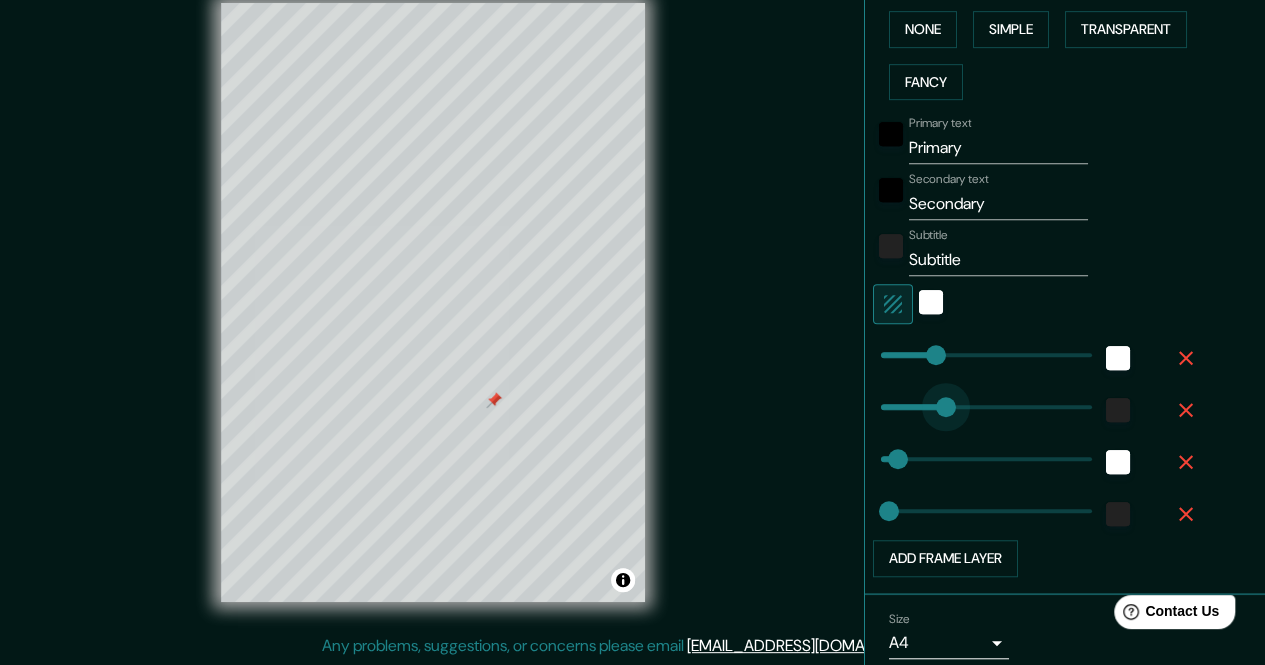type on "30" 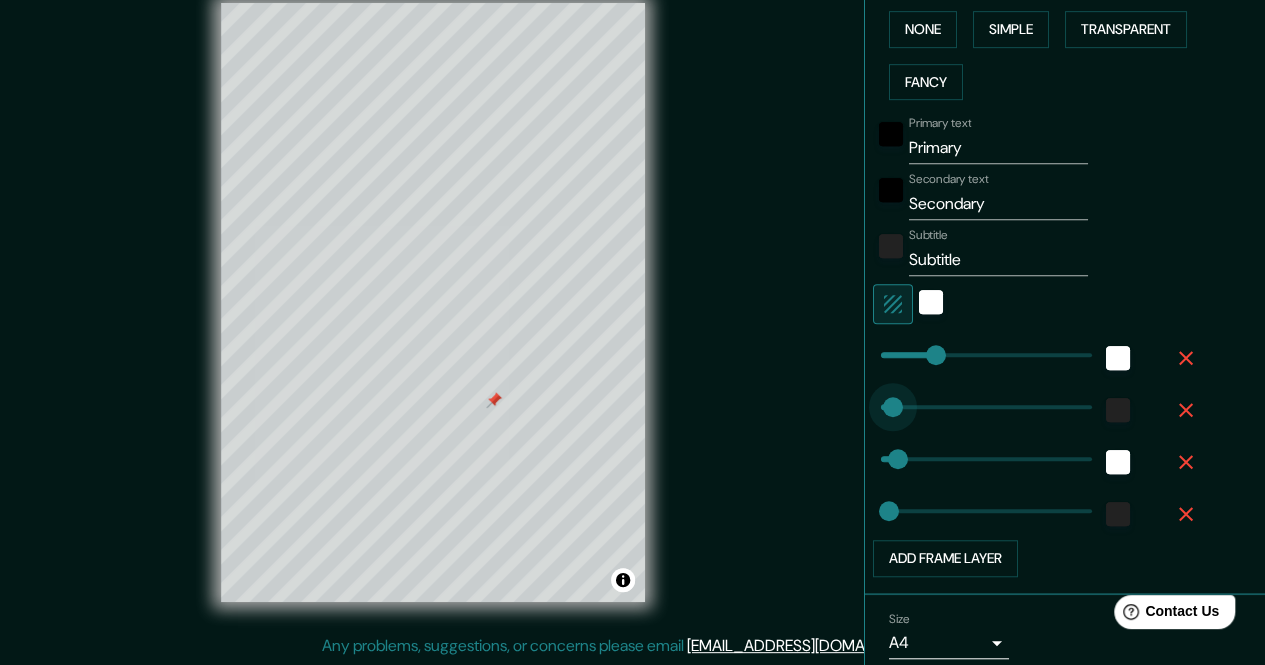drag, startPoint x: 930, startPoint y: 403, endPoint x: 878, endPoint y: 401, distance: 52.03845 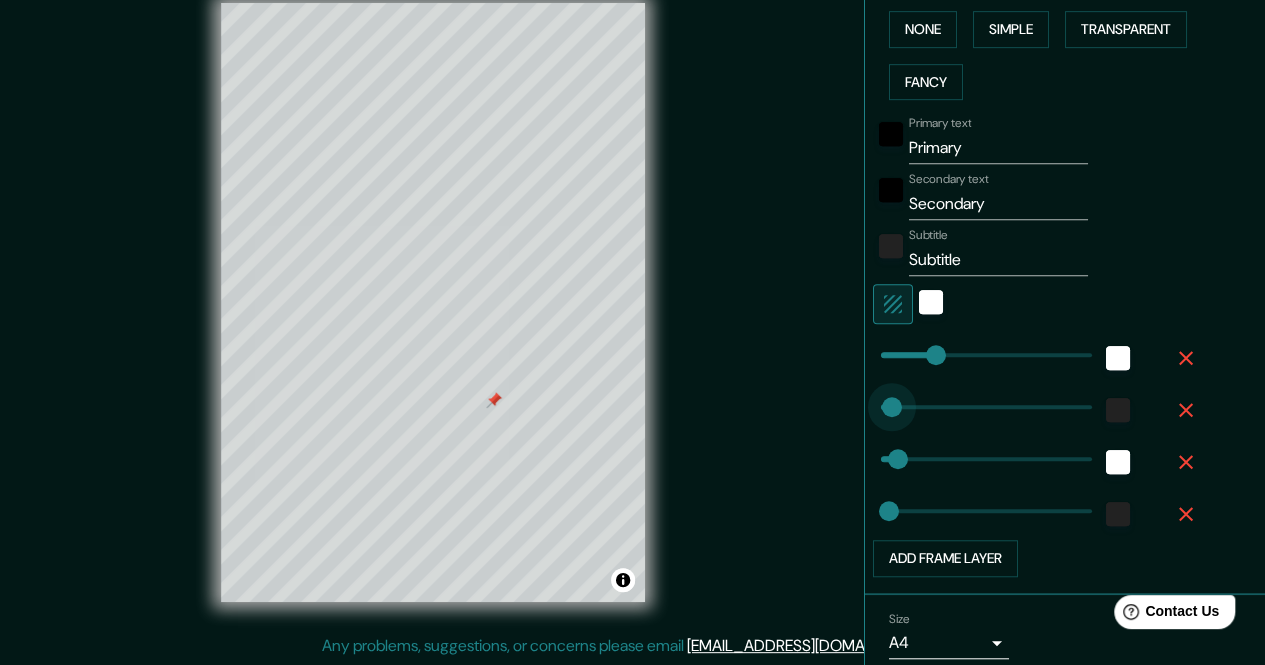 type on "0" 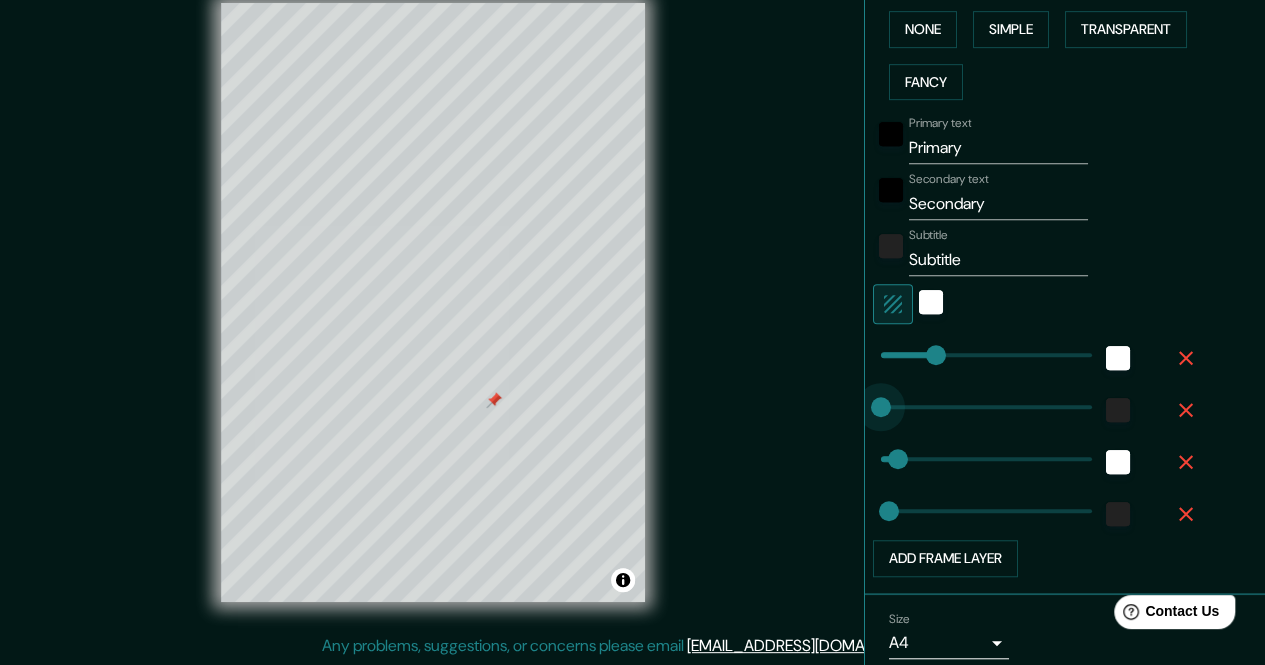 drag, startPoint x: 878, startPoint y: 401, endPoint x: 862, endPoint y: 400, distance: 16.03122 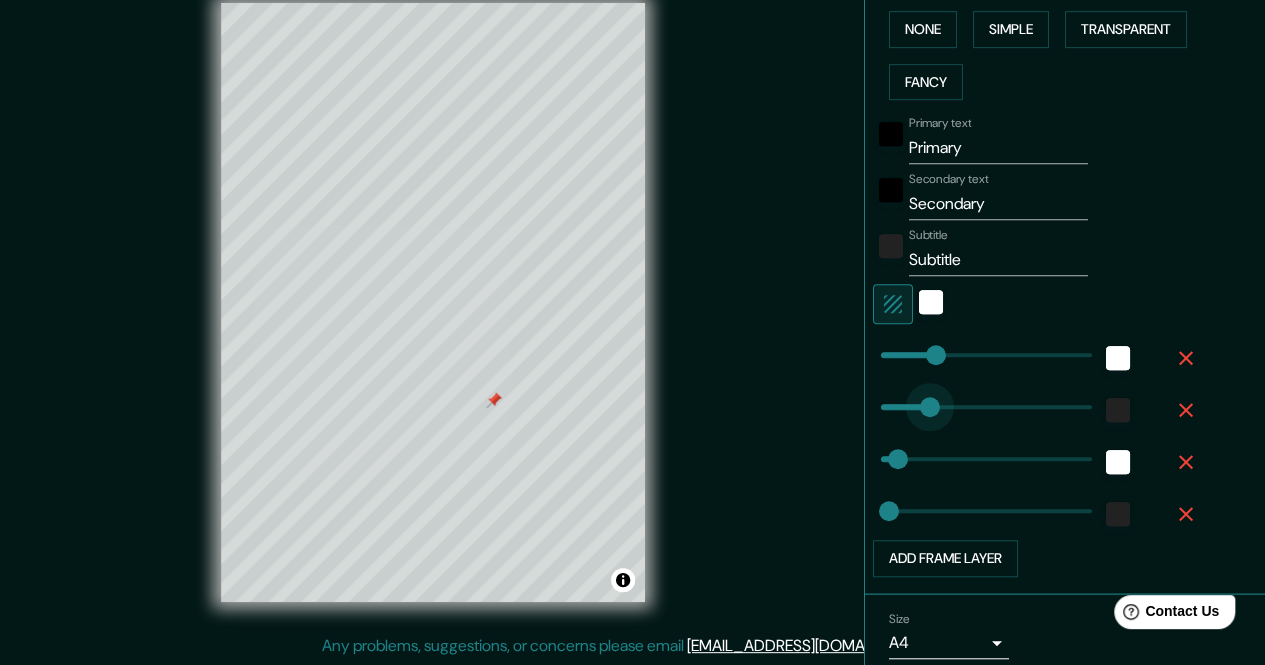 type on "102" 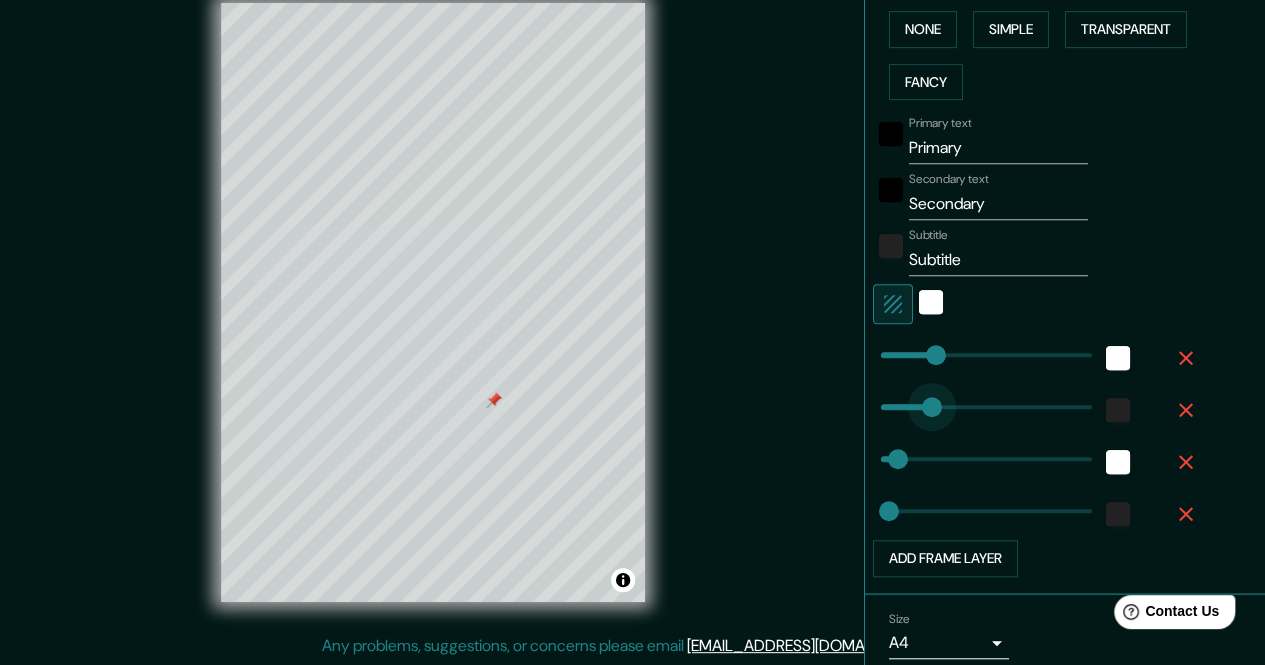 type on "160" 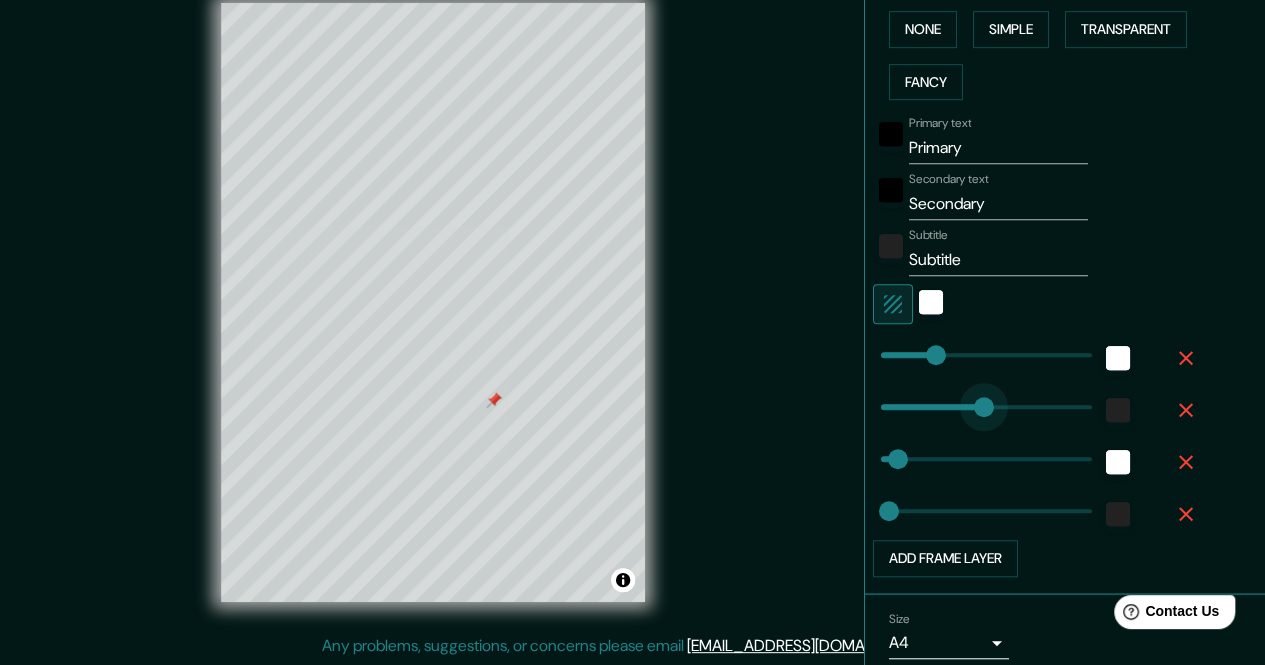 type on "219" 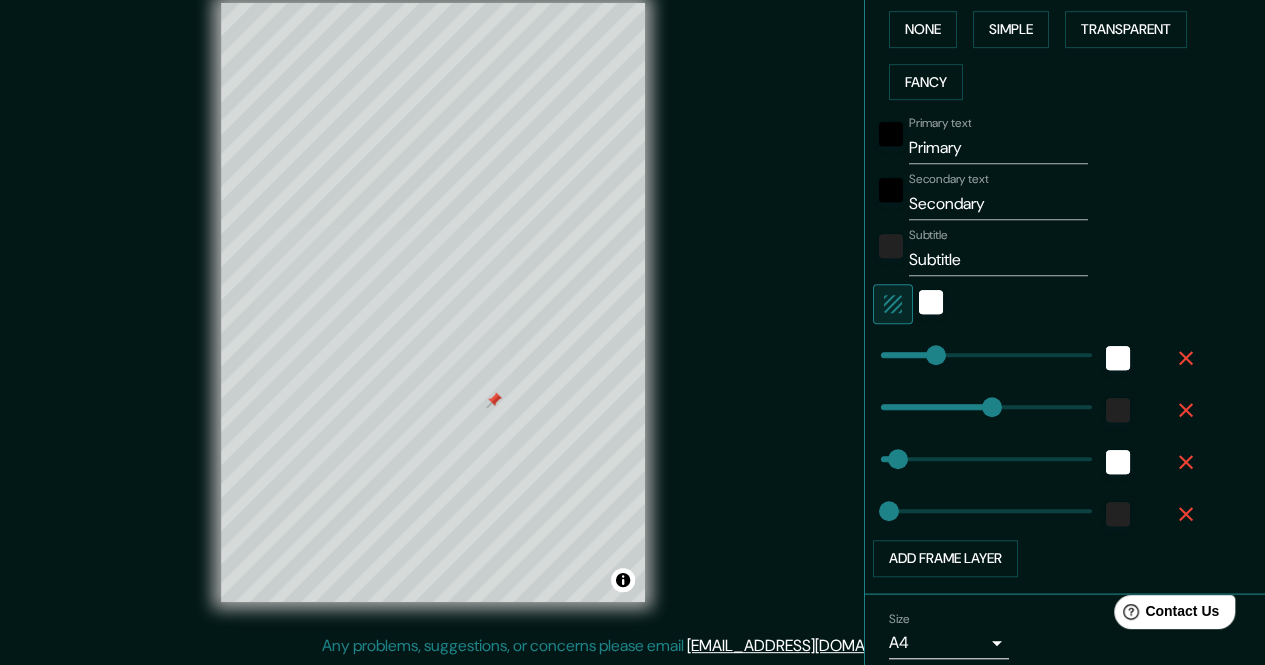 type on "96" 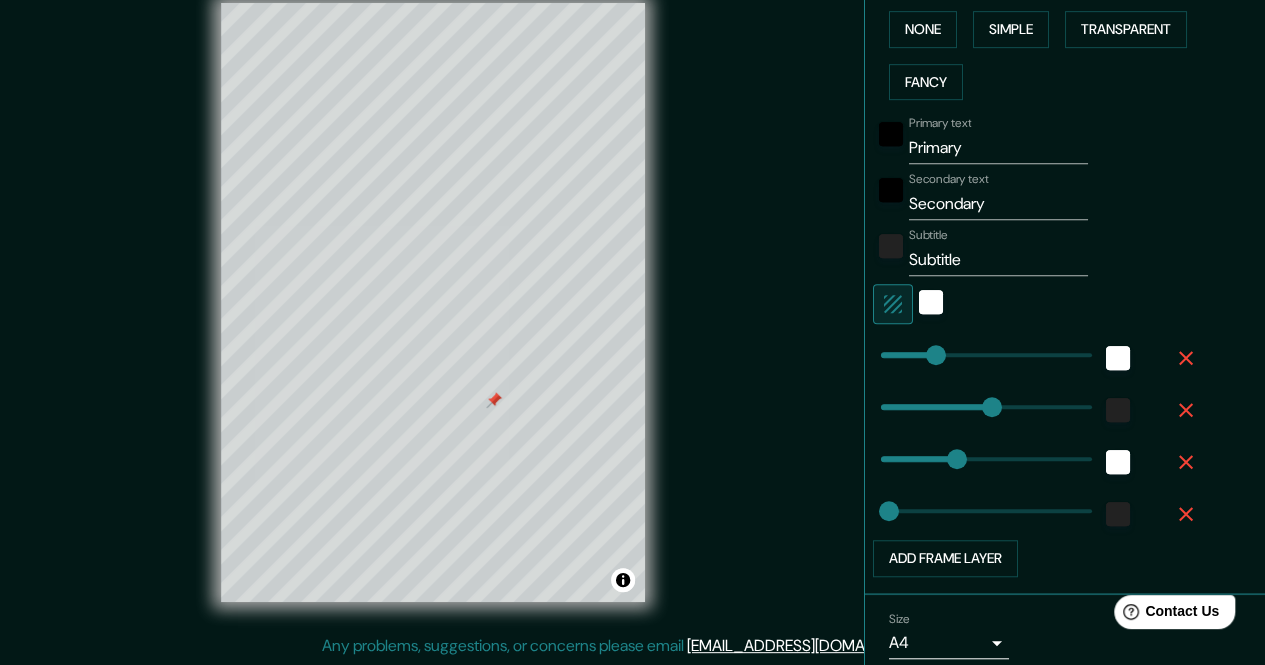 type on "17" 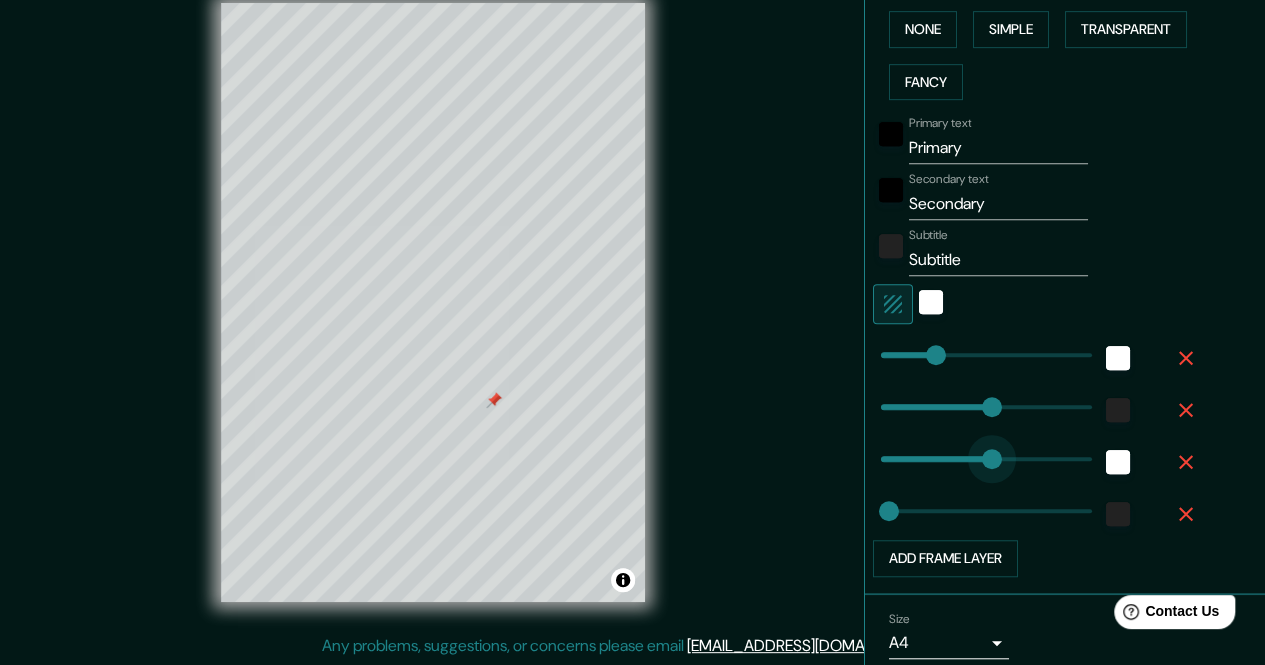 type on "225" 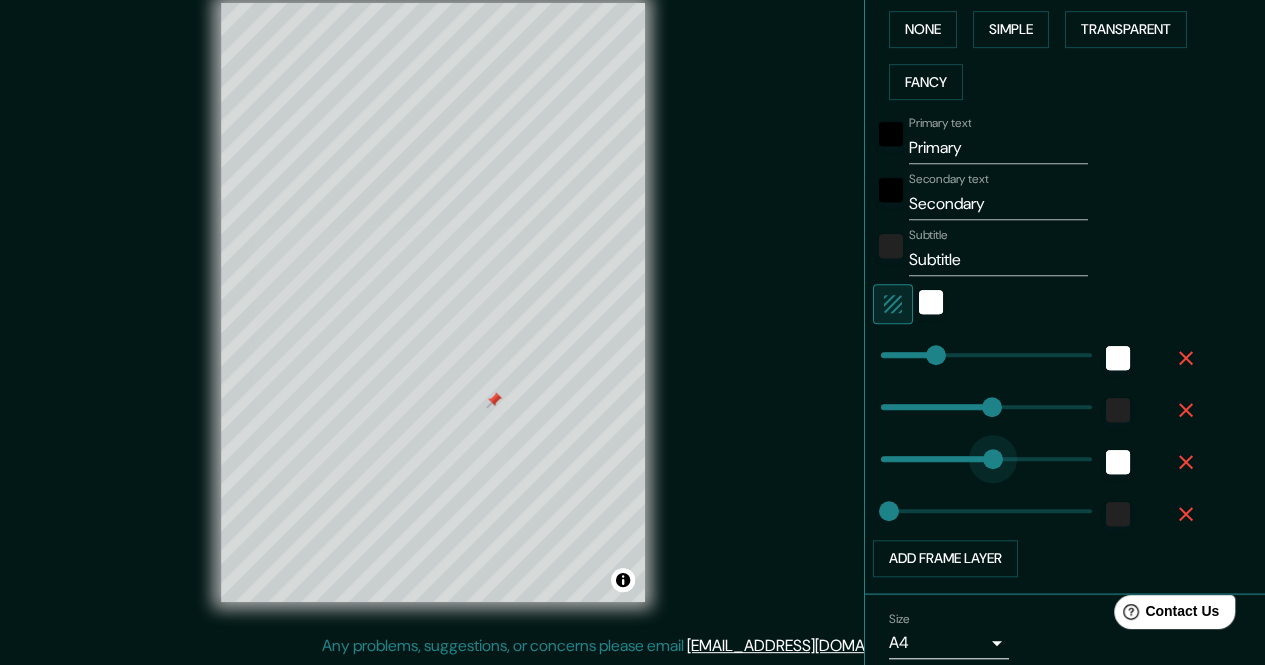 type on "283" 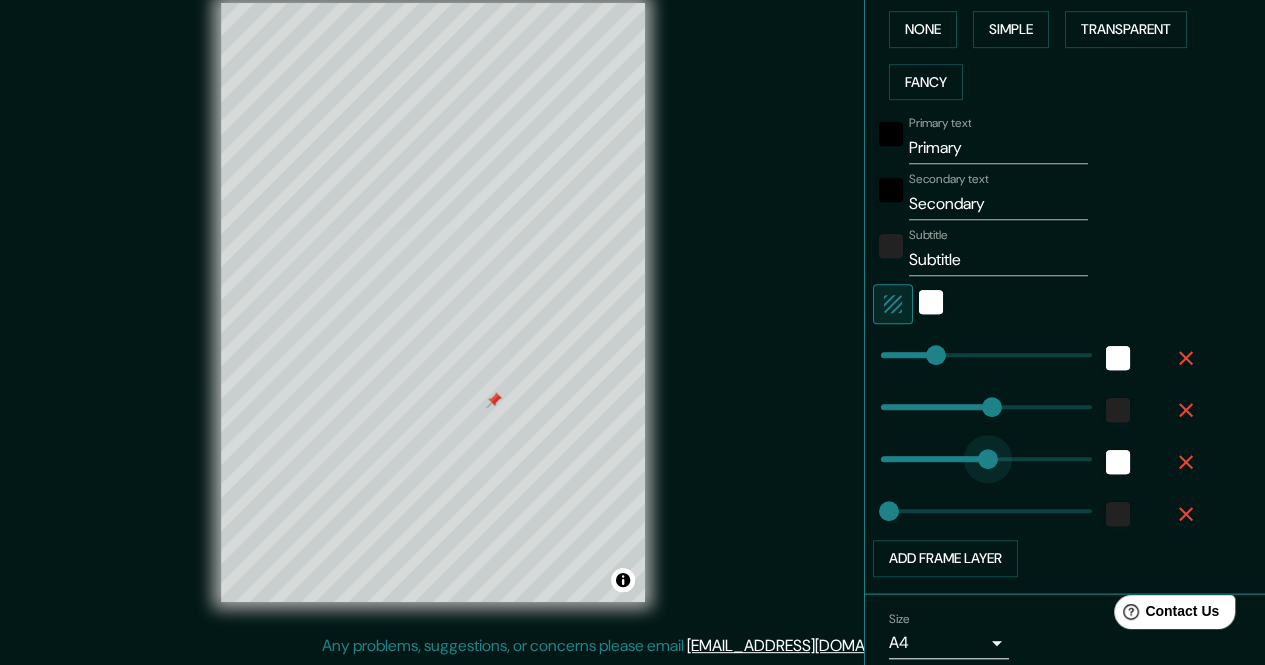 type on "158" 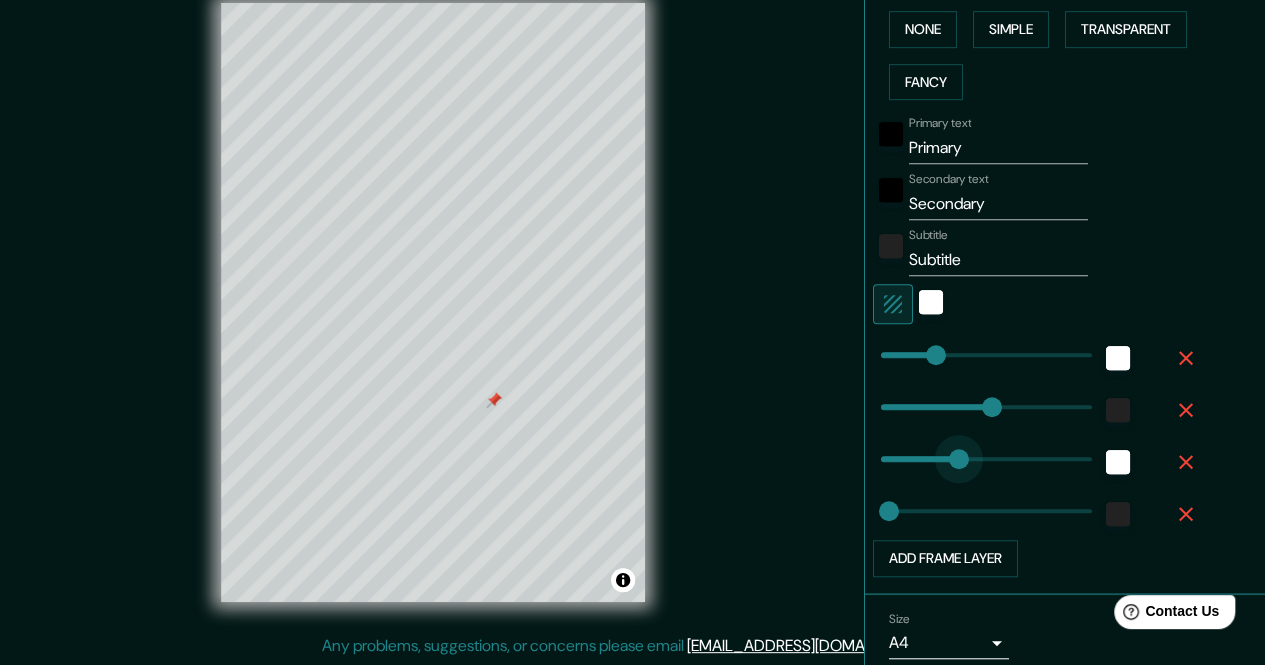 drag, startPoint x: 1007, startPoint y: 457, endPoint x: 944, endPoint y: 453, distance: 63.126858 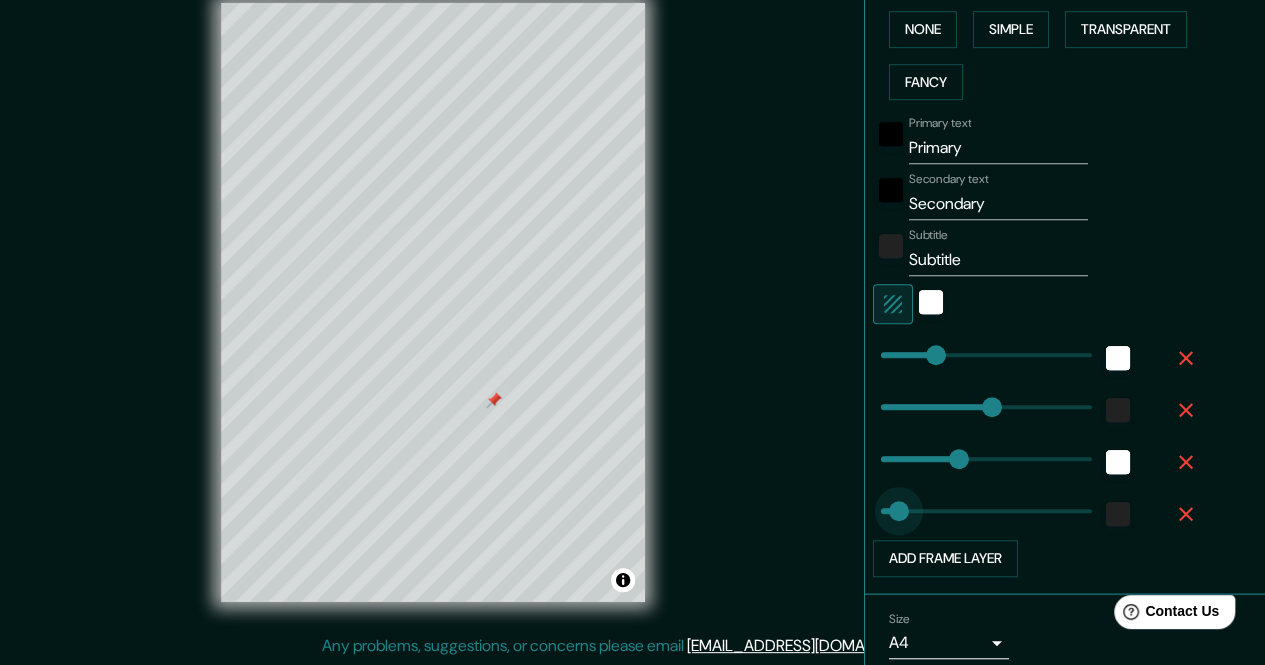 type on "104" 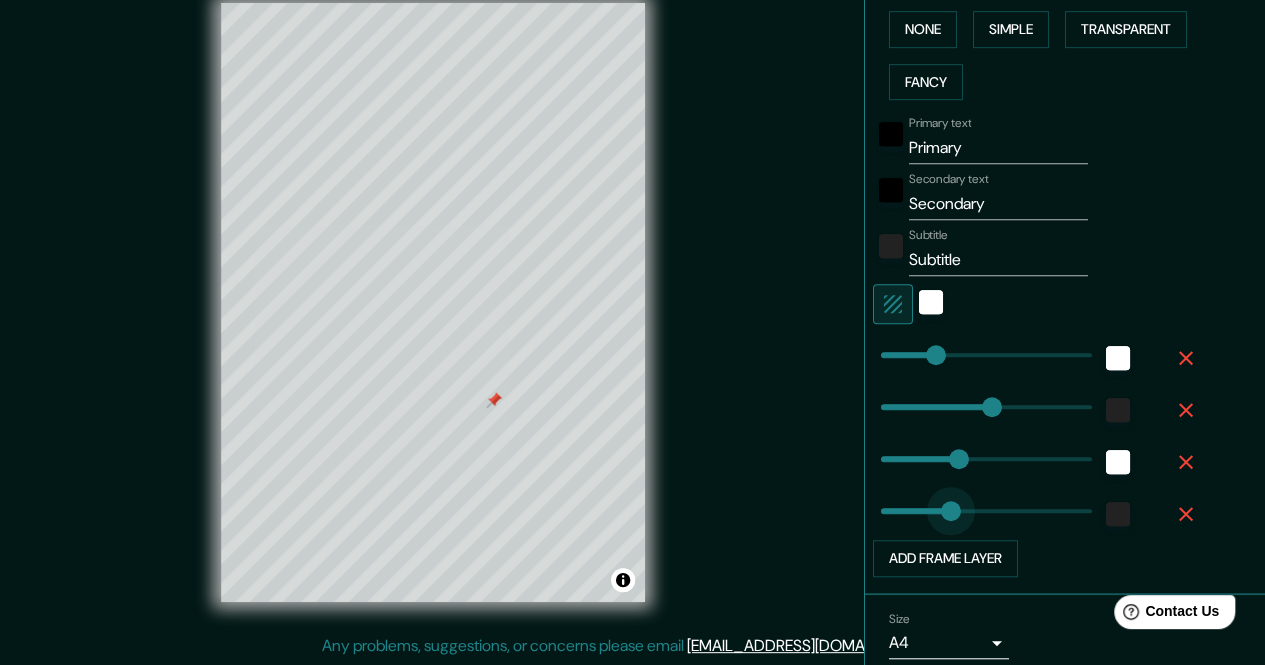 type on "160" 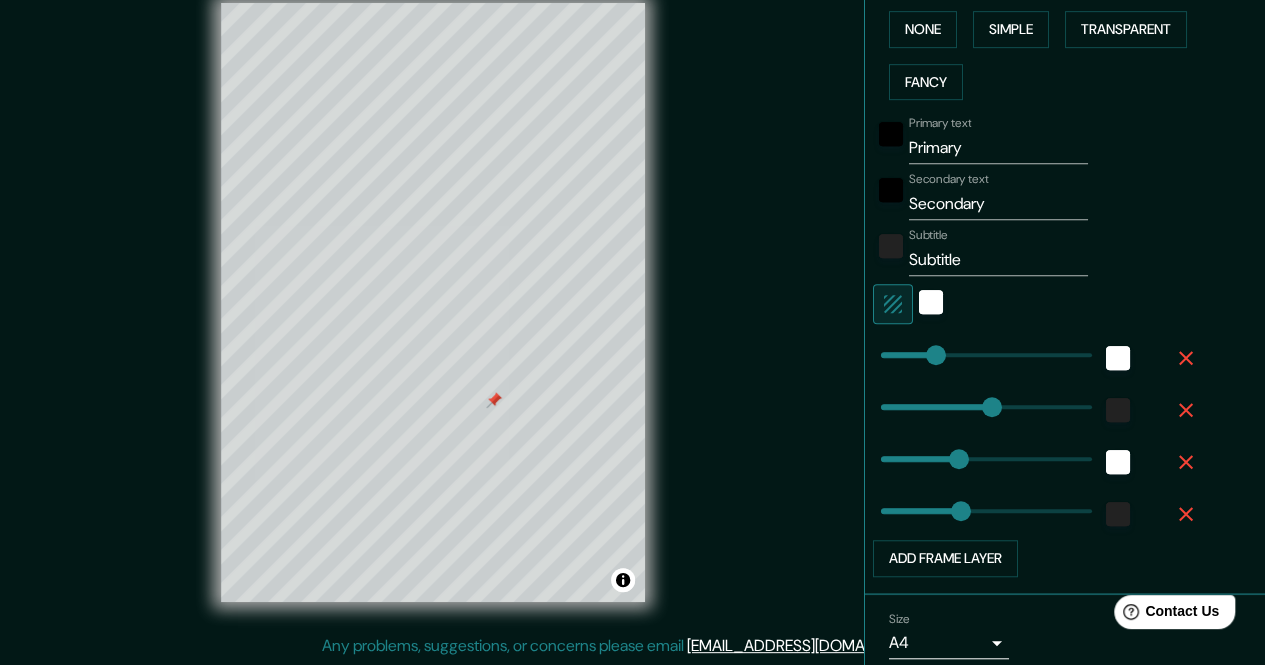 type on "227" 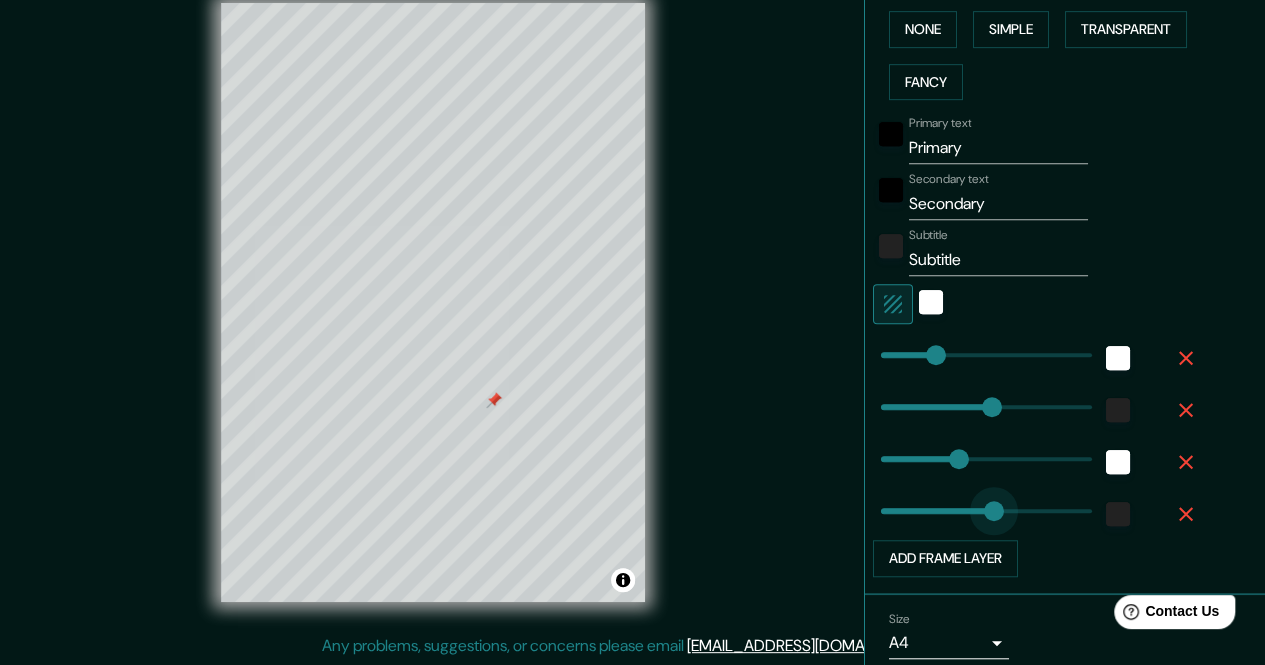 drag, startPoint x: 946, startPoint y: 510, endPoint x: 978, endPoint y: 522, distance: 34.176014 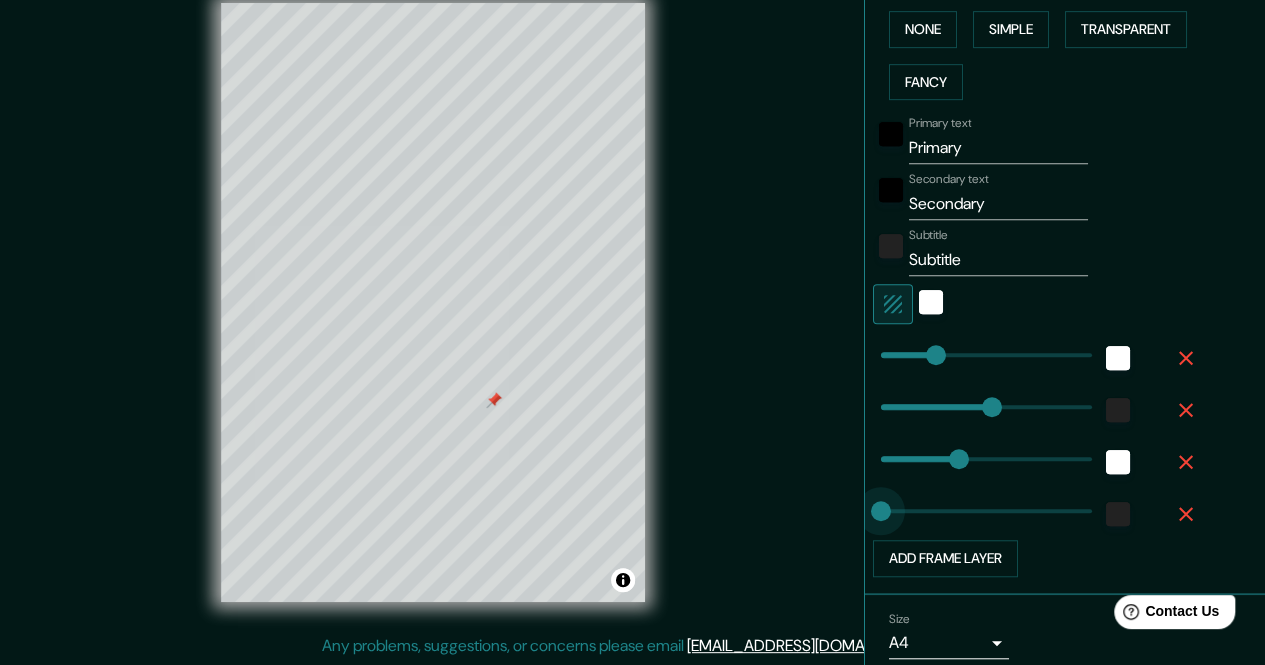 type on "0" 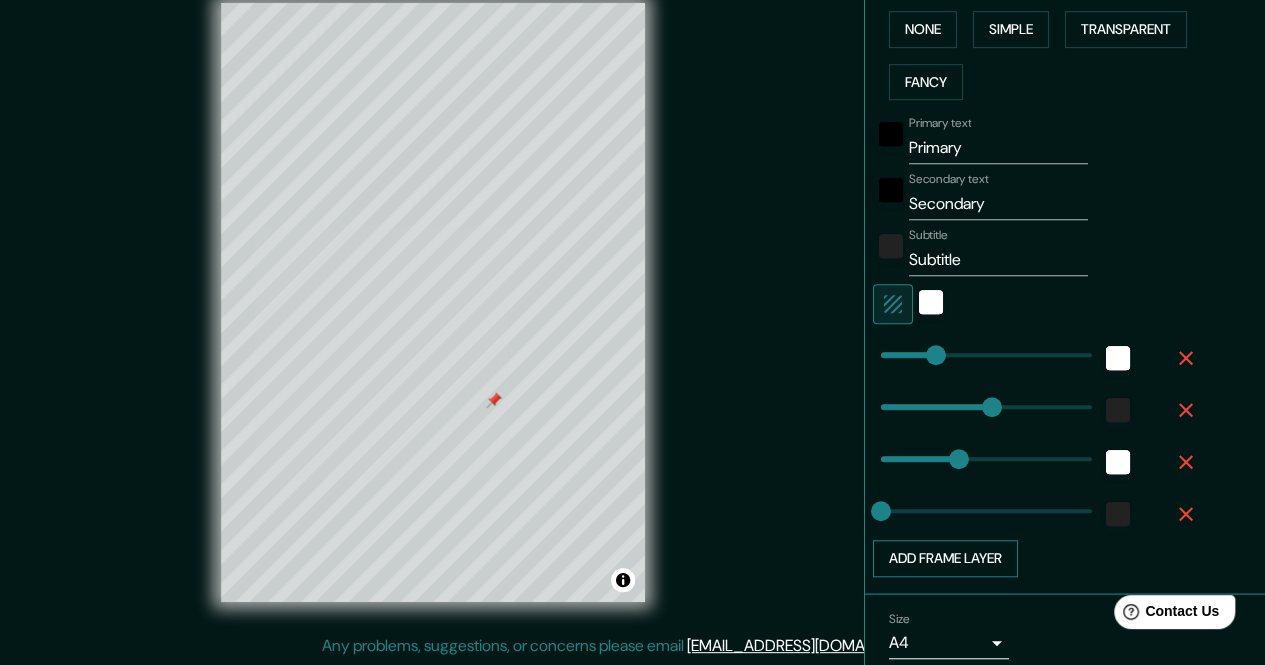 scroll, scrollTop: 574, scrollLeft: 0, axis: vertical 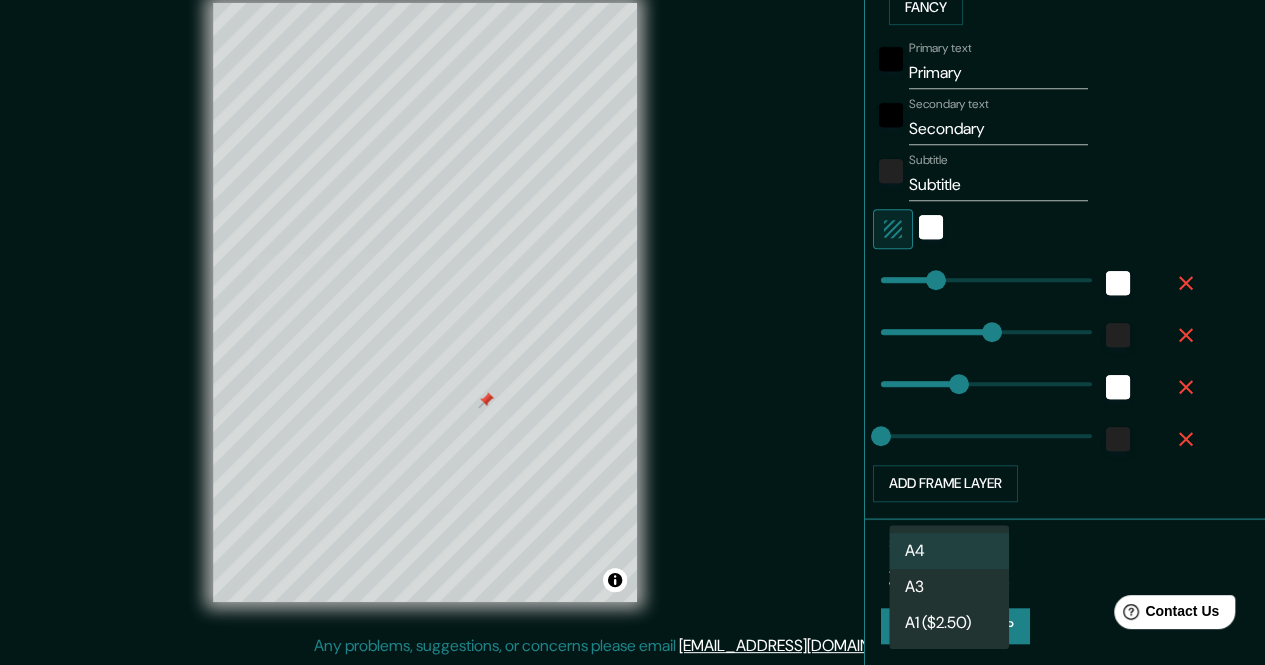 click on "Mappin Location [GEOGRAPHIC_DATA], [STREET_ADDRESS], [GEOGRAPHIC_DATA] Caddesi, 07400 [GEOGRAPHIC_DATA]/[GEOGRAPHIC_DATA], Turcja Çarşı  [GEOGRAPHIC_DATA], [GEOGRAPHIC_DATA], [GEOGRAPHIC_DATA] Kastel  Çarşi Cadde, 07425 [GEOGRAPHIC_DATA]/[GEOGRAPHIC_DATA], [GEOGRAPHIC_DATA] [GEOGRAPHIC_DATA]  [GEOGRAPHIC_DATA], [GEOGRAPHIC_DATA] Pins Style Layout Border Choose a border.  Hint : you can make layers of the frame opaque to create some cool effects. None Simple Transparent Fancy Primary text Primary Secondary text Secondary Subtitle Subtitle Add frame layer Size A4 single Create your map © Mapbox   © OpenStreetMap   Improve this map Any problems, suggestions, or concerns please email    [EMAIL_ADDRESS][DOMAIN_NAME] . . . A4 A3 A1 ($2.50)" at bounding box center (632, 303) 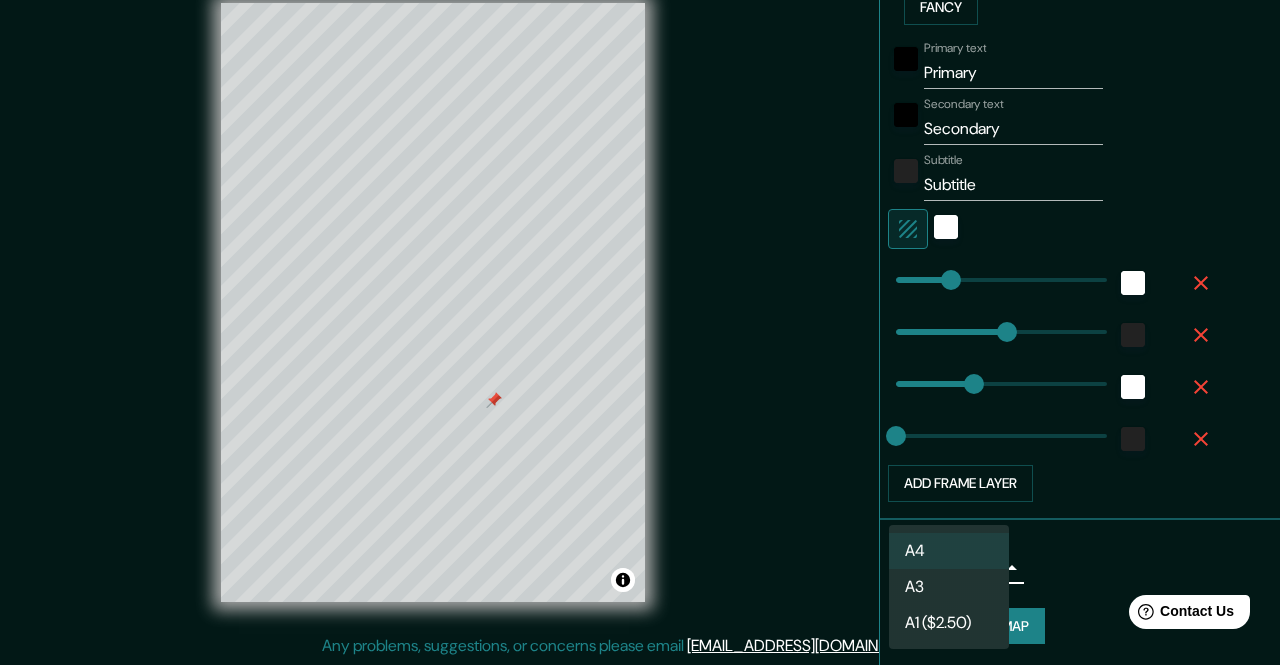 click at bounding box center [640, 332] 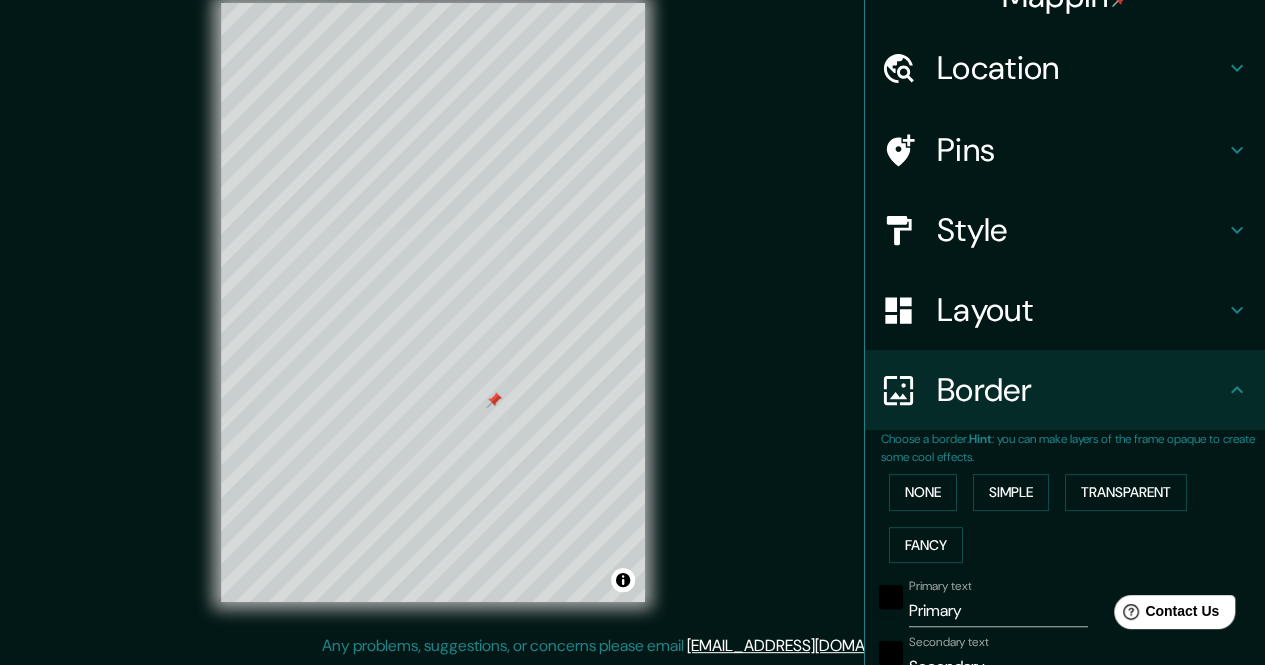 scroll, scrollTop: 0, scrollLeft: 0, axis: both 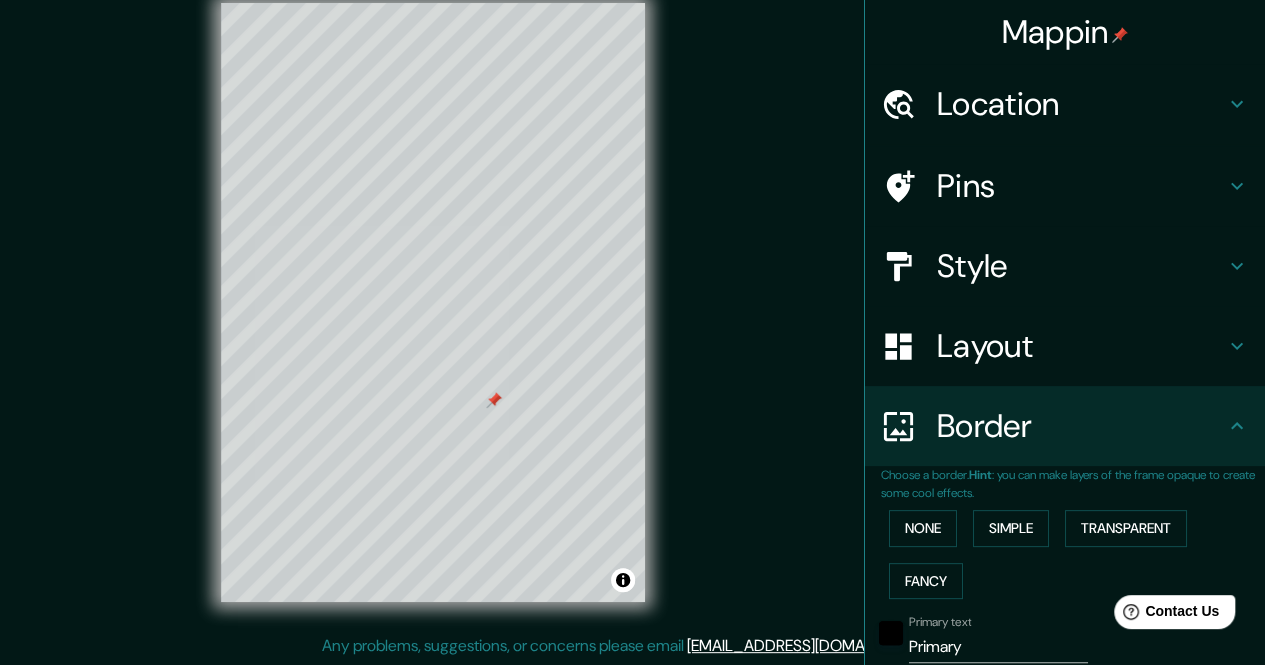 click on "Location" at bounding box center (1081, 104) 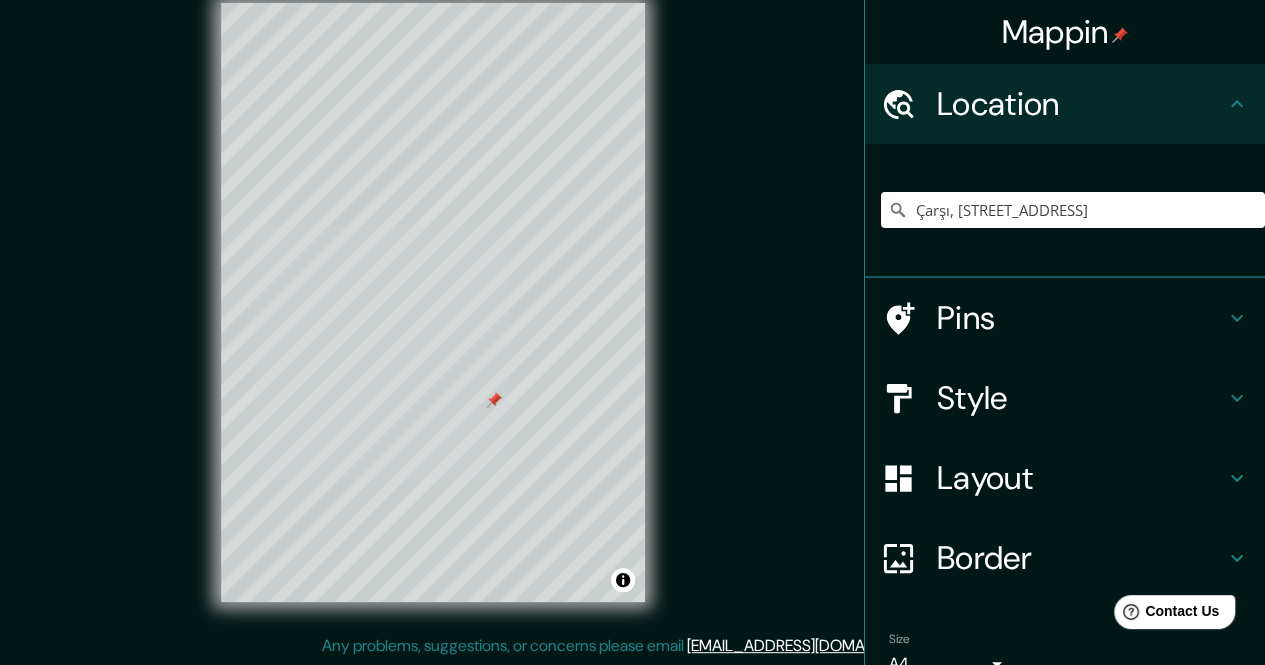 click on "Location" at bounding box center [1081, 104] 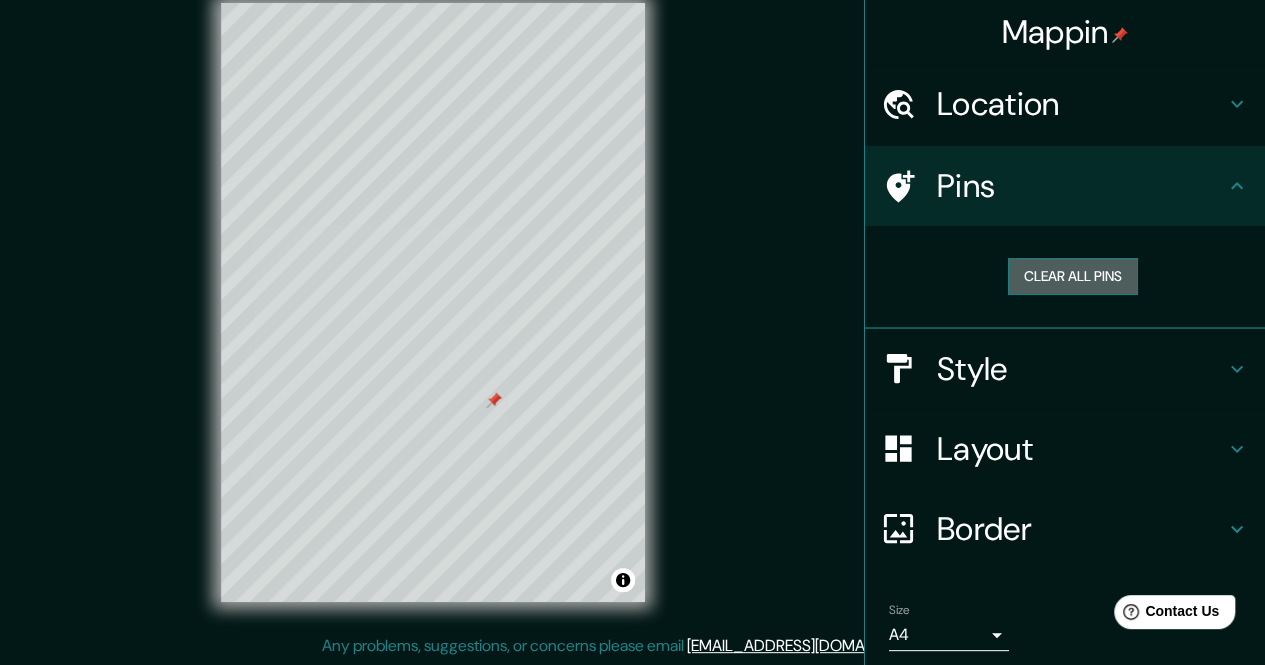 click on "Clear all pins" at bounding box center [1073, 276] 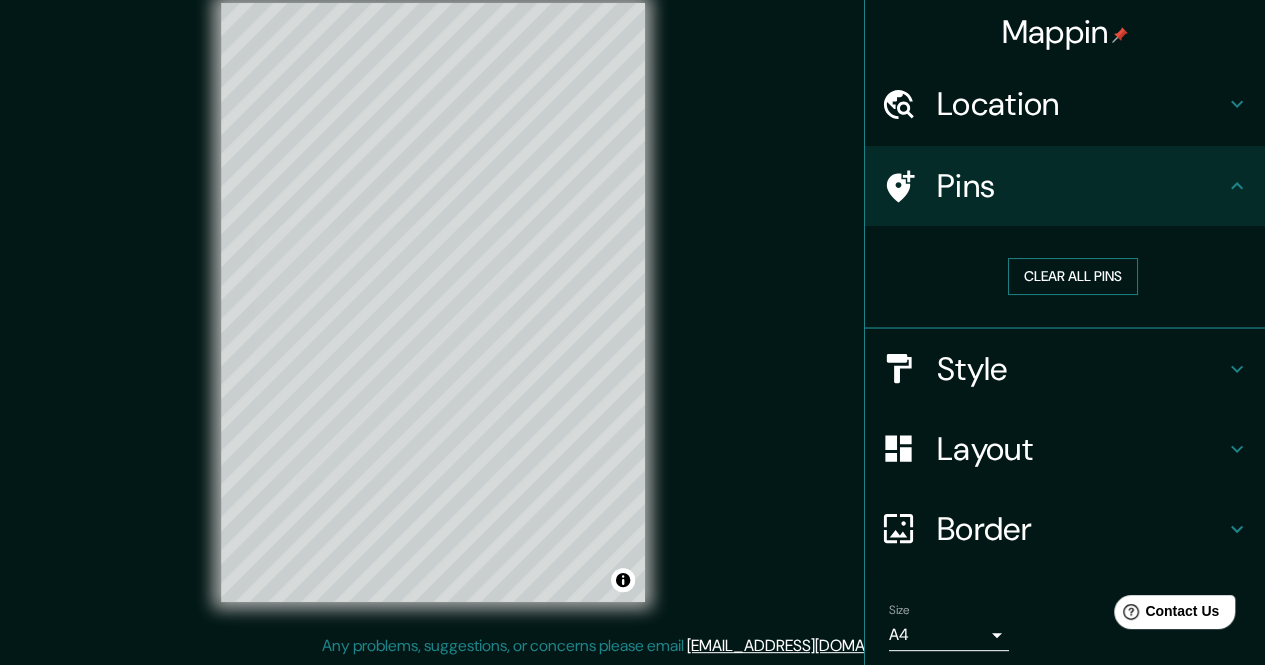 click on "Clear all pins" at bounding box center [1073, 276] 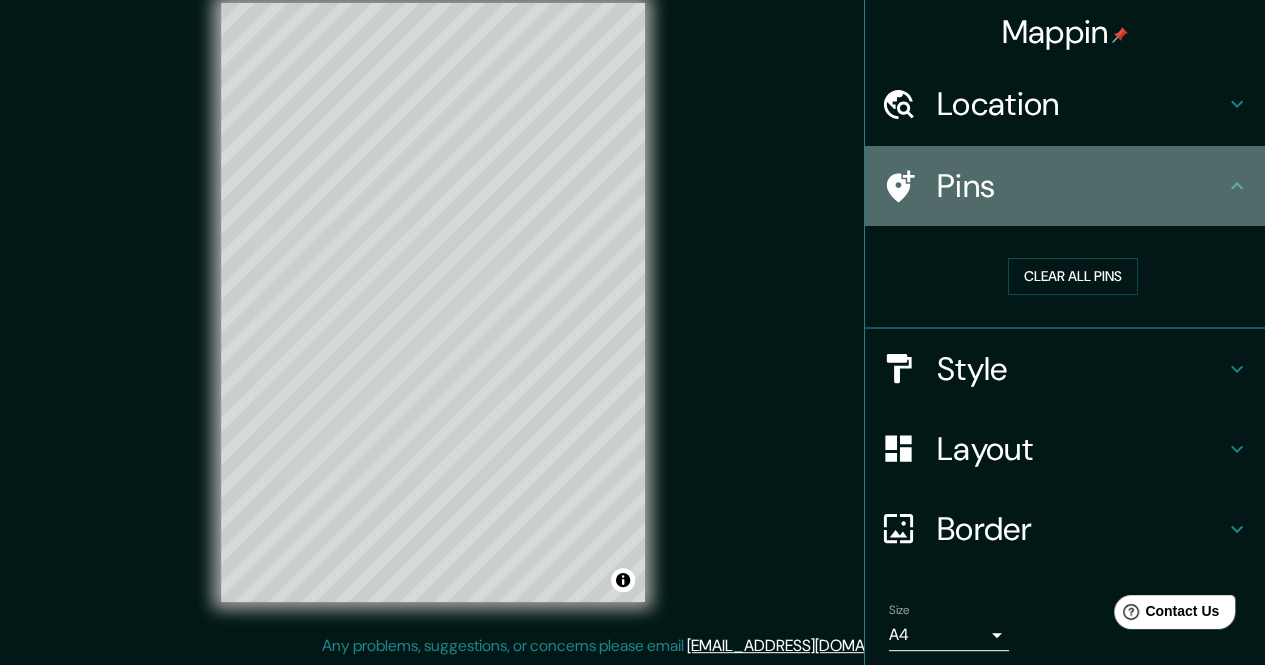 click on "Pins" at bounding box center (1081, 186) 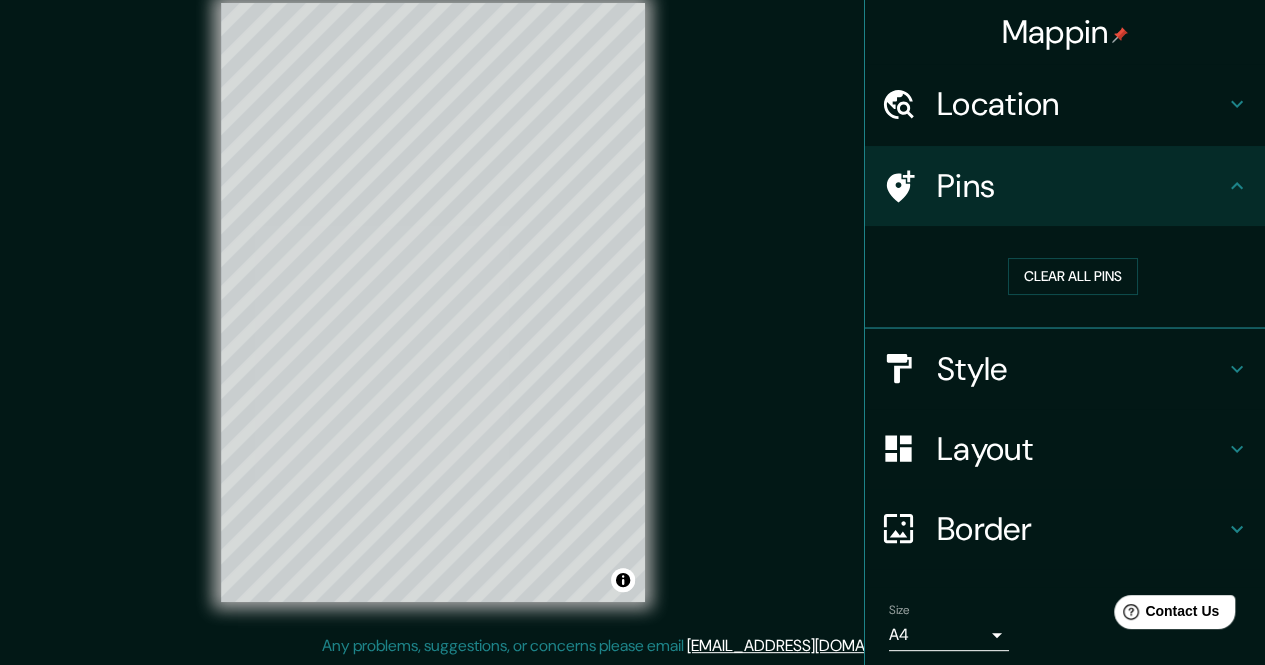 click on "Pins" at bounding box center (1081, 186) 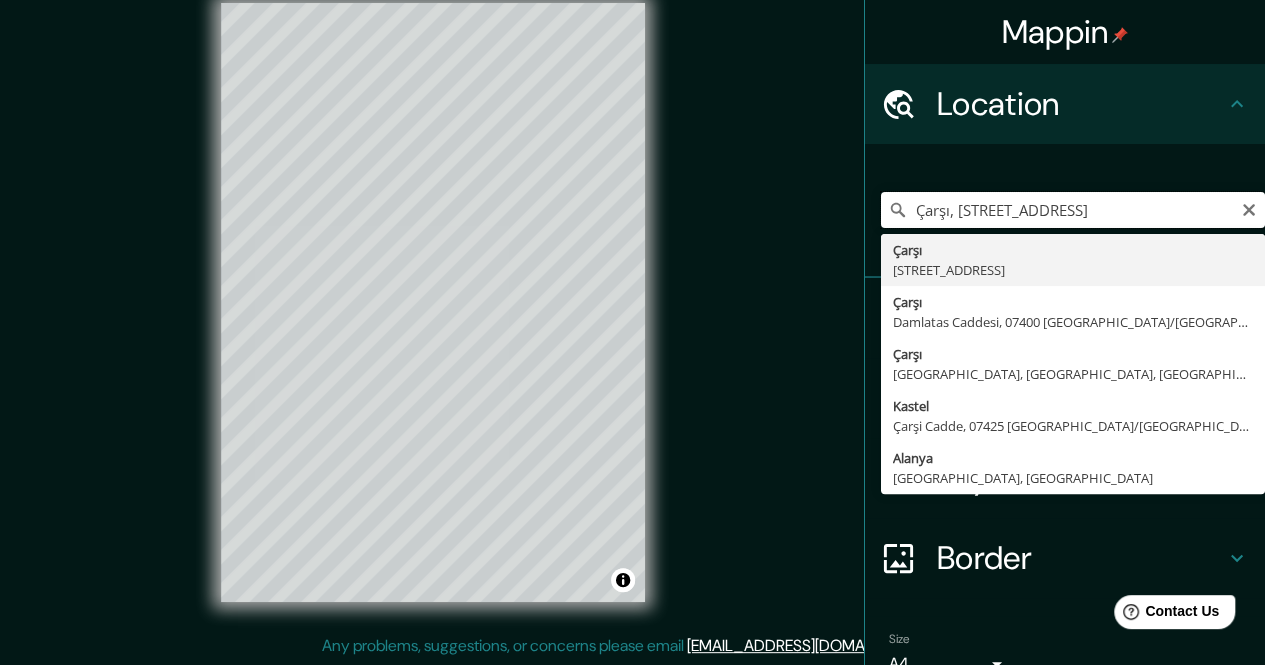 click on "Çarşı, [STREET_ADDRESS]" at bounding box center [1073, 210] 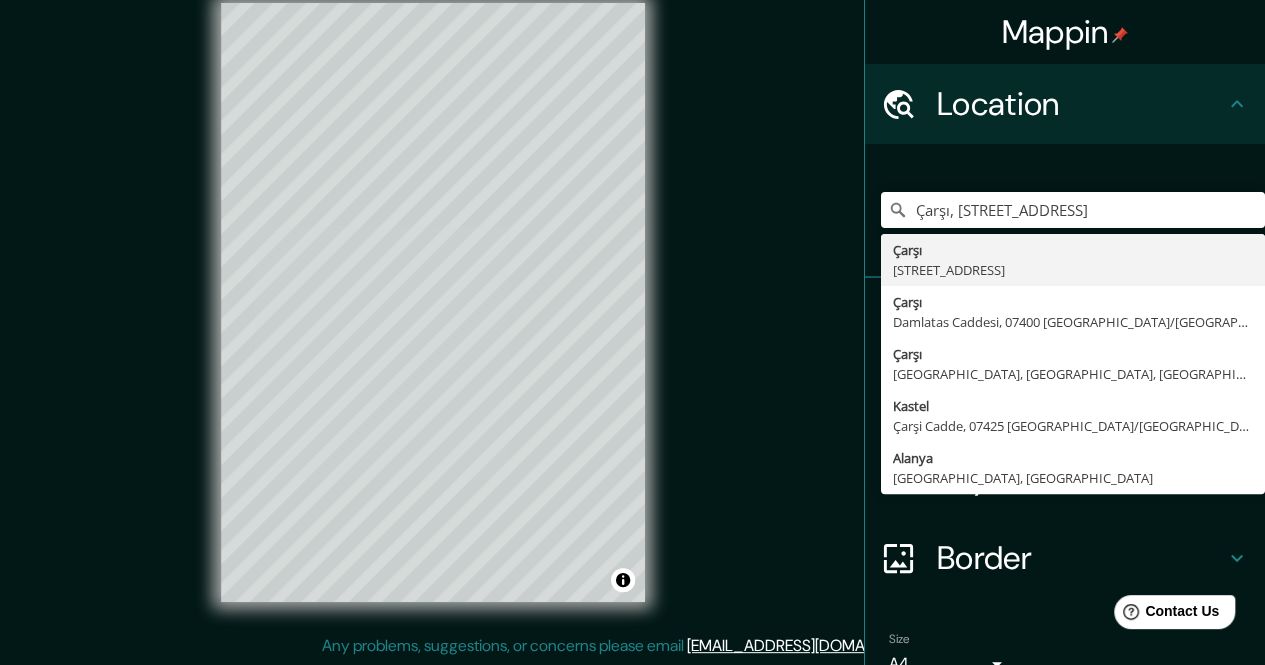 click on "Mappin Location [GEOGRAPHIC_DATA], [STREET_ADDRESS], [GEOGRAPHIC_DATA] Caddesi, 07400 [GEOGRAPHIC_DATA]/[GEOGRAPHIC_DATA], Turcja Çarşı  [GEOGRAPHIC_DATA], [GEOGRAPHIC_DATA], [GEOGRAPHIC_DATA] Kastel  Çarşi Cadde, 07425 [GEOGRAPHIC_DATA]/[GEOGRAPHIC_DATA], [GEOGRAPHIC_DATA] [GEOGRAPHIC_DATA]  [GEOGRAPHIC_DATA], [GEOGRAPHIC_DATA] Pins Style Layout Border Choose a border.  Hint : you can make layers of the frame opaque to create some cool effects. None Simple Transparent Fancy Primary text Primary Secondary text Secondary Subtitle Subtitle Add frame layer Size A4 single Create your map © Mapbox   © OpenStreetMap   Improve this map Any problems, suggestions, or concerns please email    [EMAIL_ADDRESS][DOMAIN_NAME] . . ." at bounding box center (632, 318) 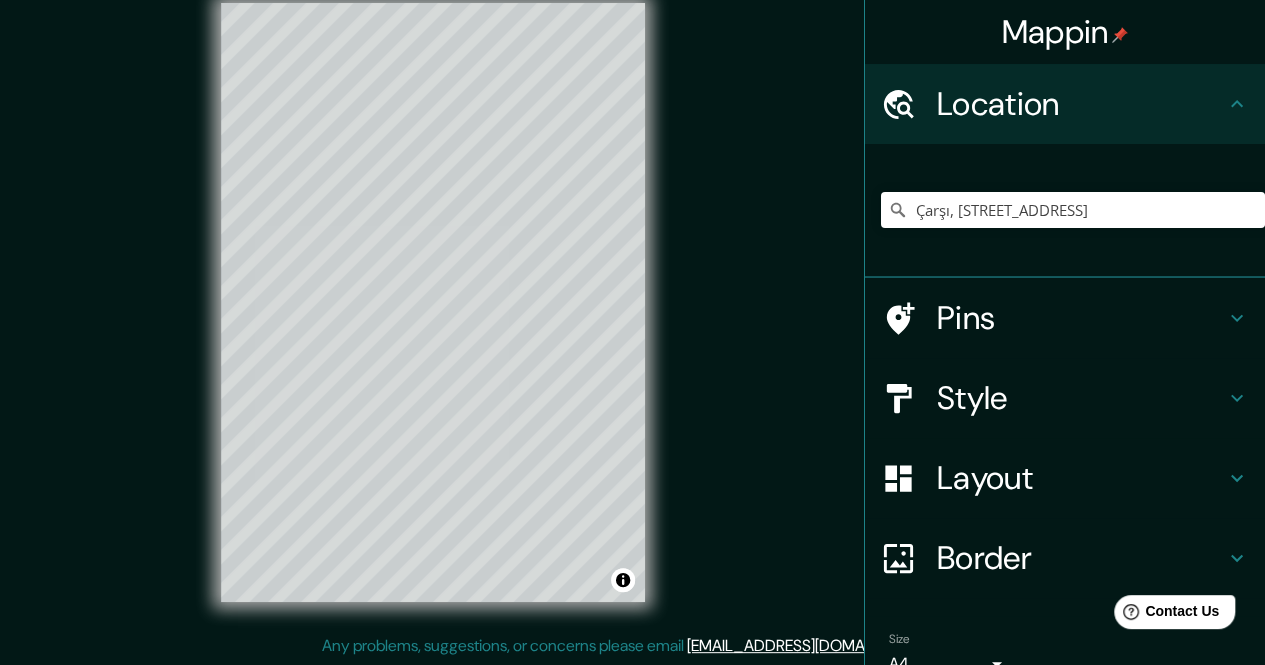 click on "Pins" at bounding box center [1065, 318] 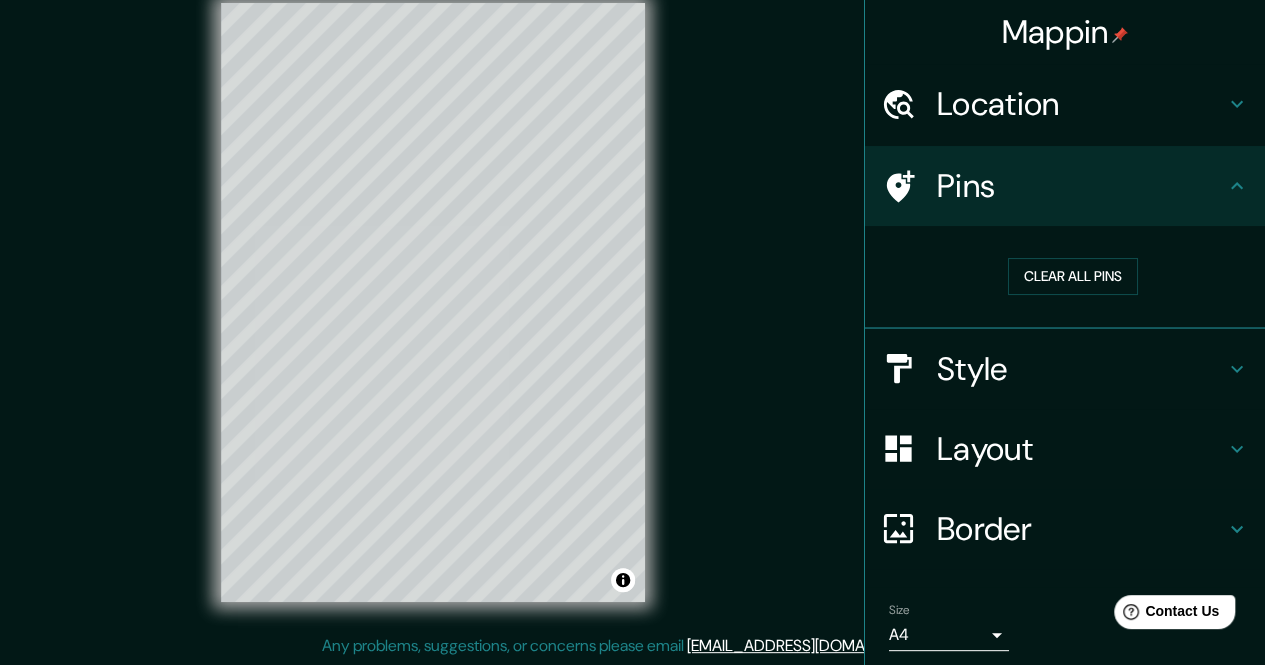 click 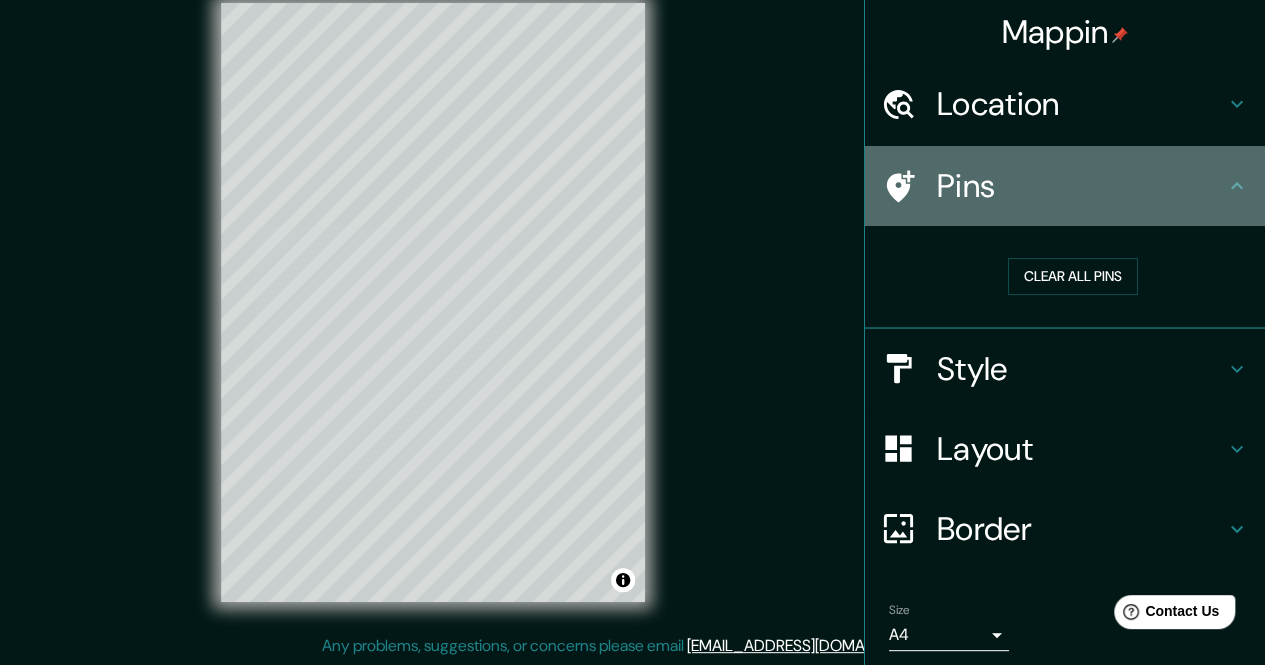 click 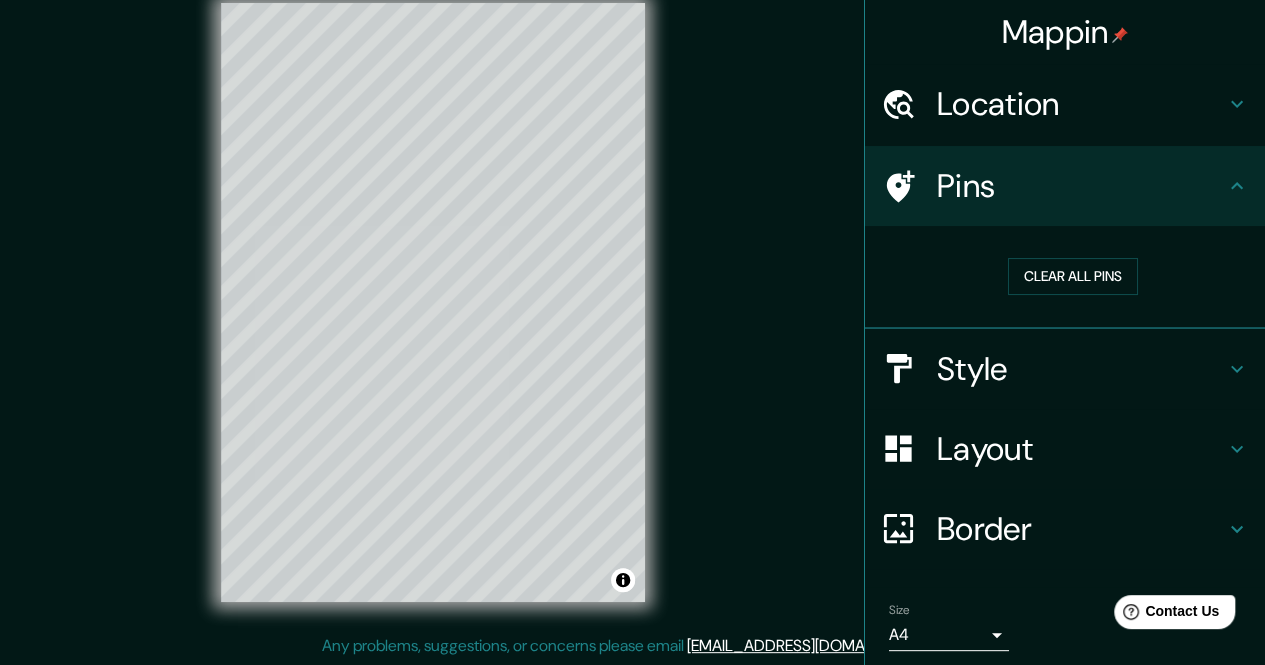 click 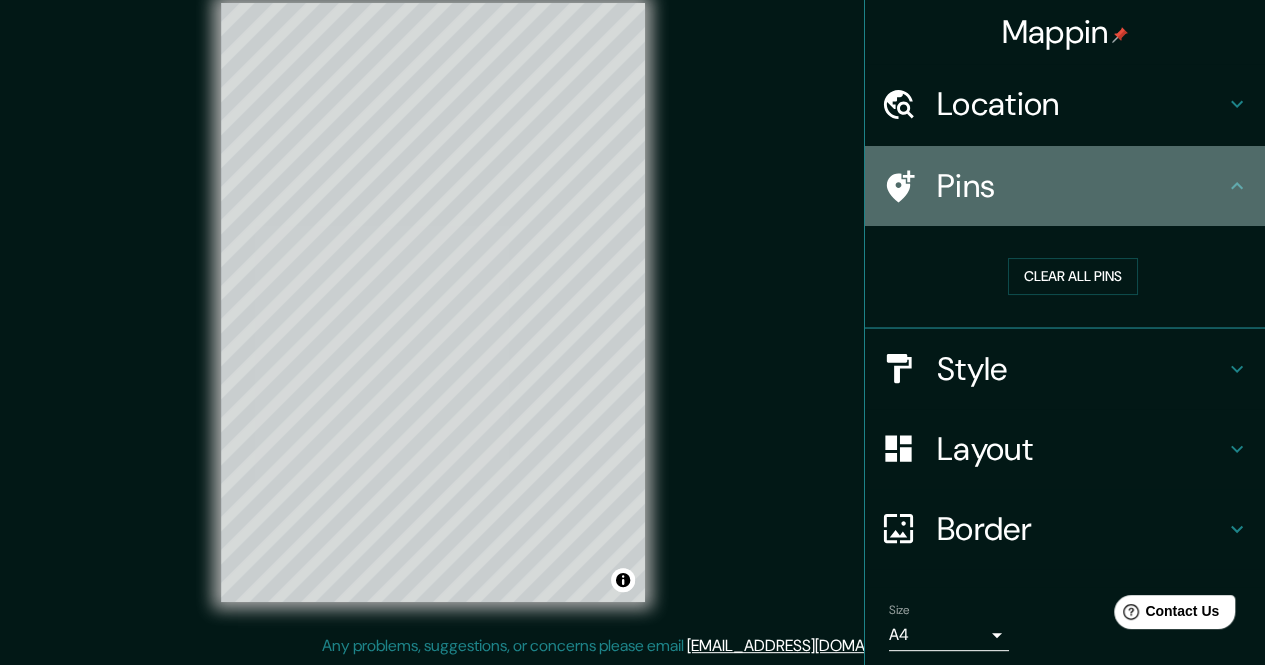 click 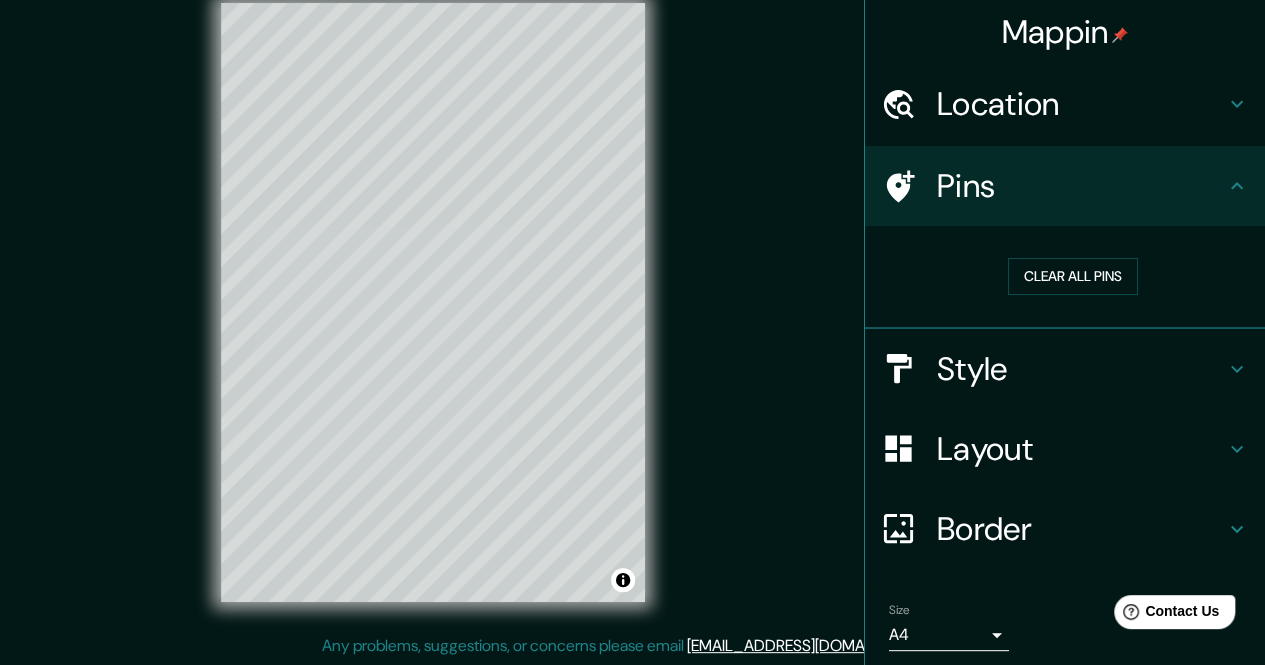 click 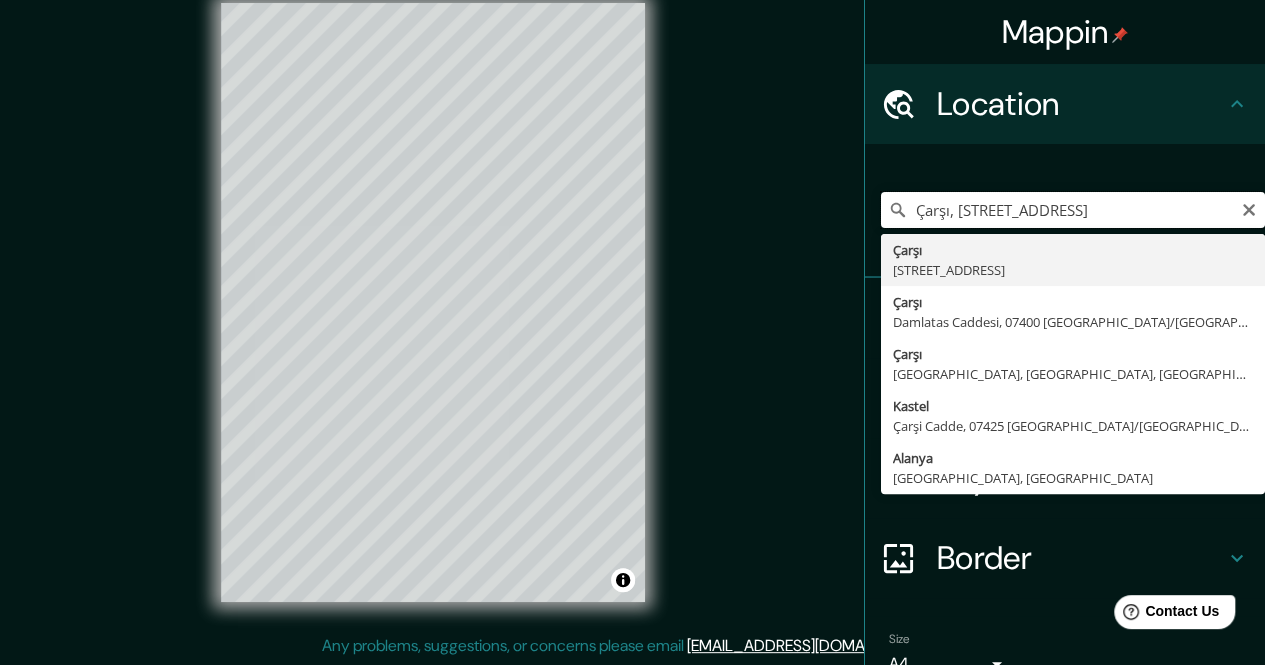 click on "Çarşı, [STREET_ADDRESS]" at bounding box center [1073, 210] 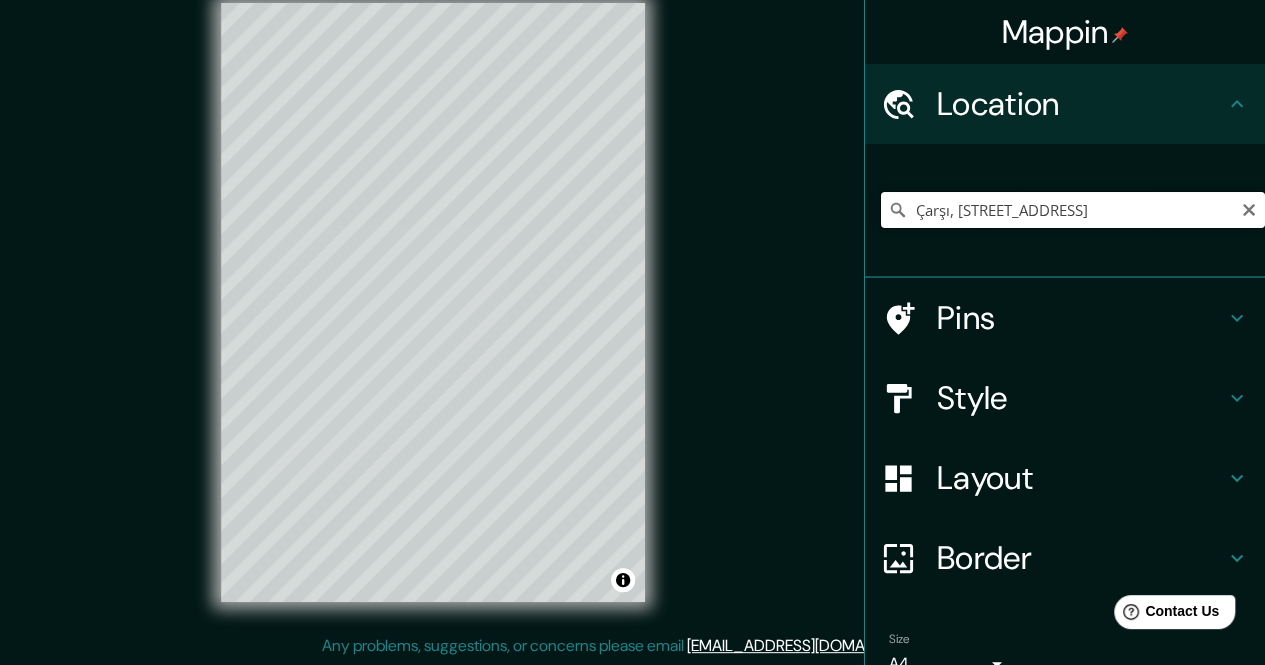 click on "Çarşı, [STREET_ADDRESS]" at bounding box center [1073, 210] 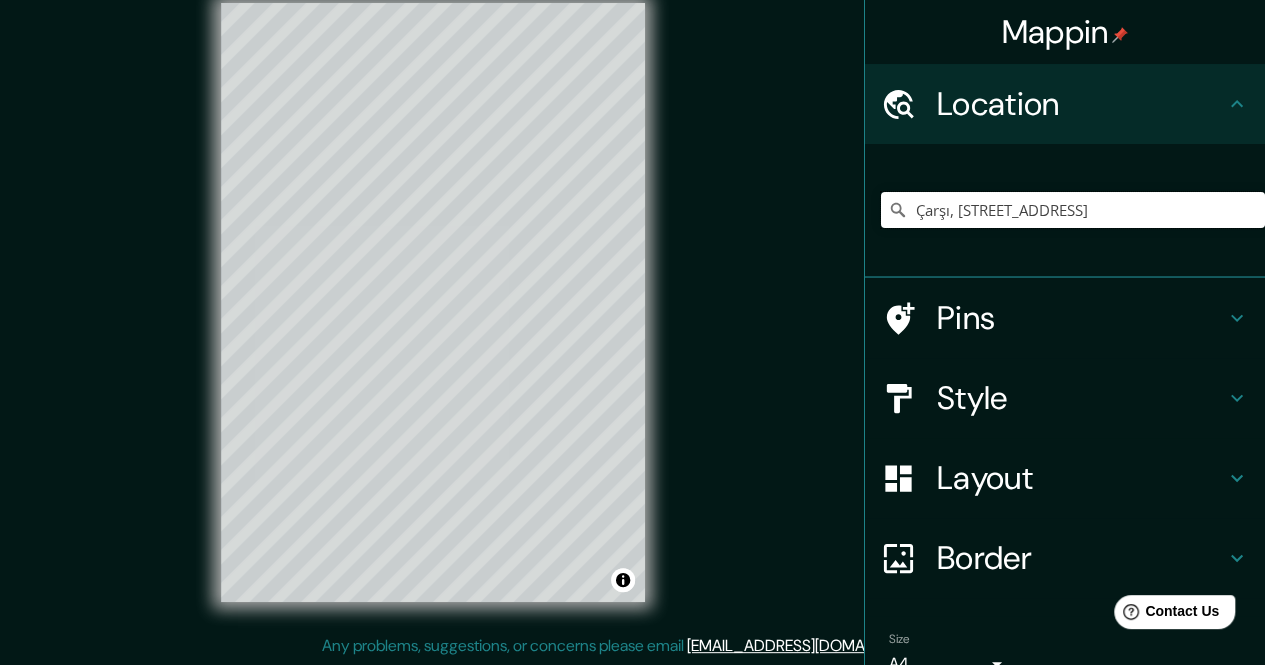scroll, scrollTop: 0, scrollLeft: 84, axis: horizontal 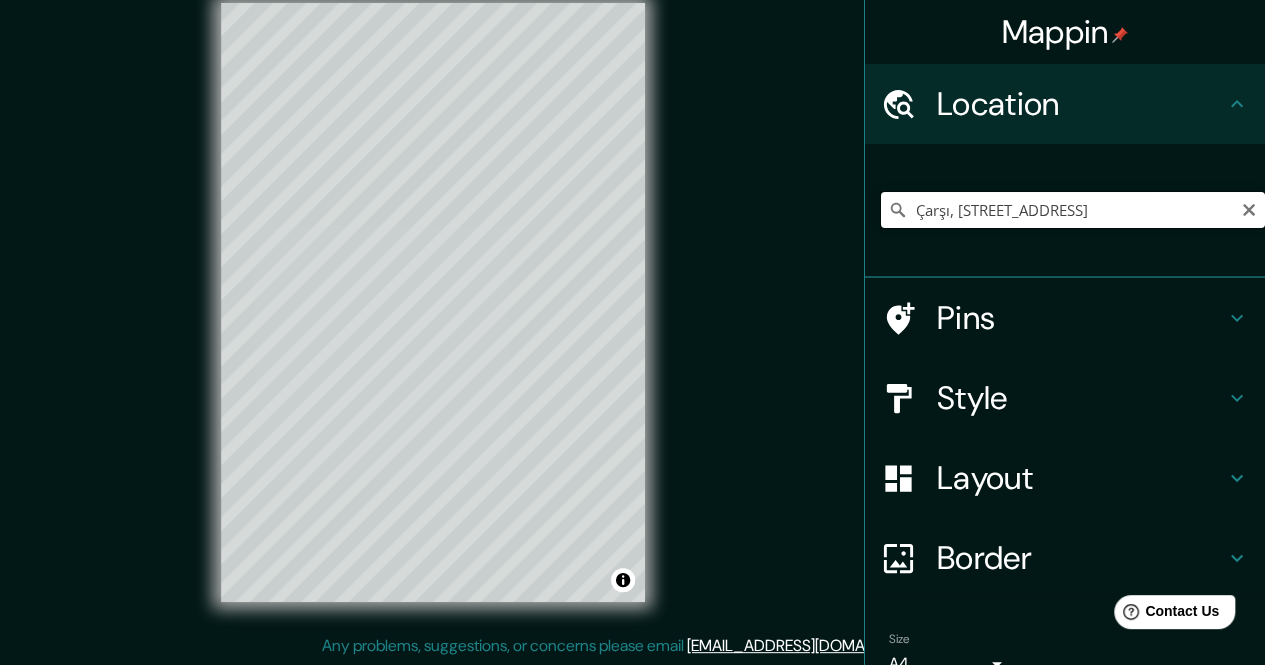 click on "Çarşı, [STREET_ADDRESS]" at bounding box center (1073, 210) 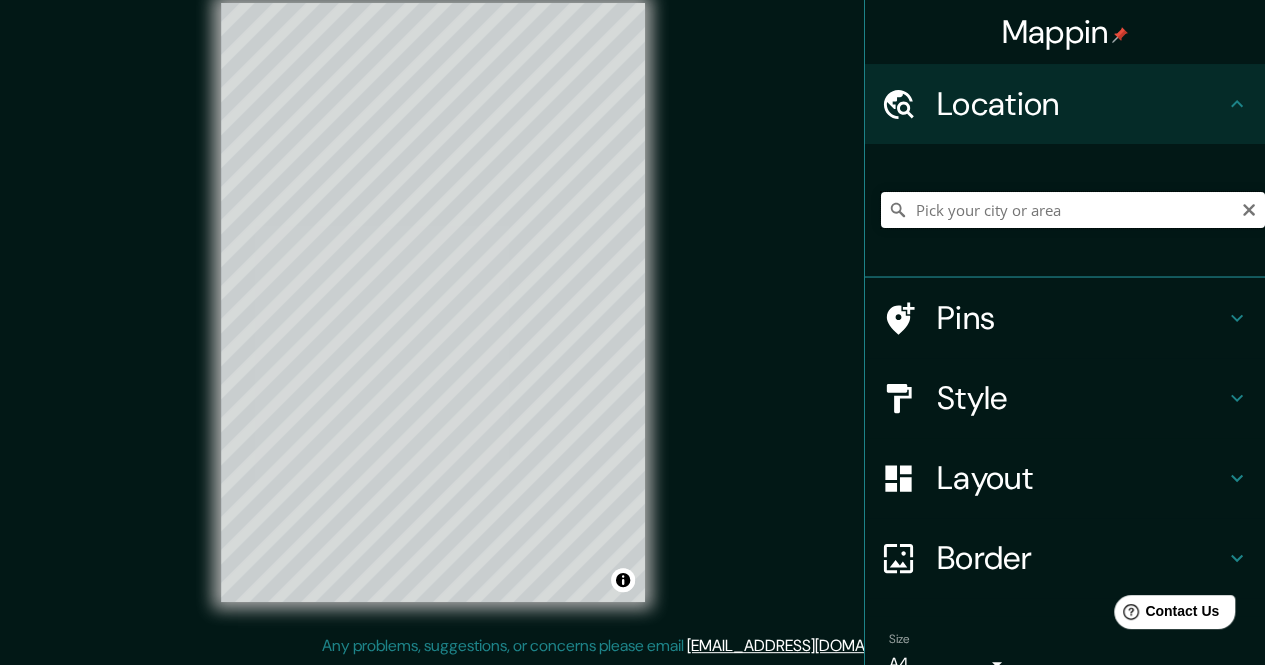 scroll, scrollTop: 0, scrollLeft: 0, axis: both 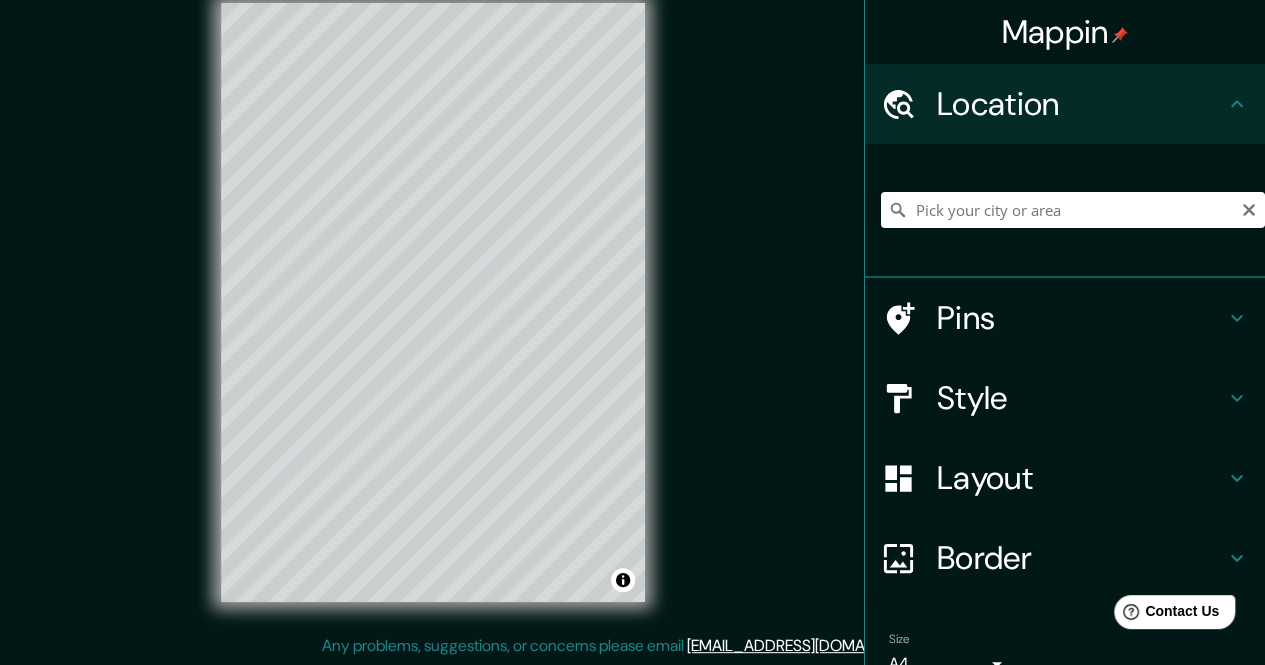 click on "Location" at bounding box center (1081, 104) 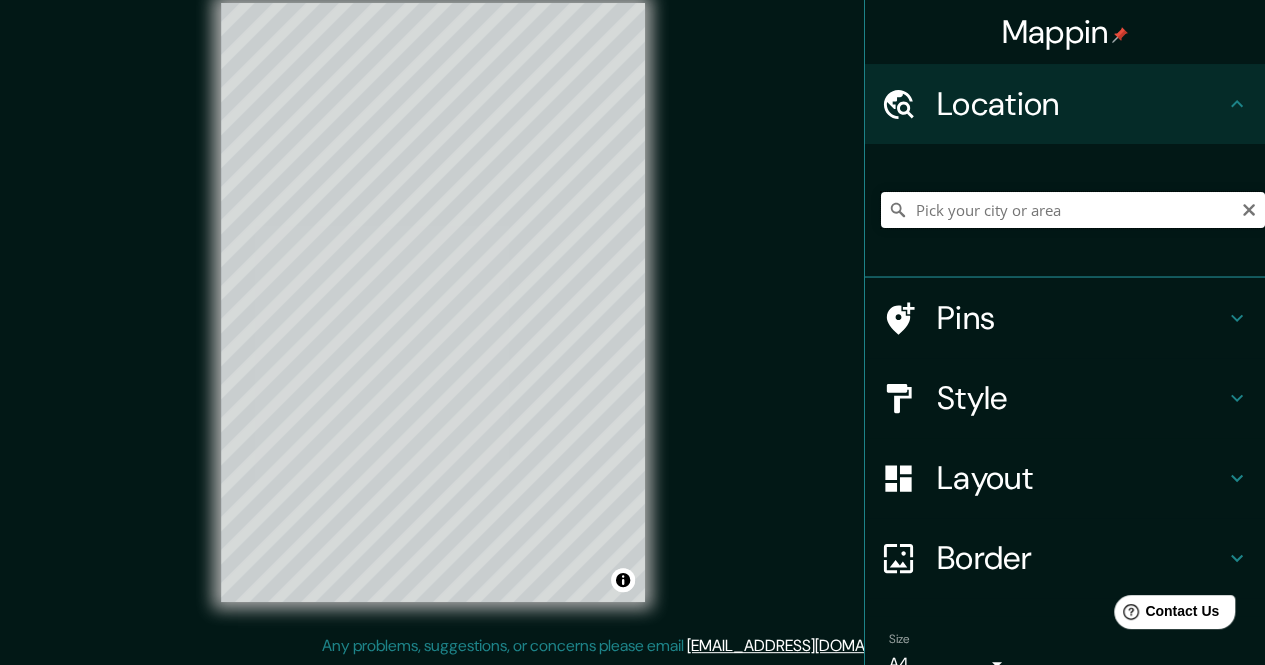 click at bounding box center (1073, 210) 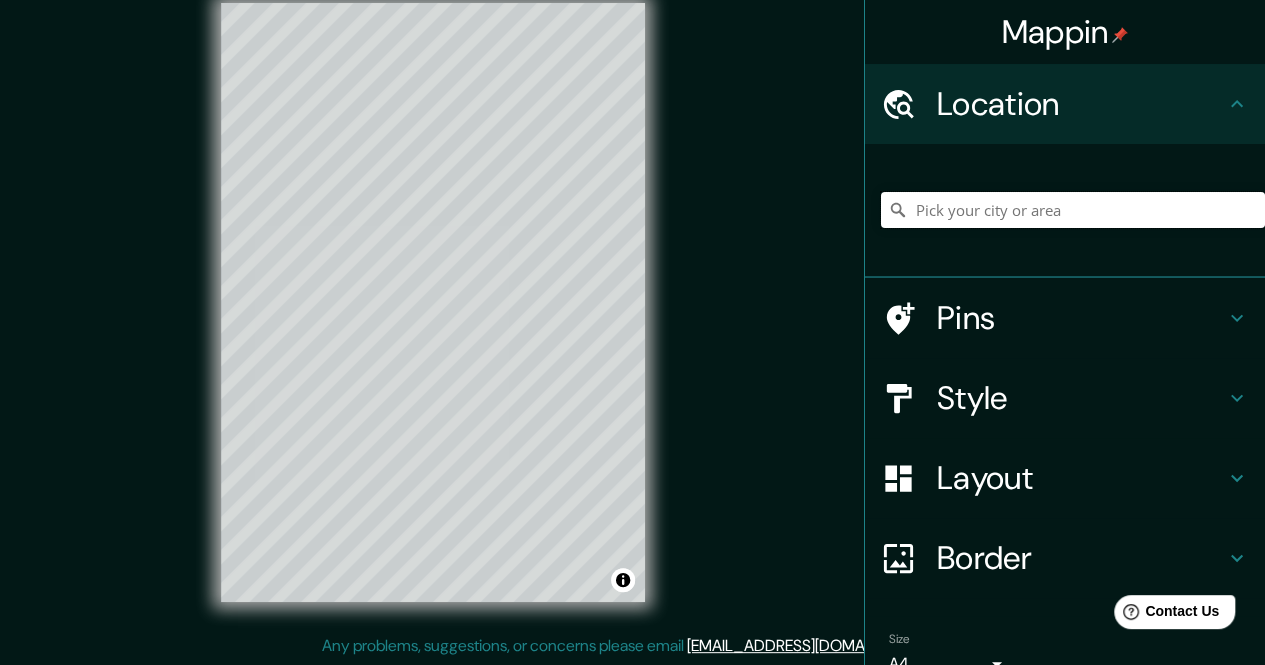 paste on "Çarşı, [STREET_ADDRESS]" 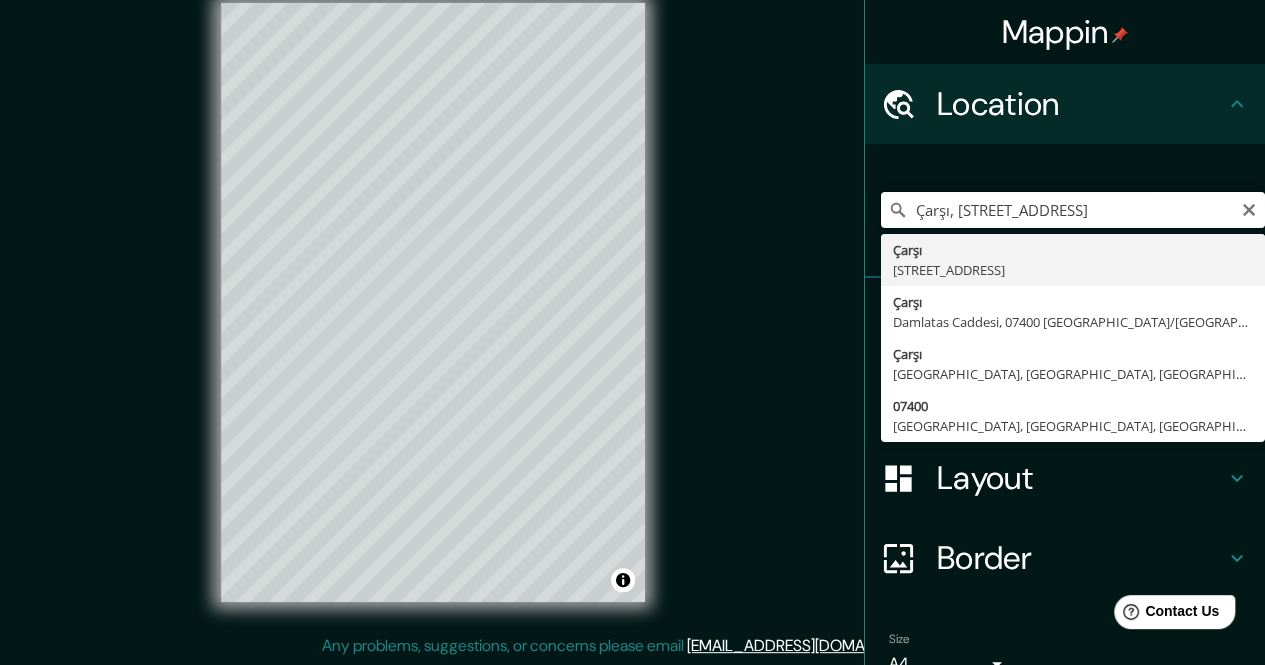 scroll, scrollTop: 0, scrollLeft: 0, axis: both 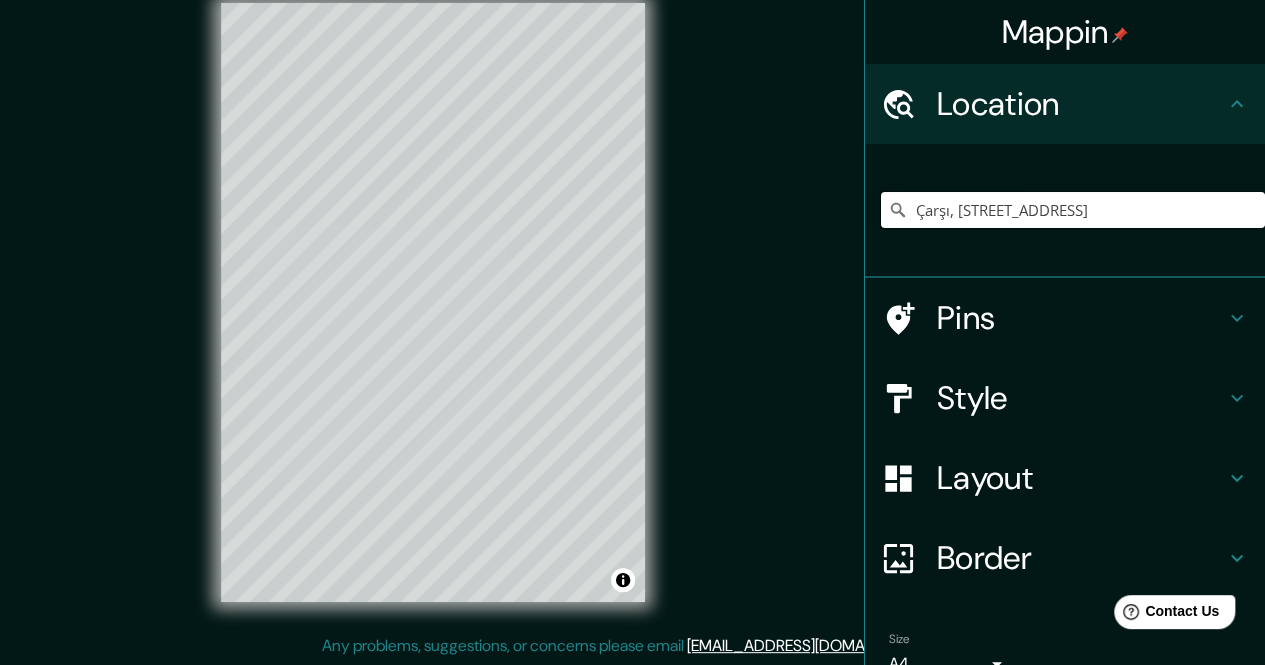 type on "Çarşı, [STREET_ADDRESS]" 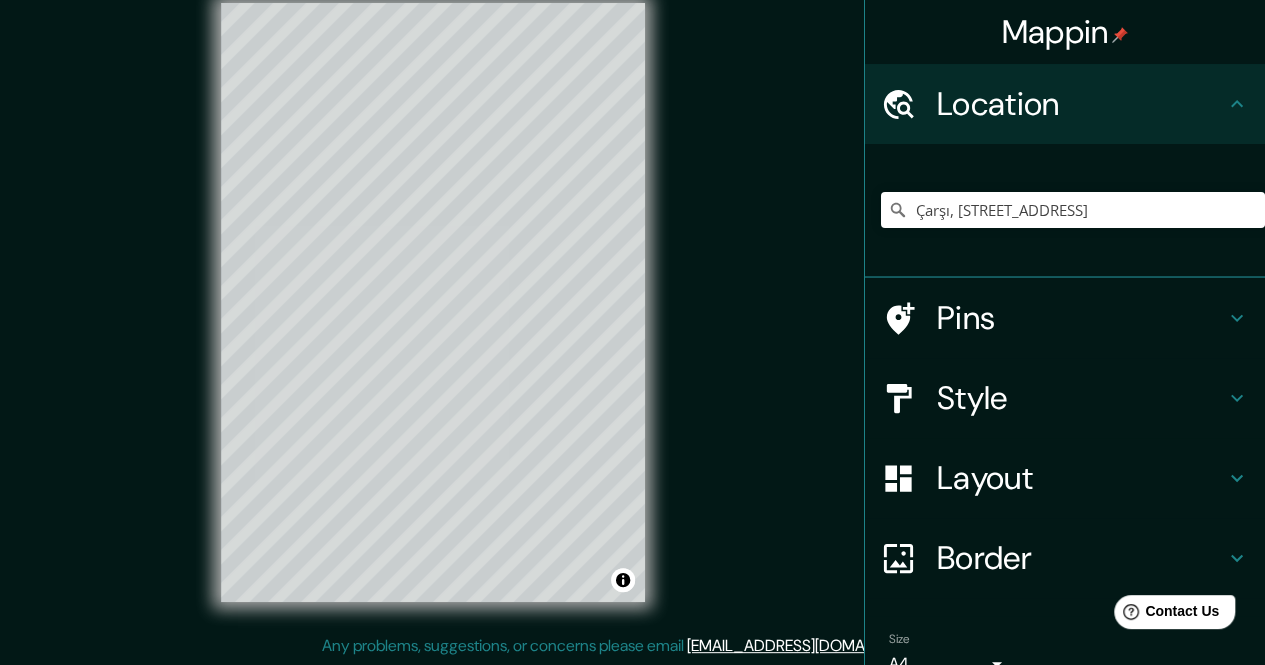 click at bounding box center [909, 318] 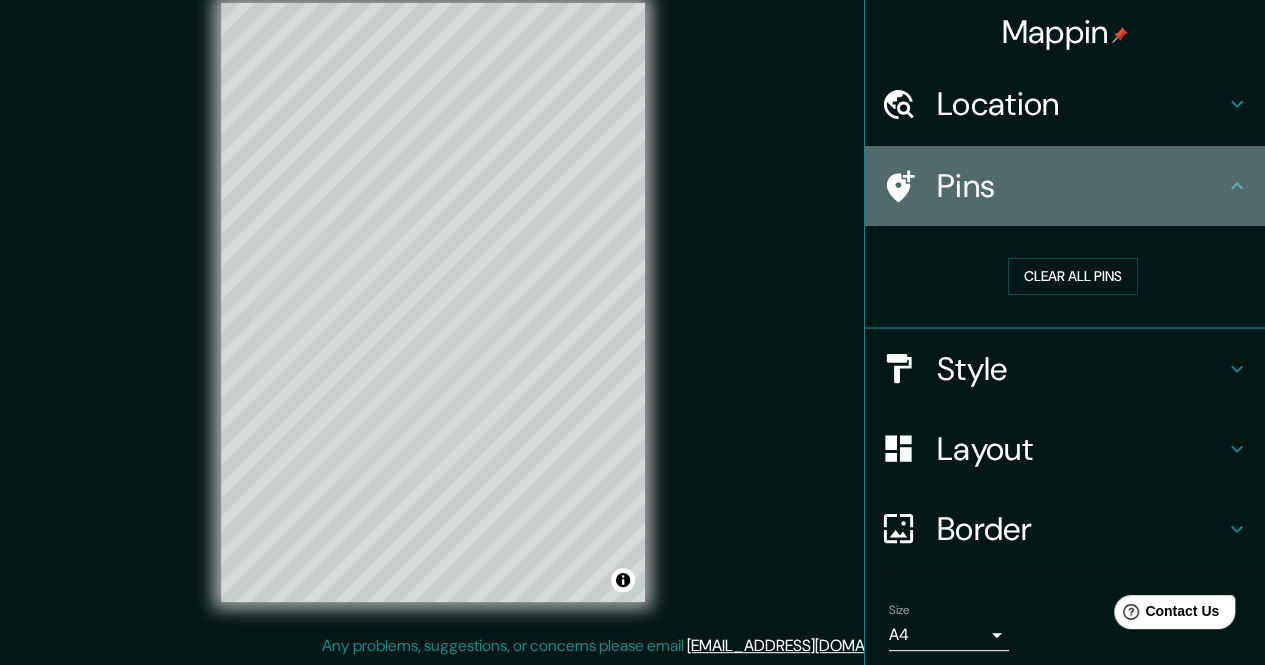 click 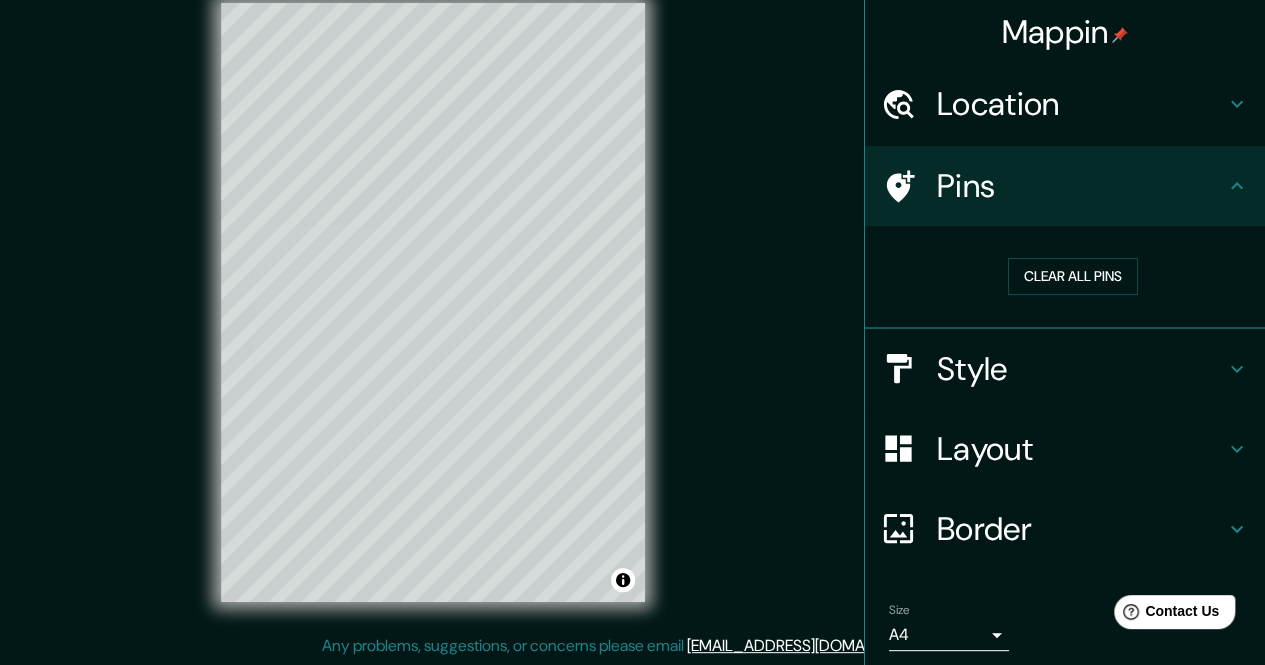 click 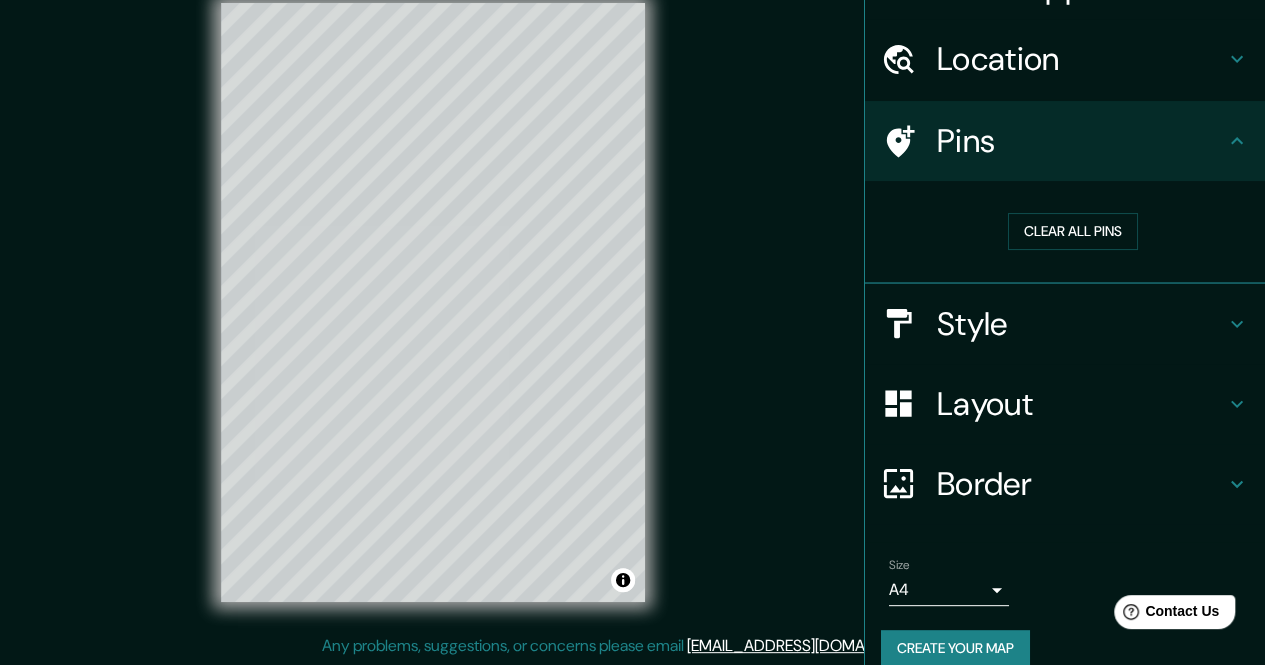 scroll, scrollTop: 68, scrollLeft: 0, axis: vertical 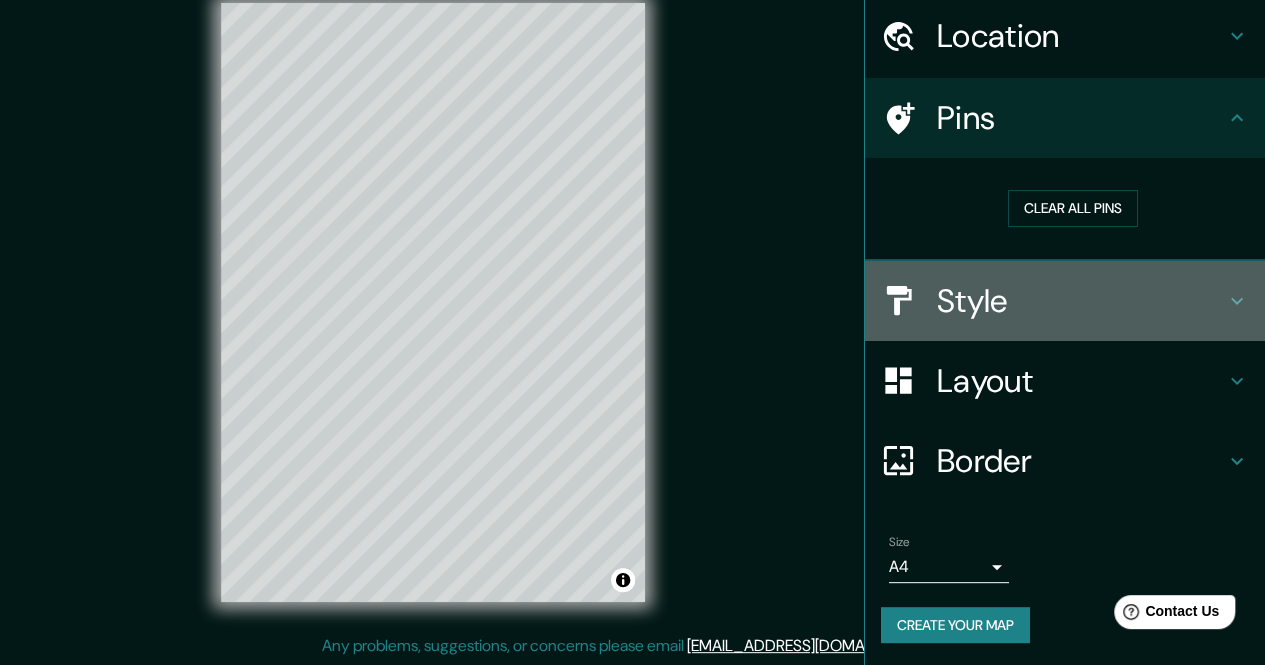 click on "Style" at bounding box center (1081, 301) 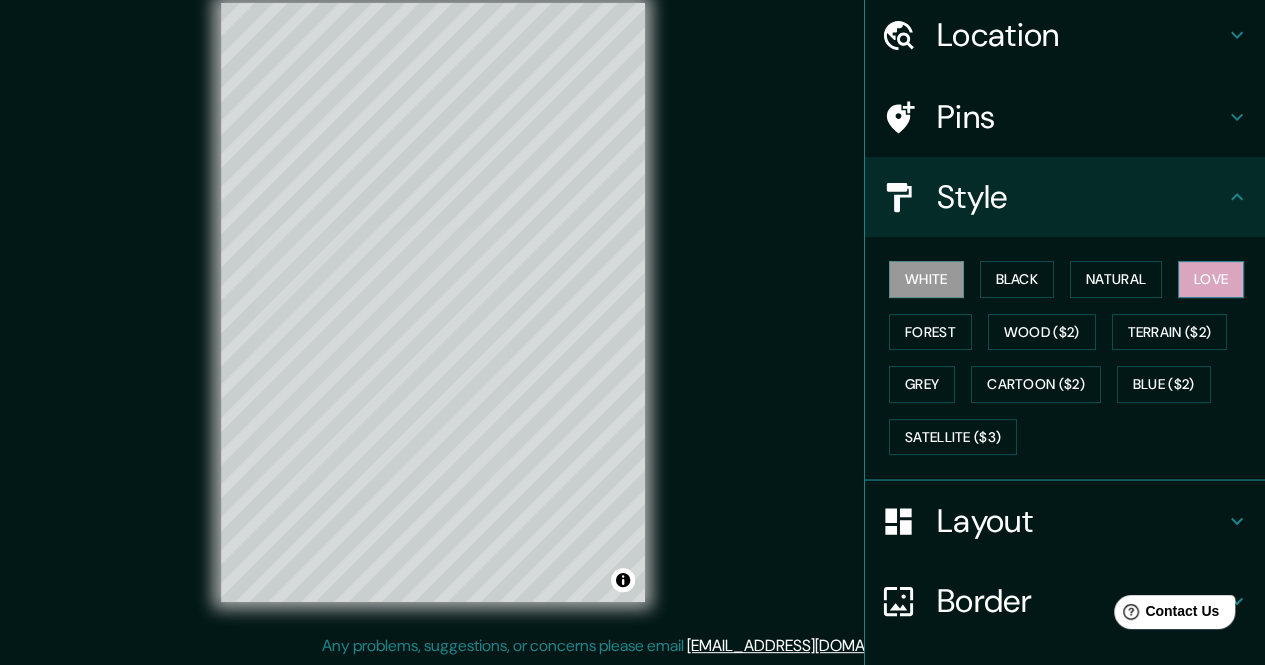 scroll, scrollTop: 0, scrollLeft: 0, axis: both 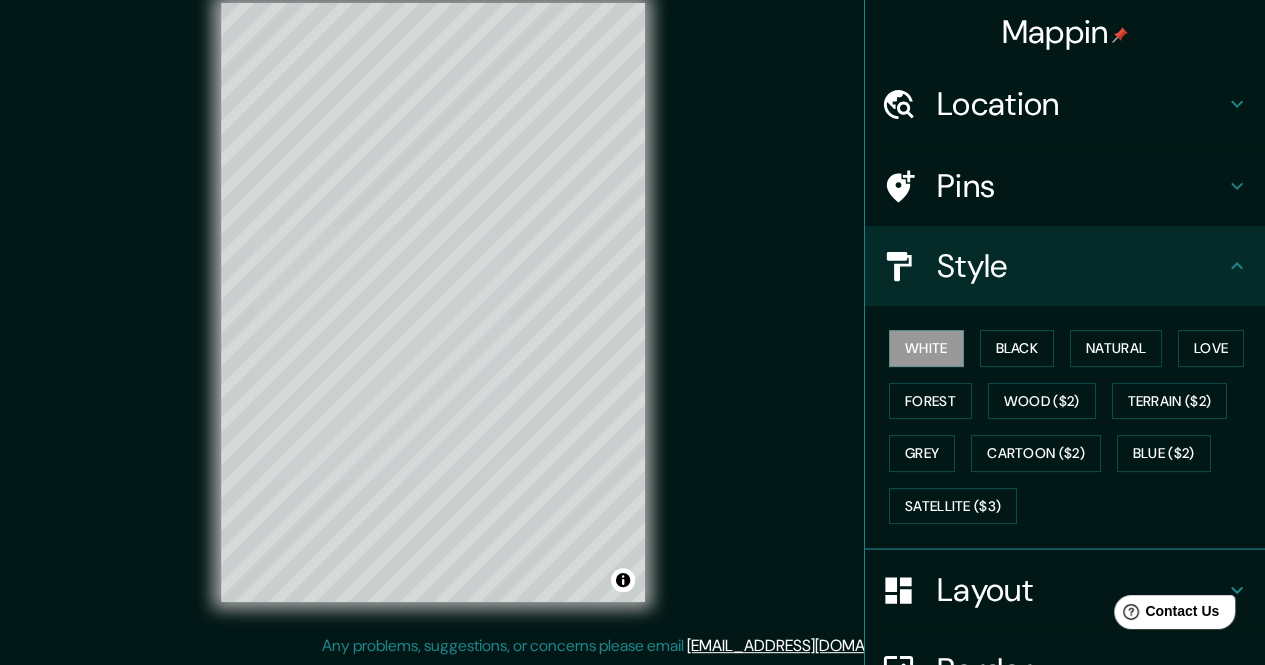 click on "Mappin" at bounding box center (1065, 32) 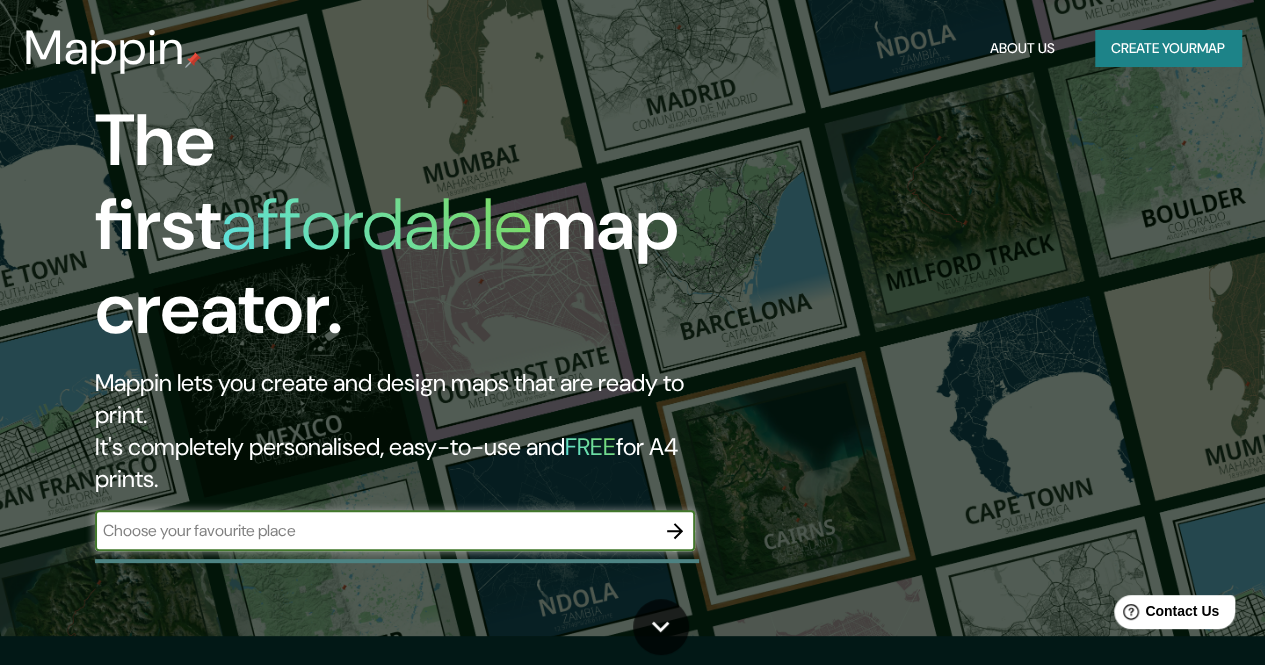 scroll, scrollTop: 0, scrollLeft: 0, axis: both 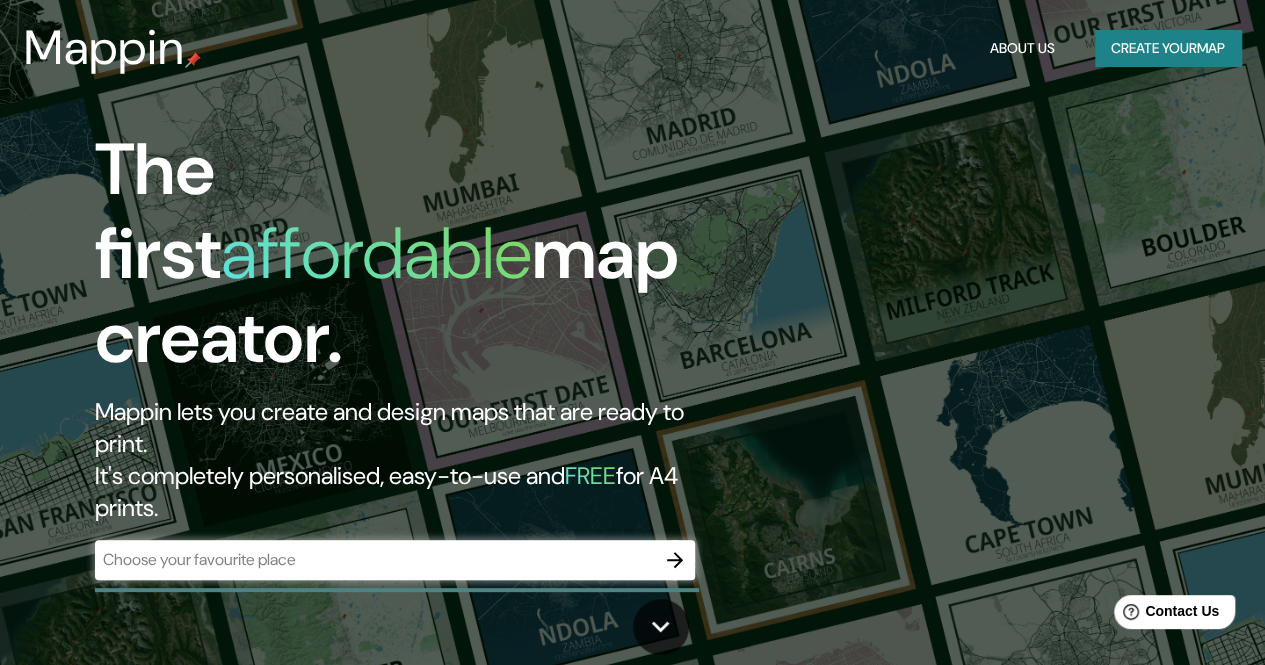 click on "About Us Create your   map" at bounding box center (1111, 48) 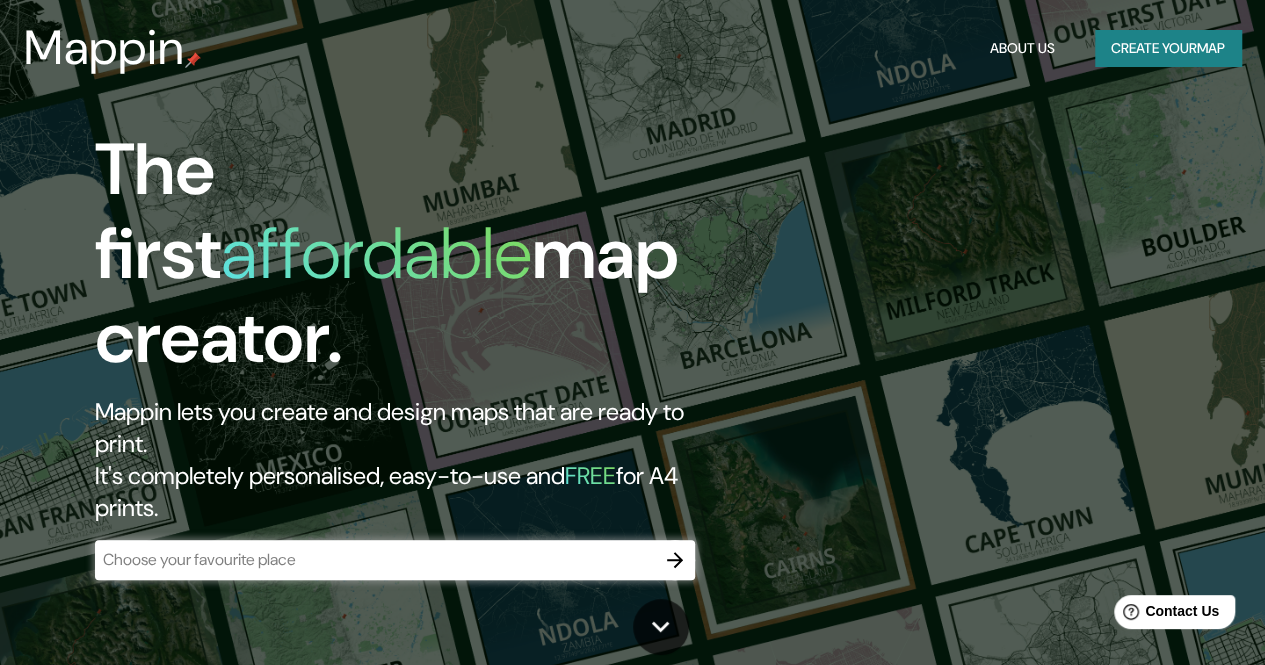 click on "​" at bounding box center (395, 560) 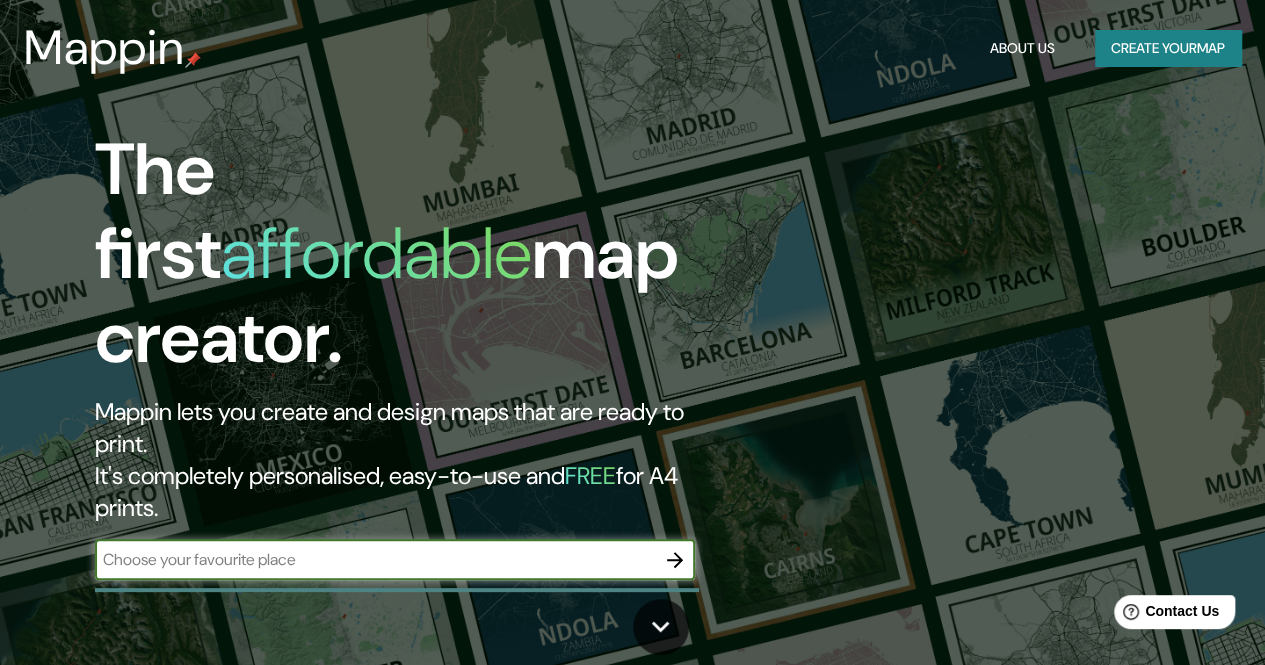 drag, startPoint x: 282, startPoint y: 489, endPoint x: 197, endPoint y: 471, distance: 86.88498 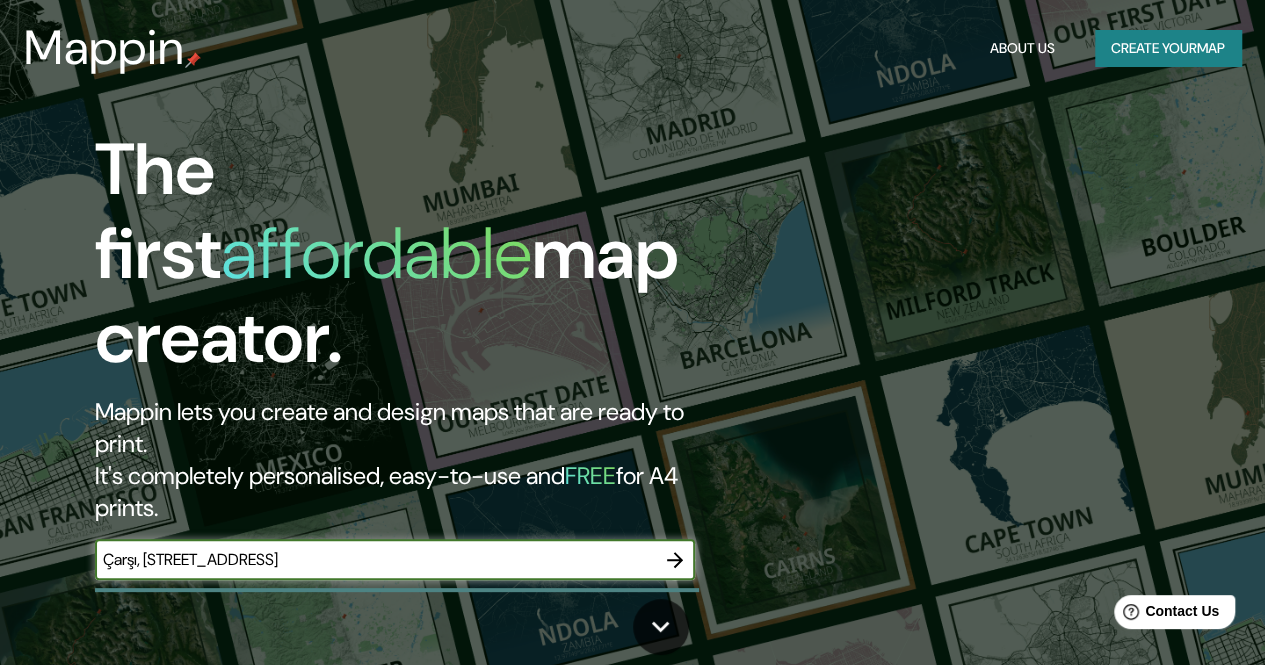 type on "Çarşı, [STREET_ADDRESS]" 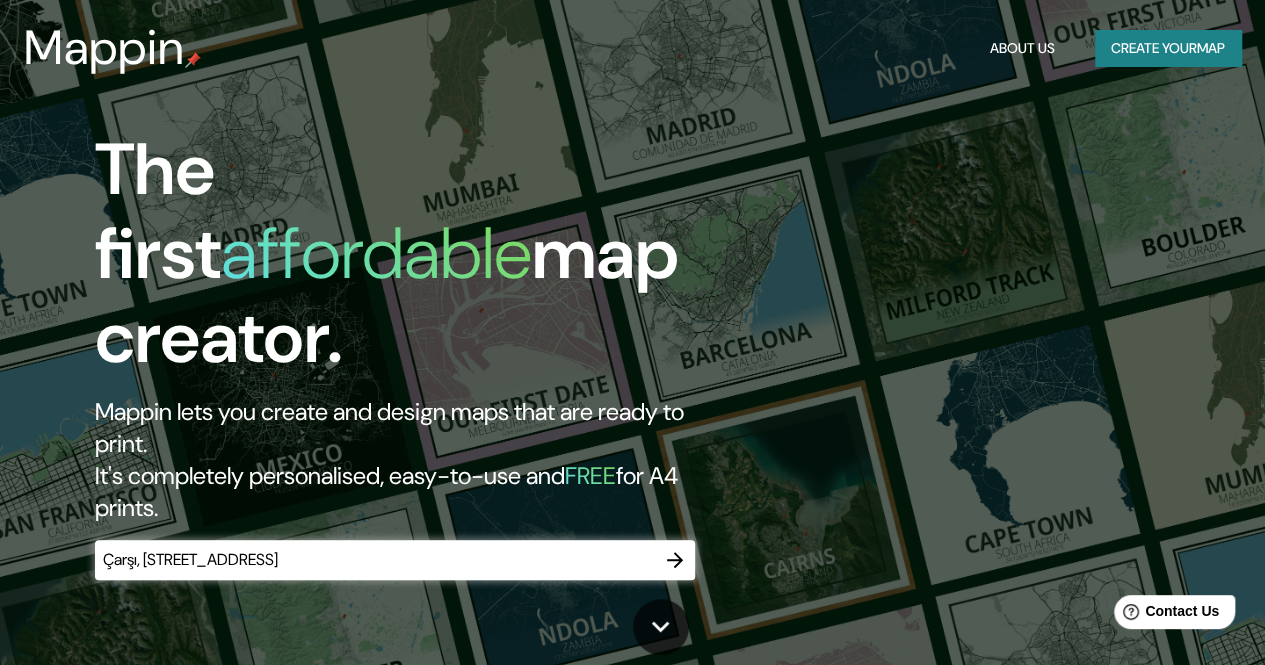 click 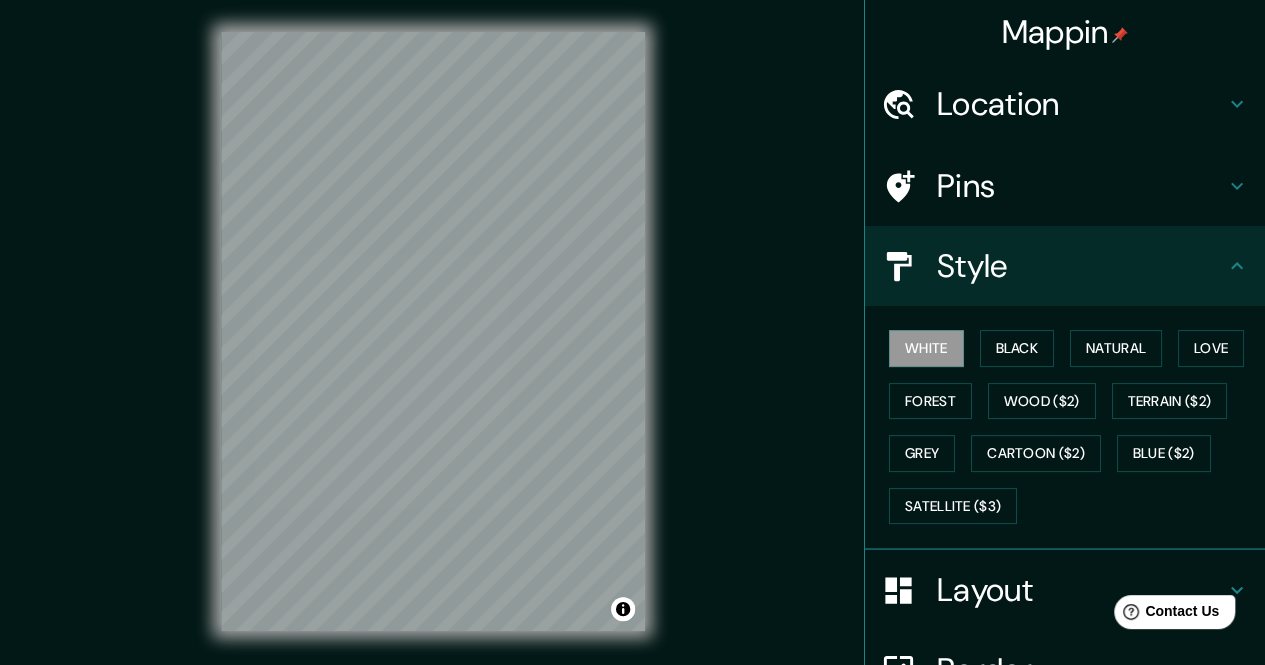 click on "Location" at bounding box center (1081, 104) 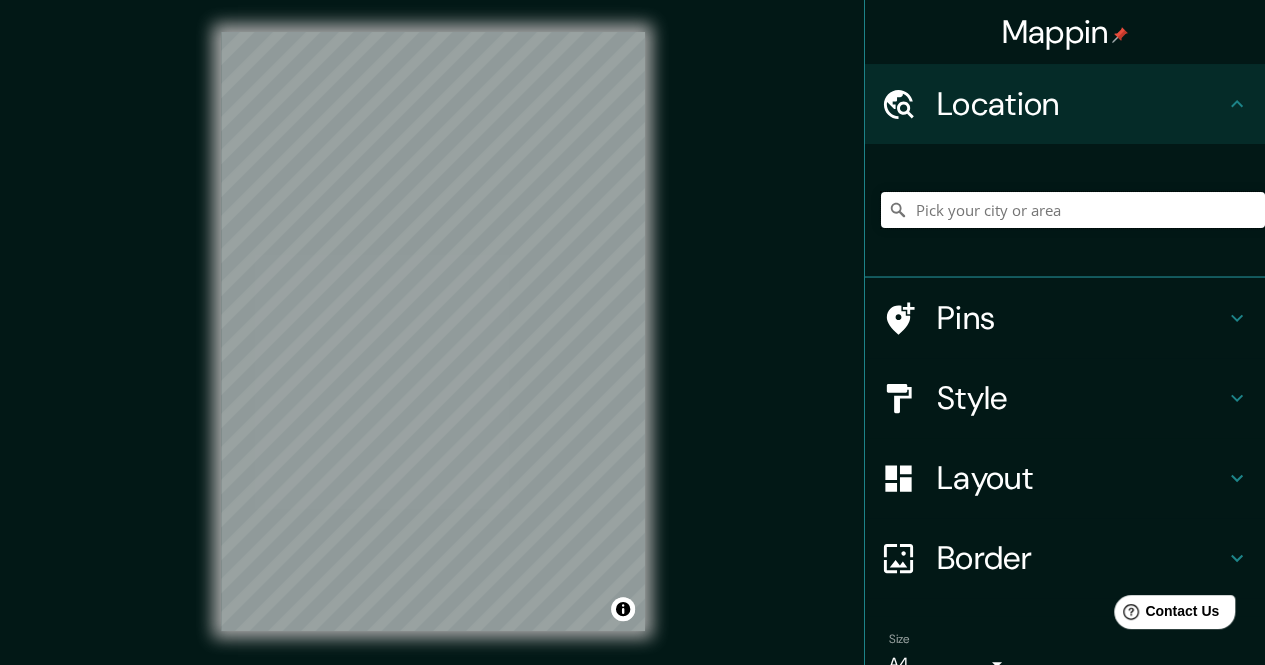 click at bounding box center (1073, 210) 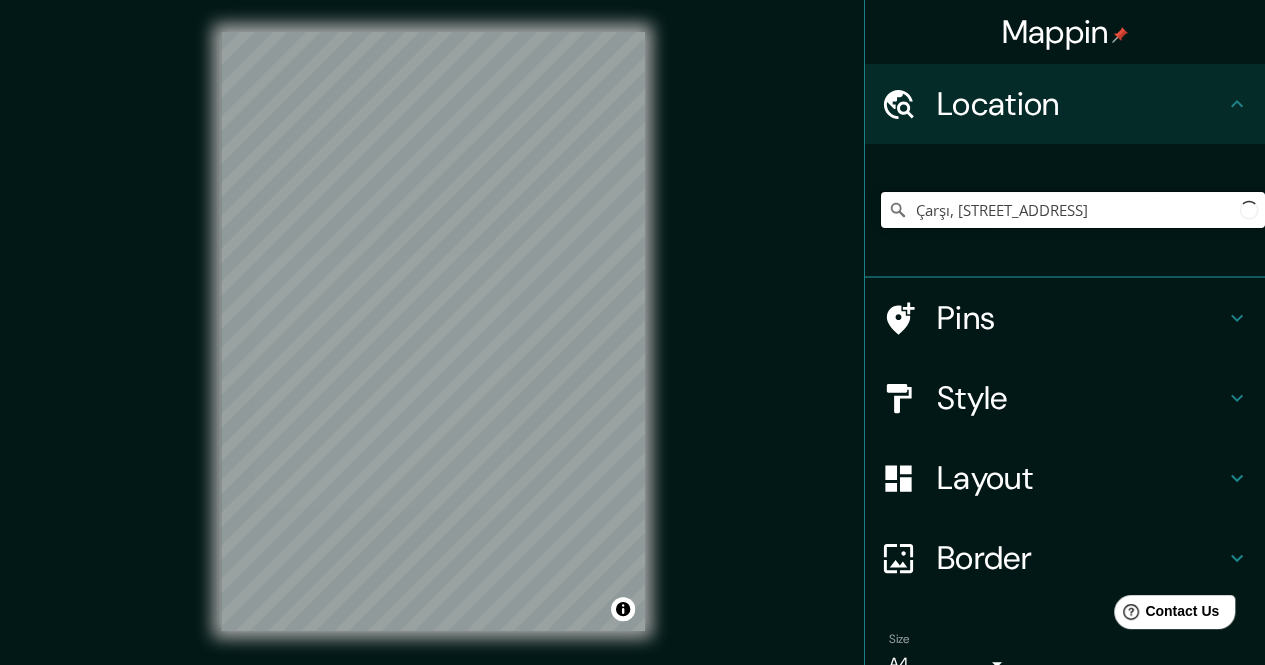 scroll, scrollTop: 0, scrollLeft: 84, axis: horizontal 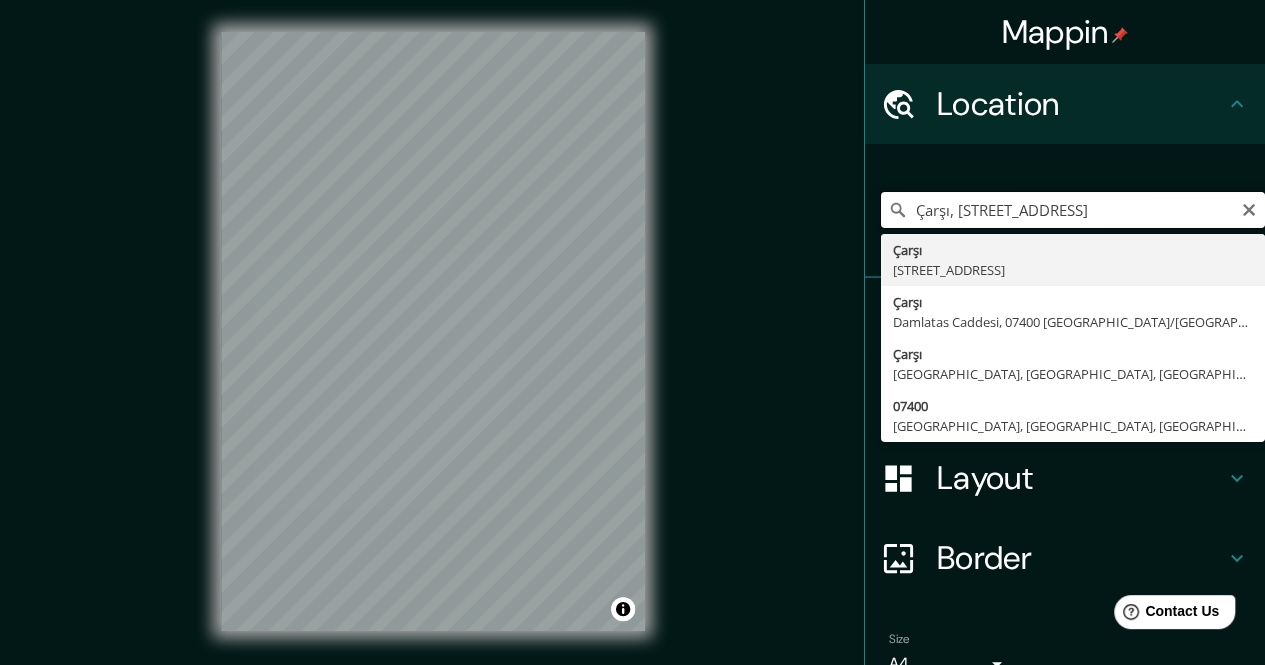 type on "Çarşı, [STREET_ADDRESS]" 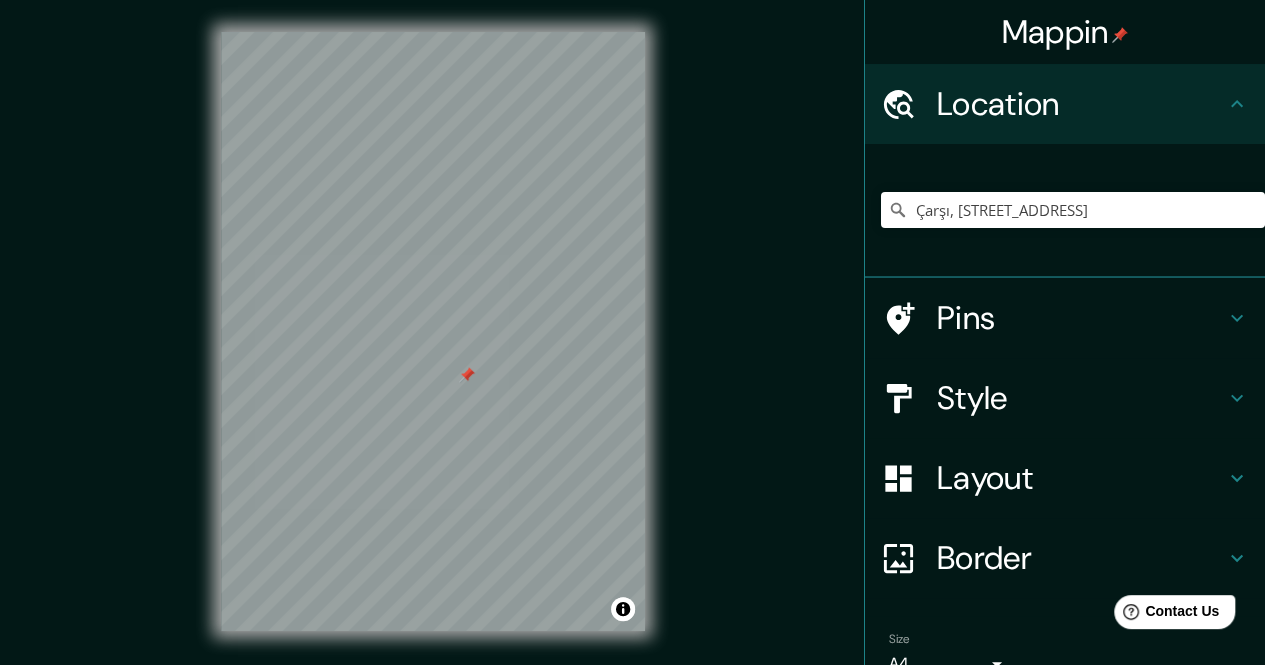 click at bounding box center (467, 375) 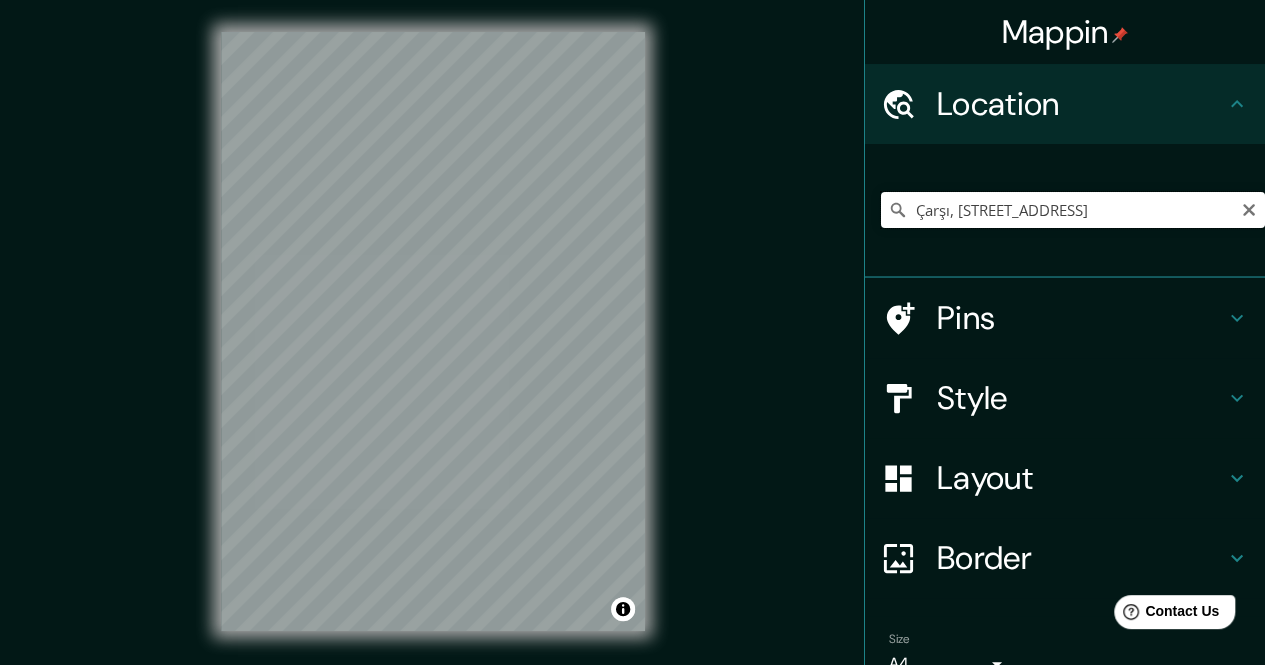 click on "Çarşı, [STREET_ADDRESS]" at bounding box center [1073, 210] 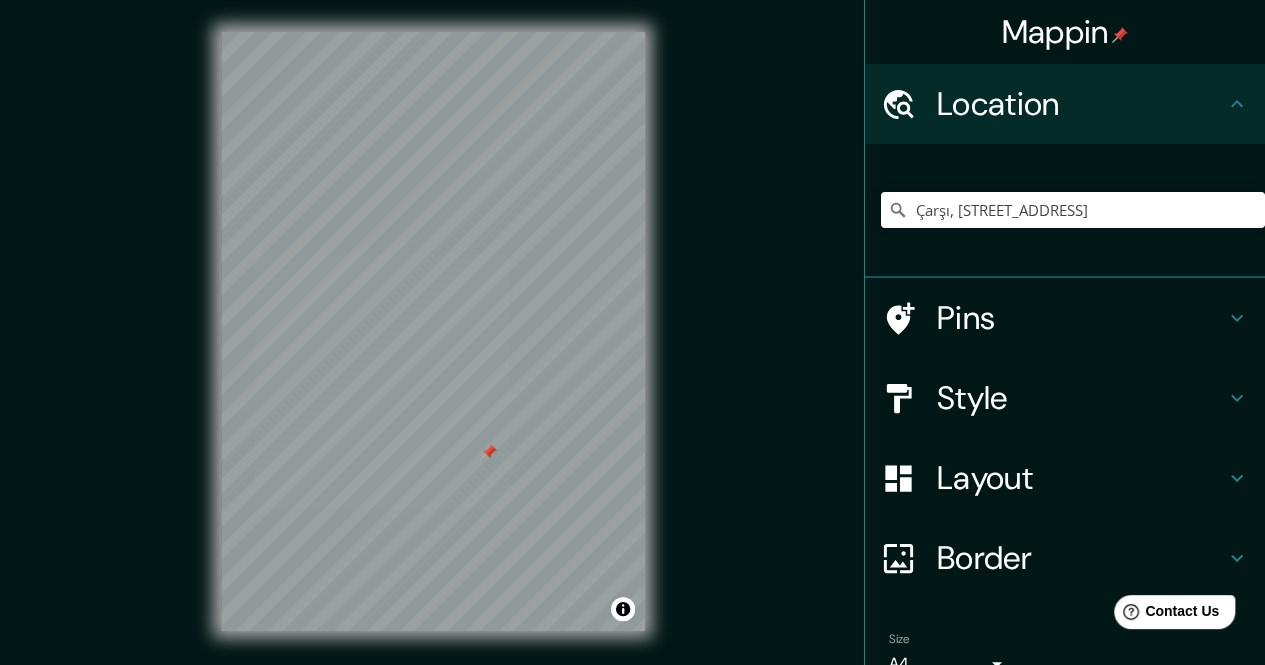 click 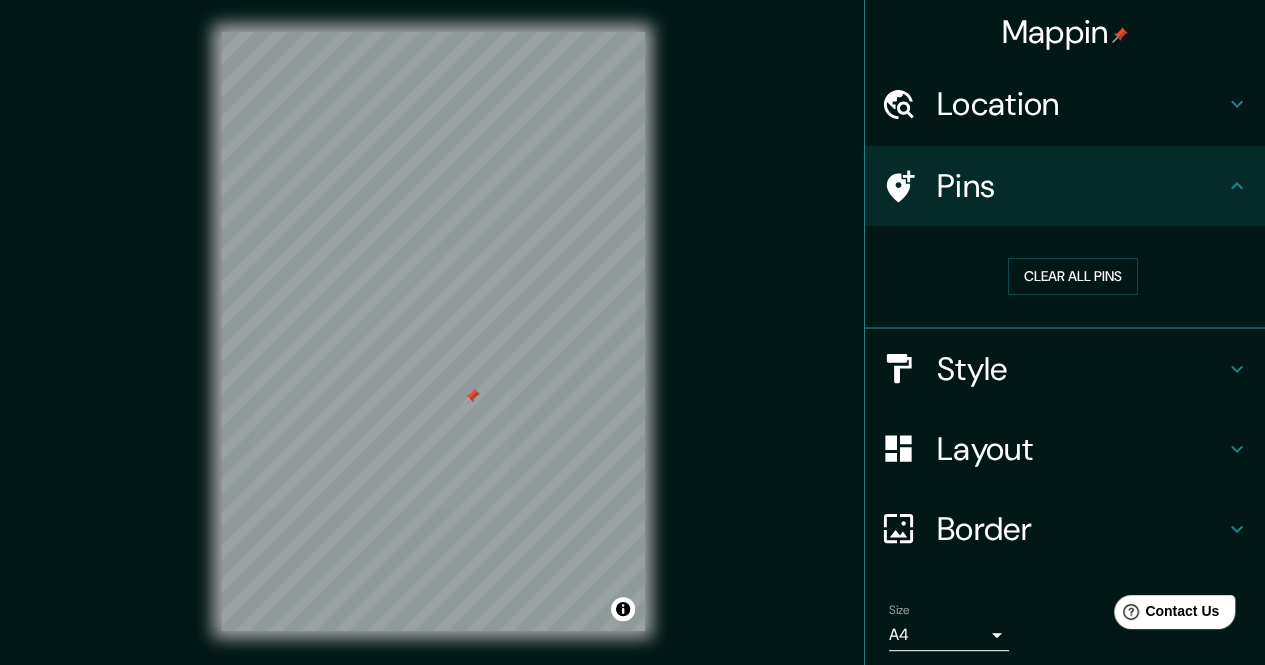 click on "Style" at bounding box center [1081, 369] 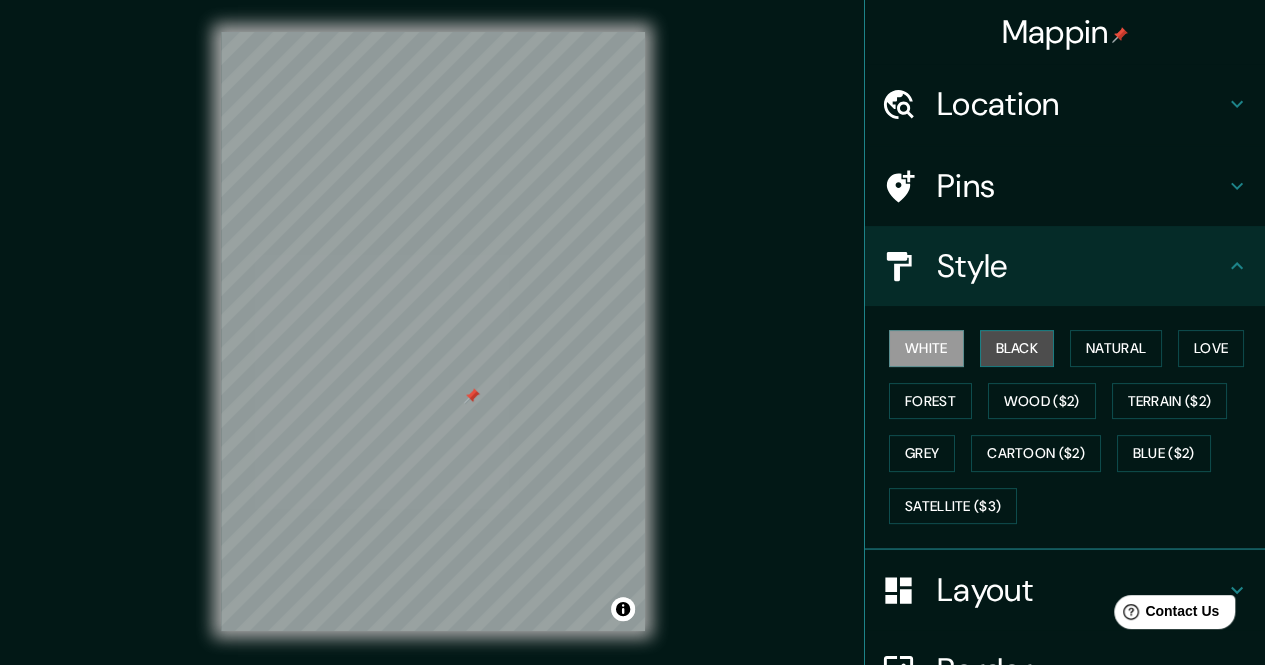 click on "Black" at bounding box center [1017, 348] 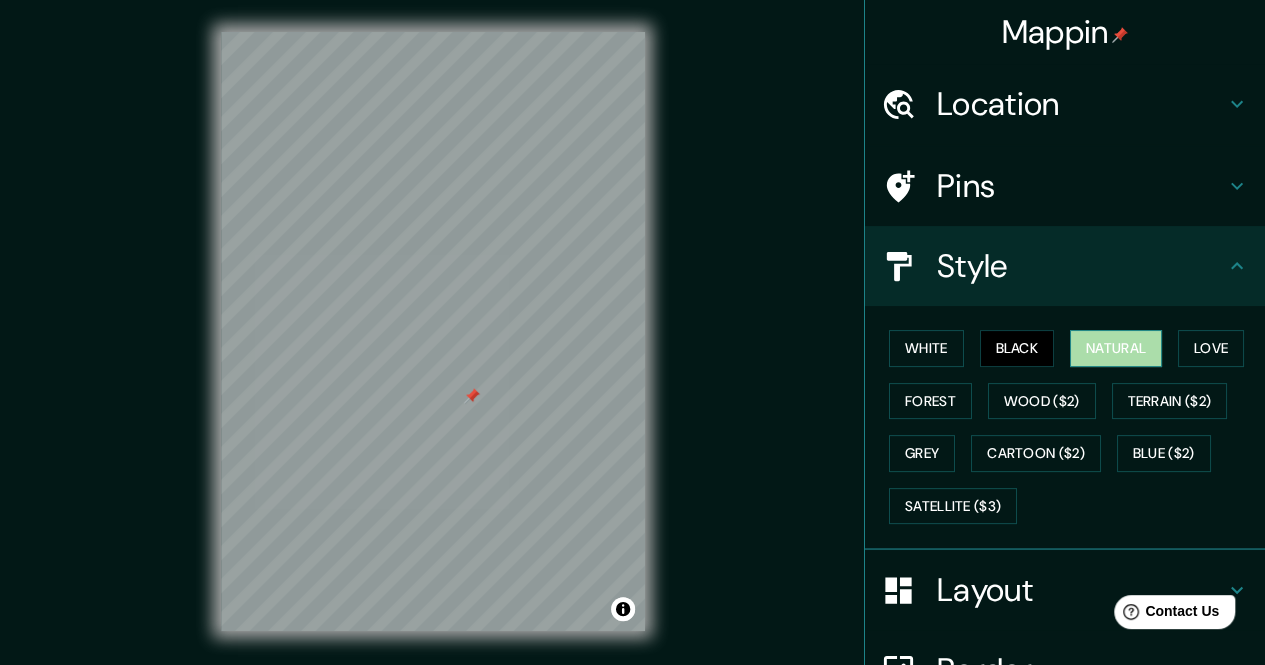 click on "Natural" at bounding box center (1116, 348) 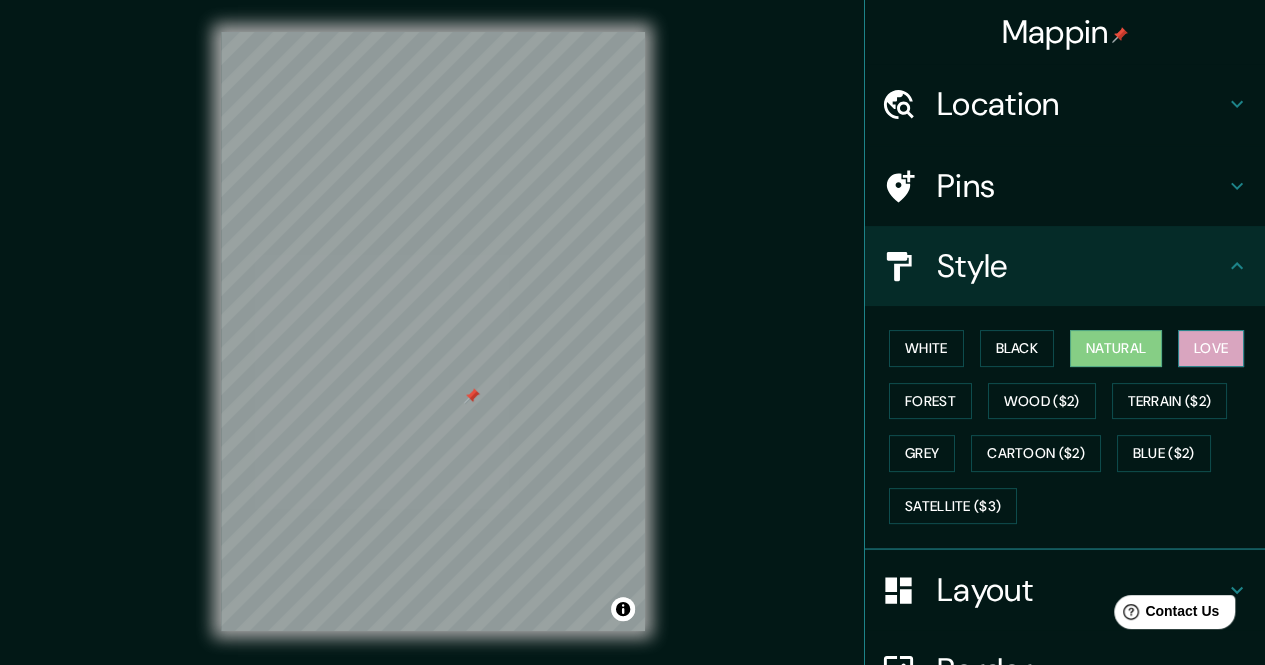 click on "Love" at bounding box center (1211, 348) 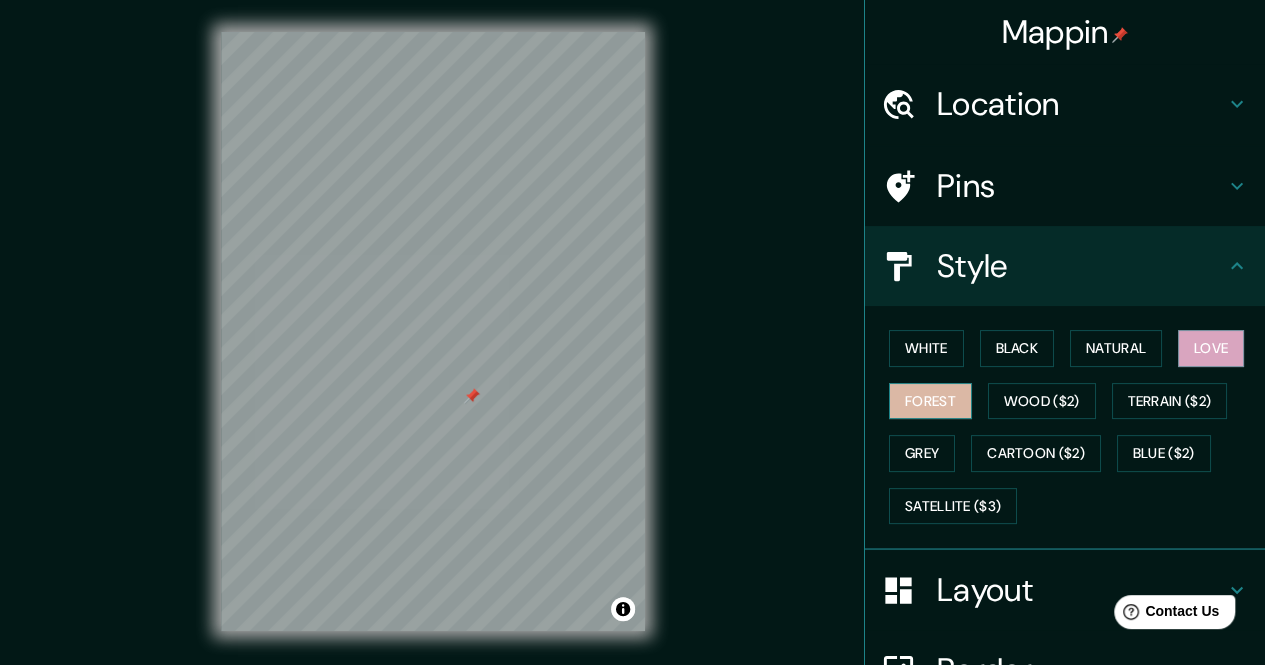 click on "Forest" at bounding box center (930, 401) 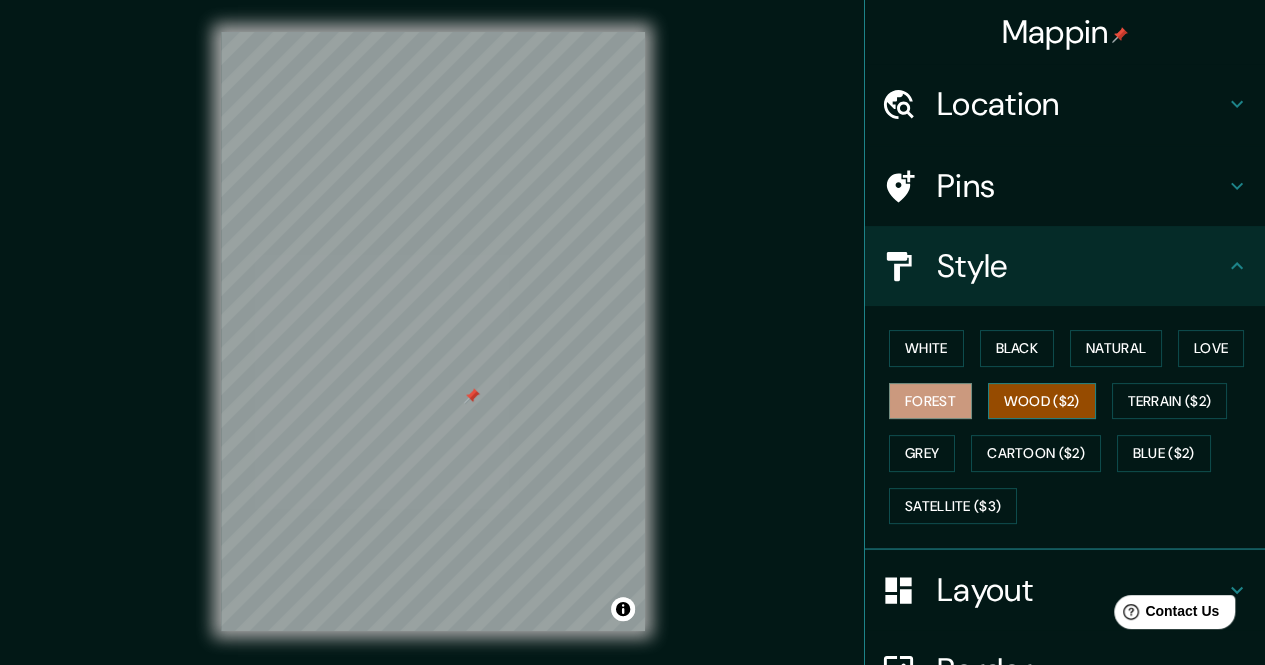 click on "Wood ($2)" at bounding box center [1042, 401] 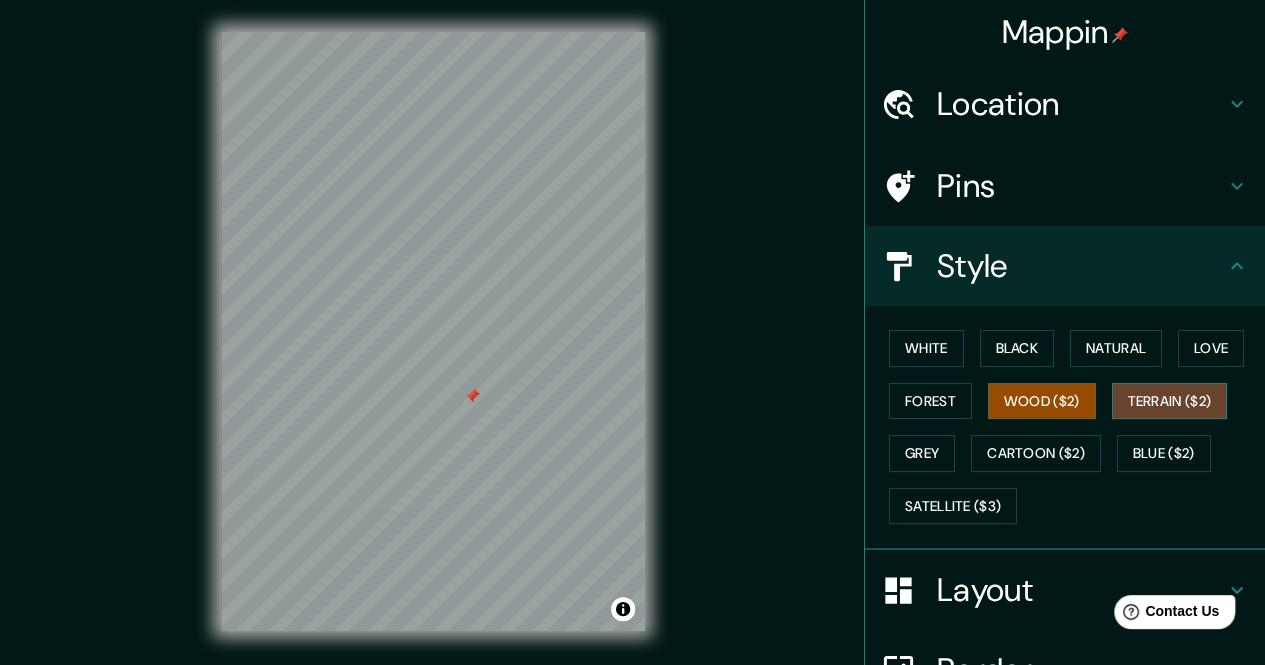 click on "Terrain ($2)" at bounding box center (1170, 401) 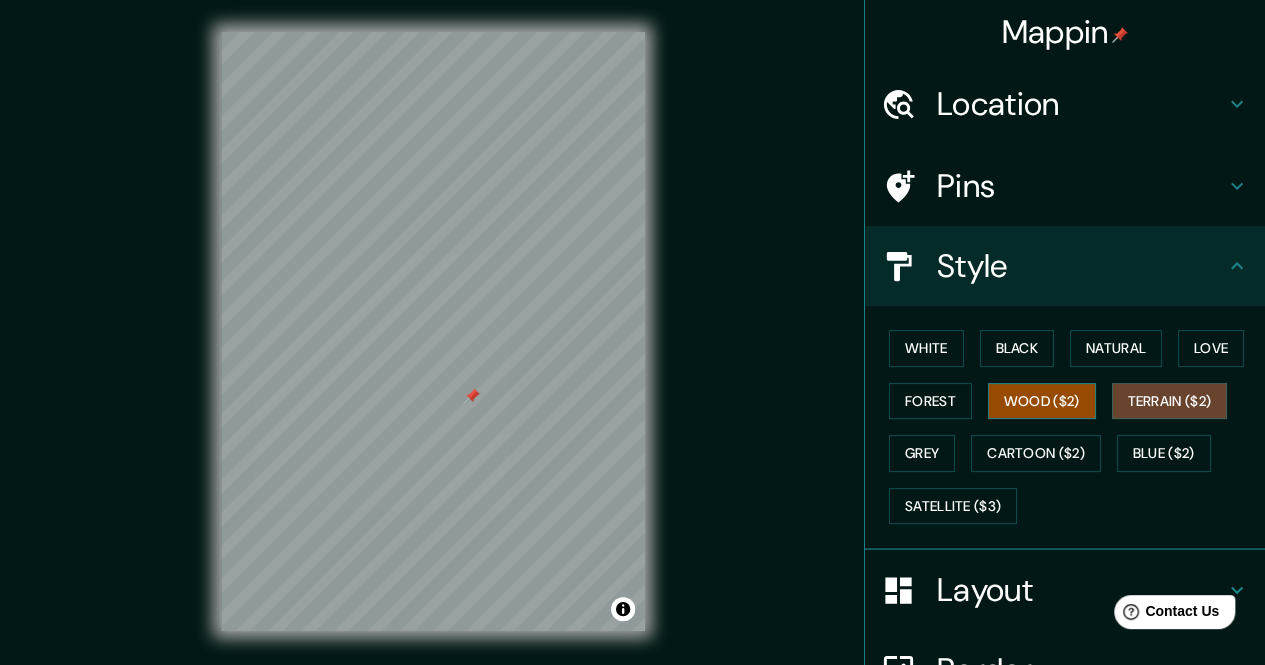 click on "Wood ($2)" at bounding box center (1042, 401) 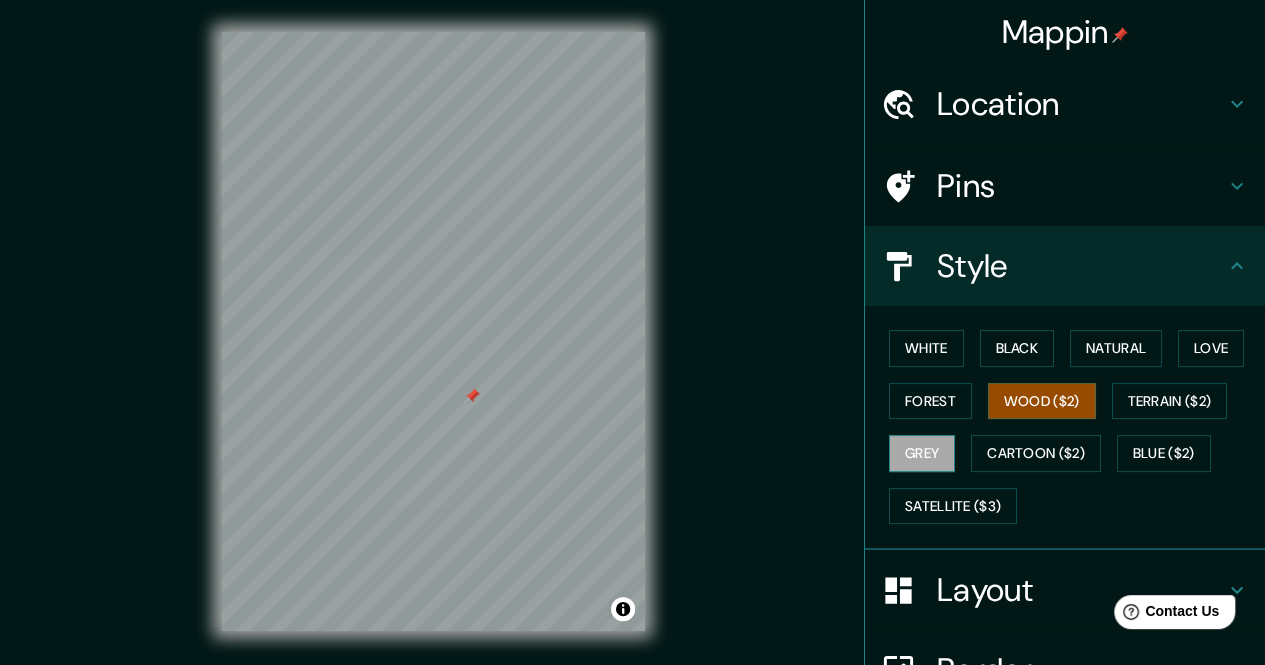 click on "Grey" at bounding box center [922, 453] 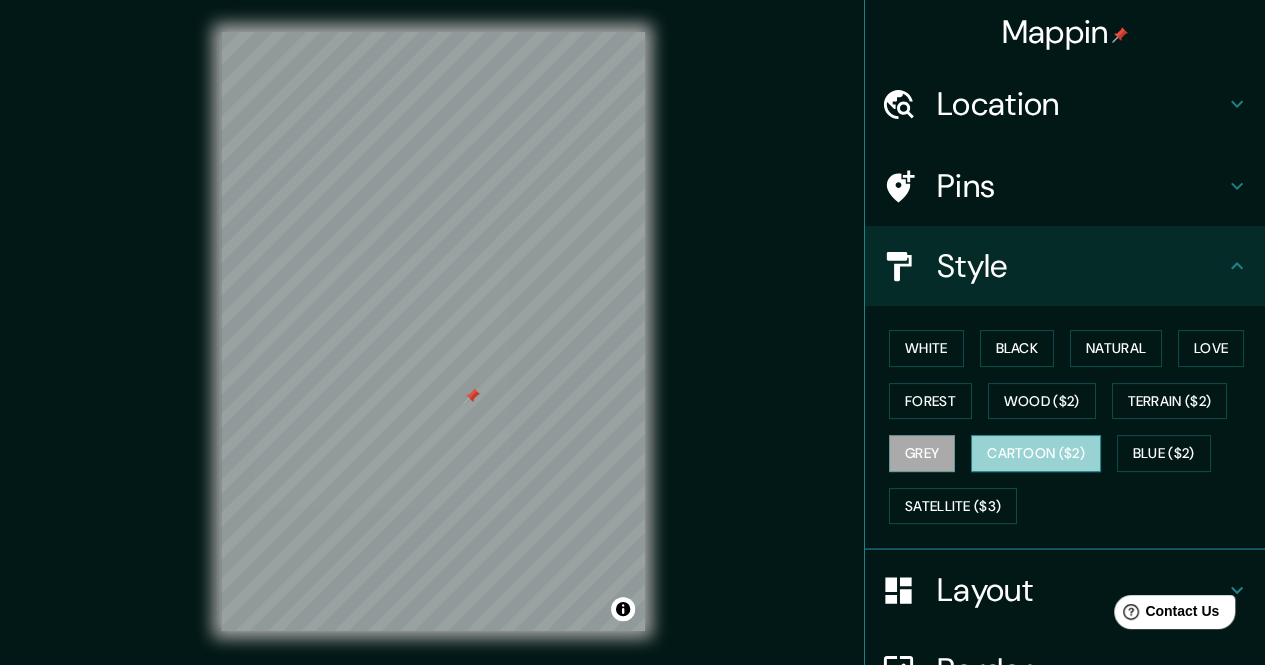 click on "Cartoon ($2)" at bounding box center (1036, 453) 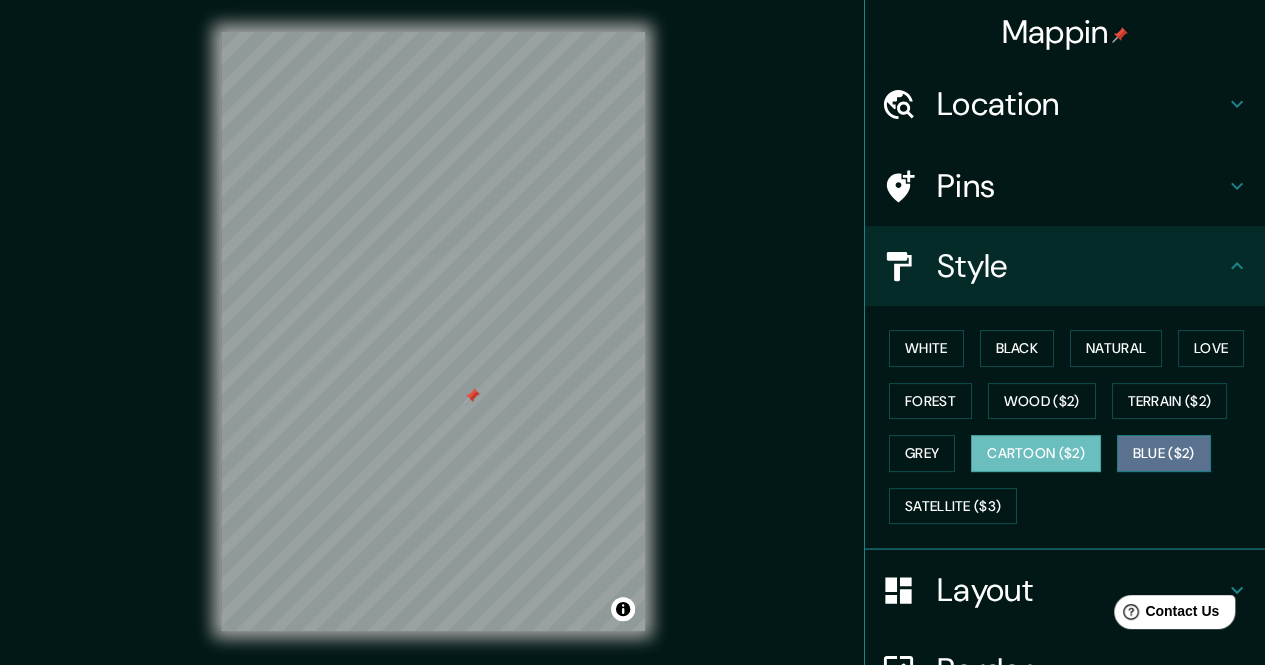click on "Blue ($2)" at bounding box center [1164, 453] 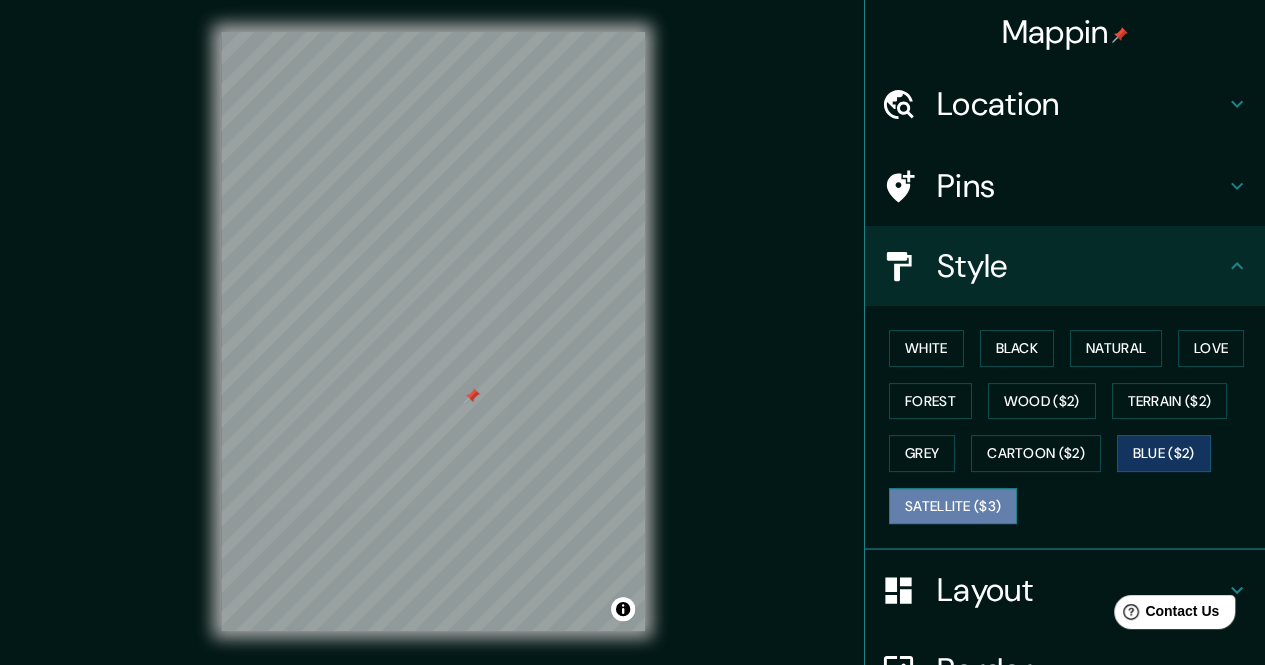 click on "Satellite ($3)" at bounding box center [953, 506] 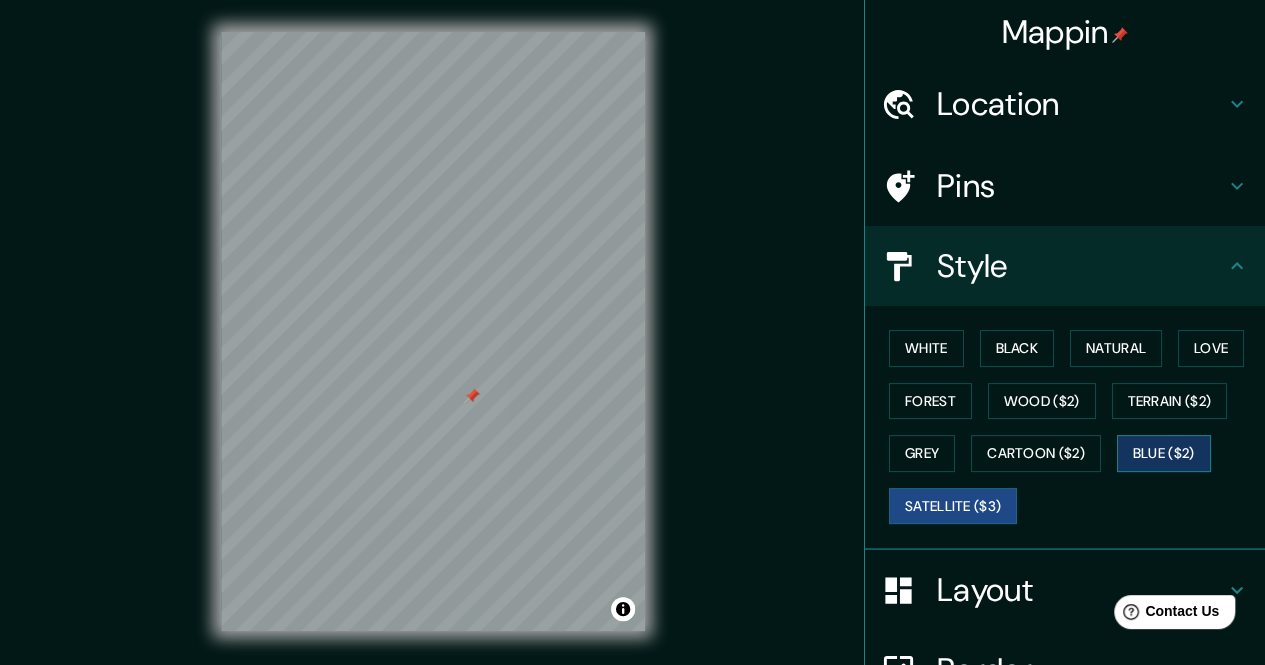 click on "Blue ($2)" at bounding box center [1164, 453] 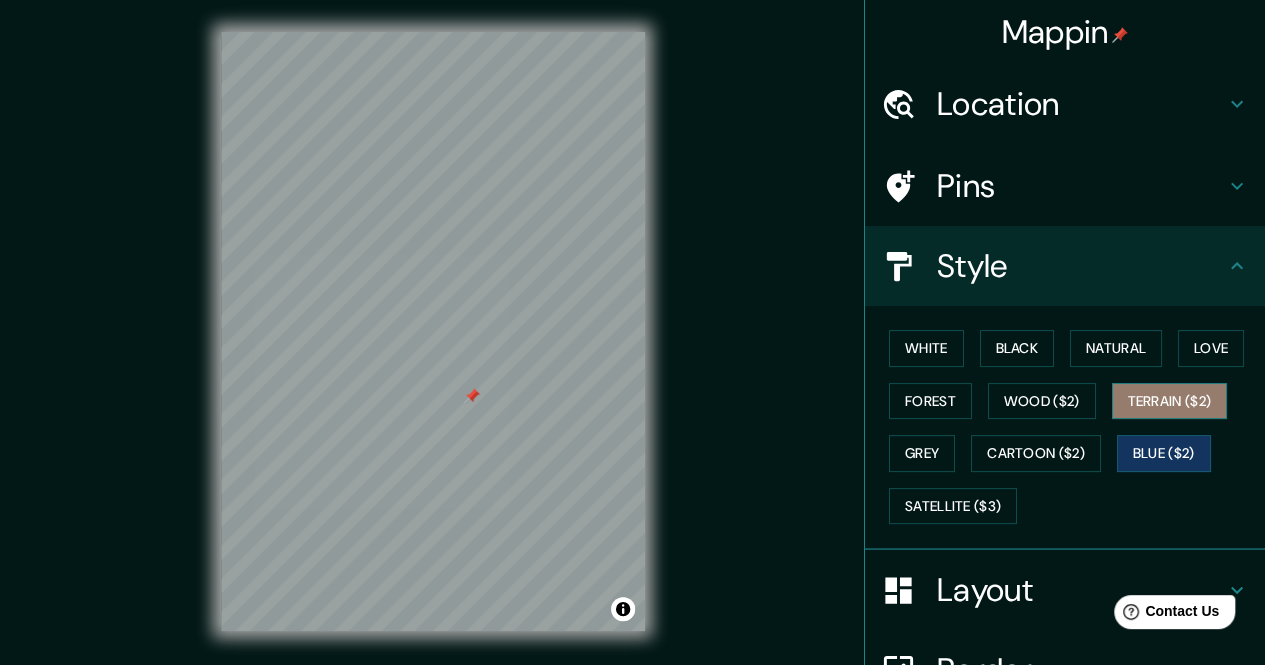 click on "Terrain ($2)" at bounding box center (1170, 401) 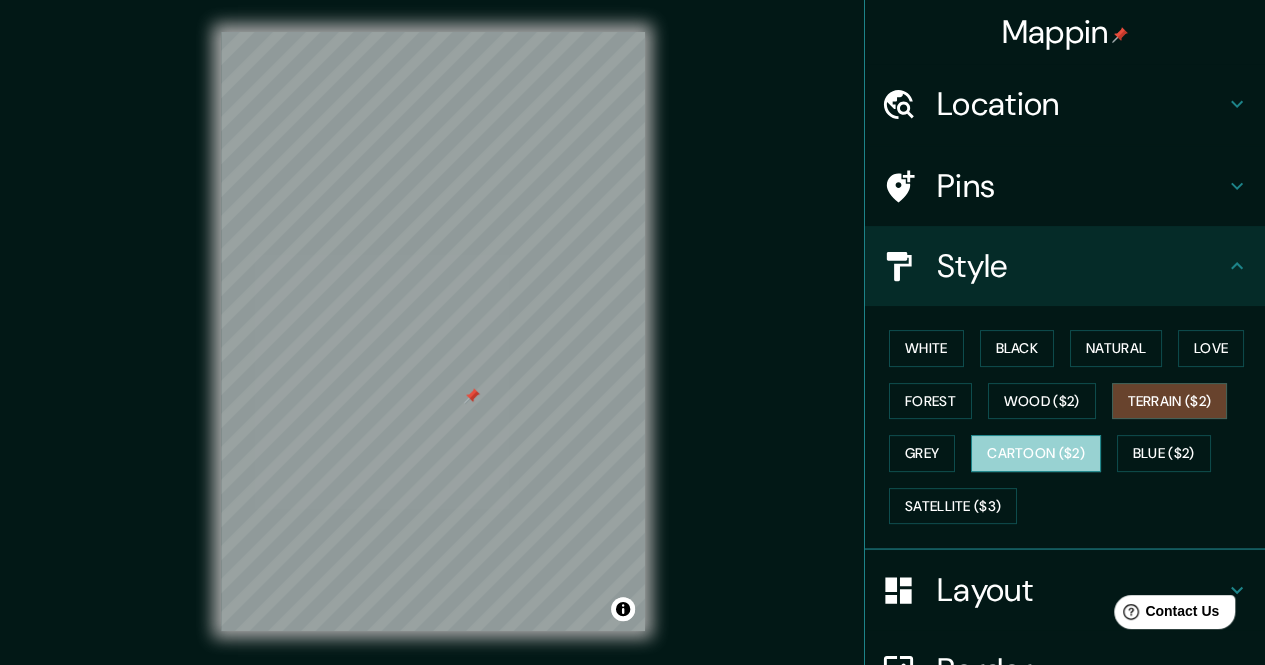 click on "Cartoon ($2)" at bounding box center [1036, 453] 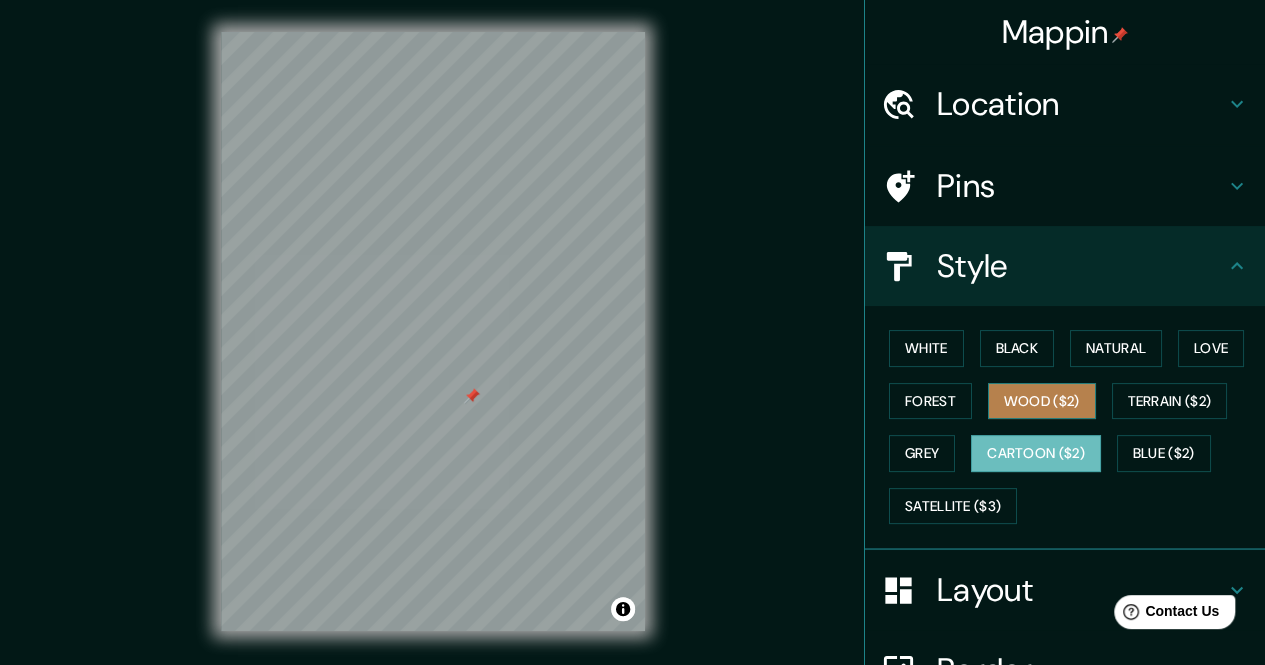 click on "Wood ($2)" at bounding box center (1042, 401) 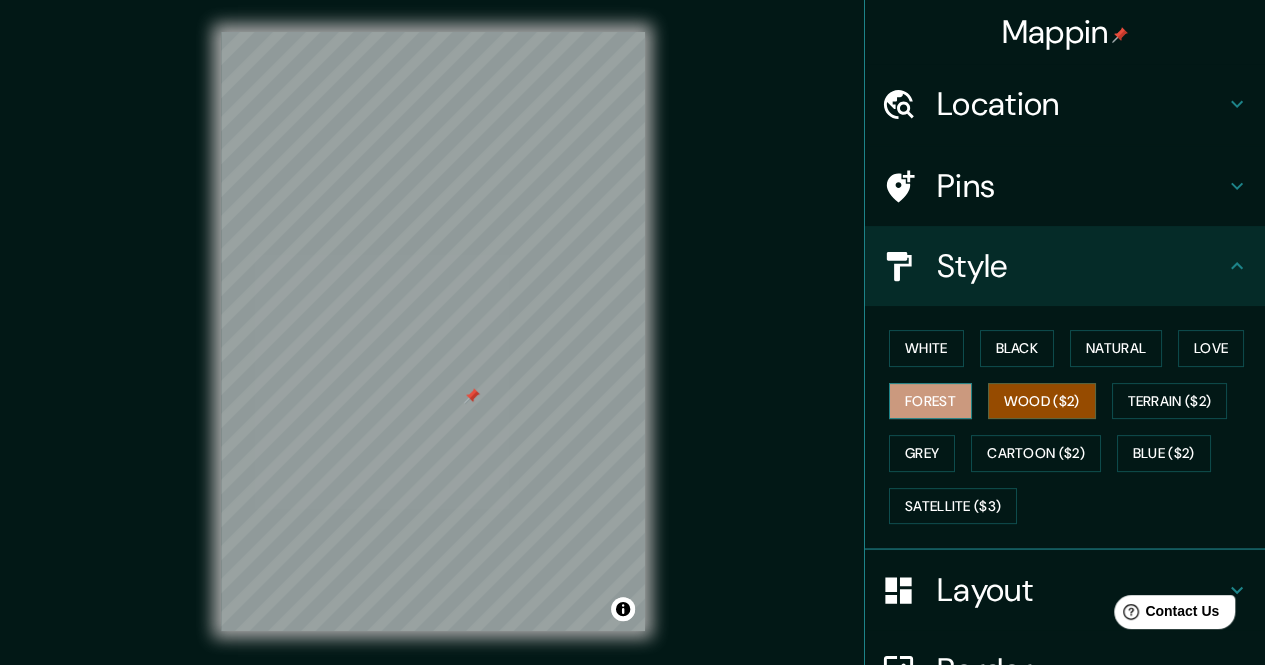 click on "Forest" at bounding box center [930, 401] 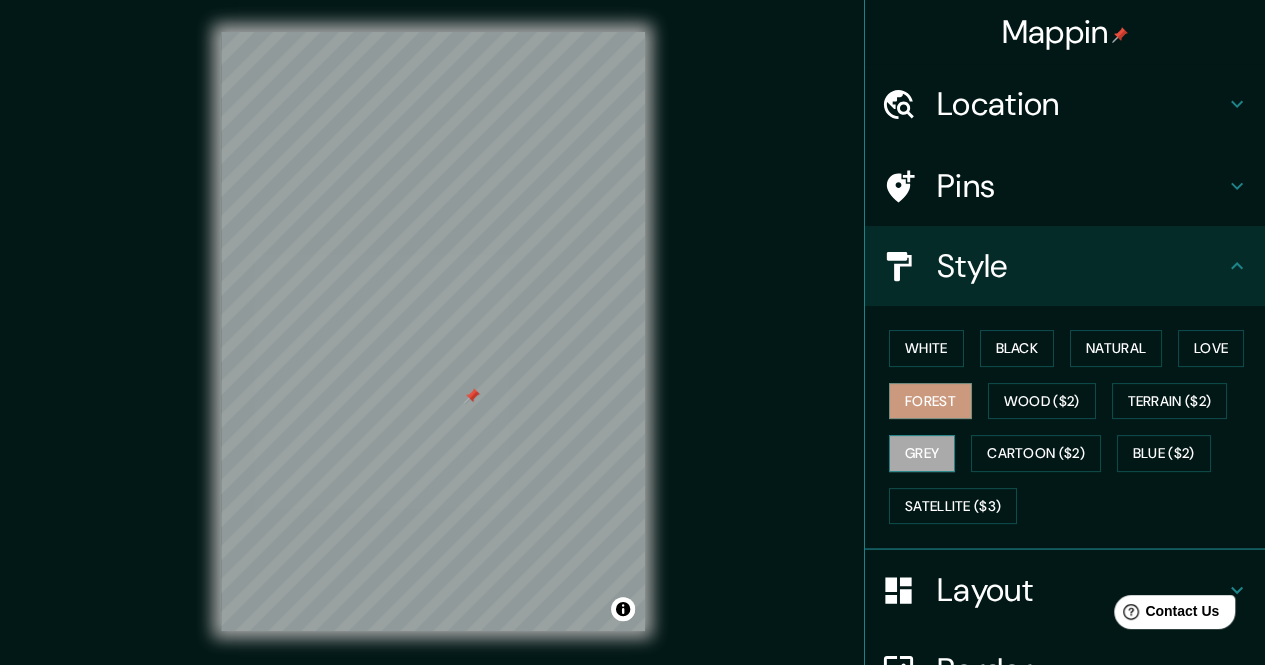 click on "Grey" at bounding box center (922, 453) 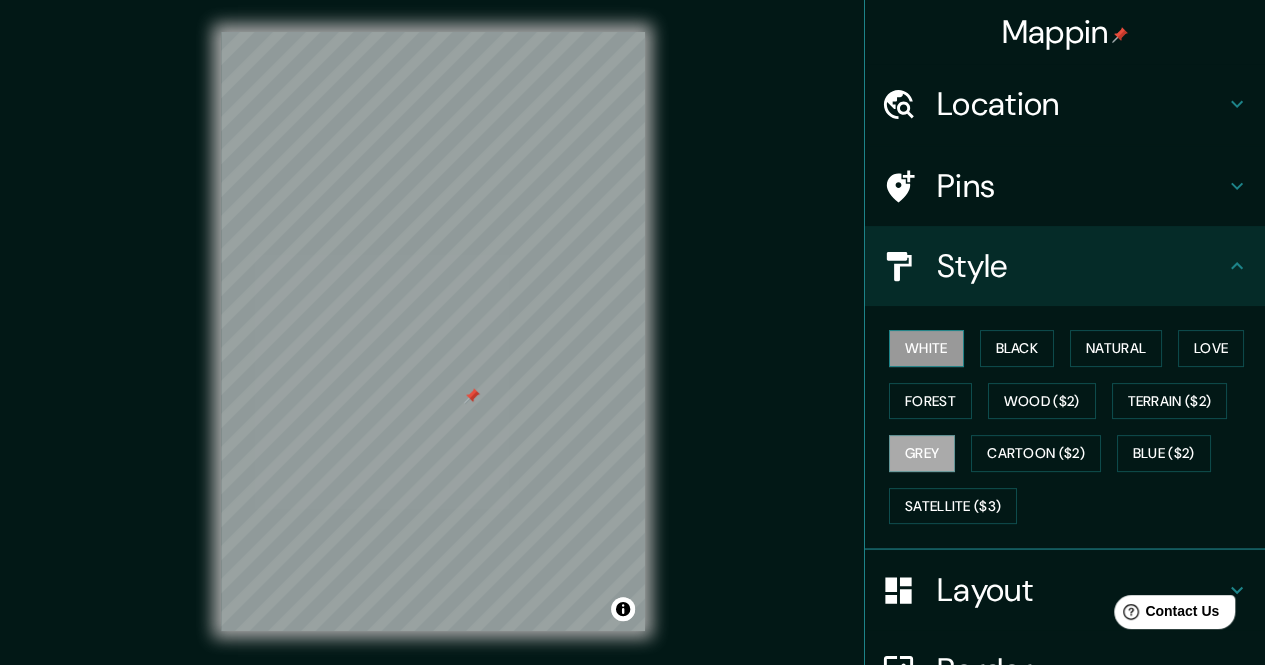 click on "White" at bounding box center [926, 348] 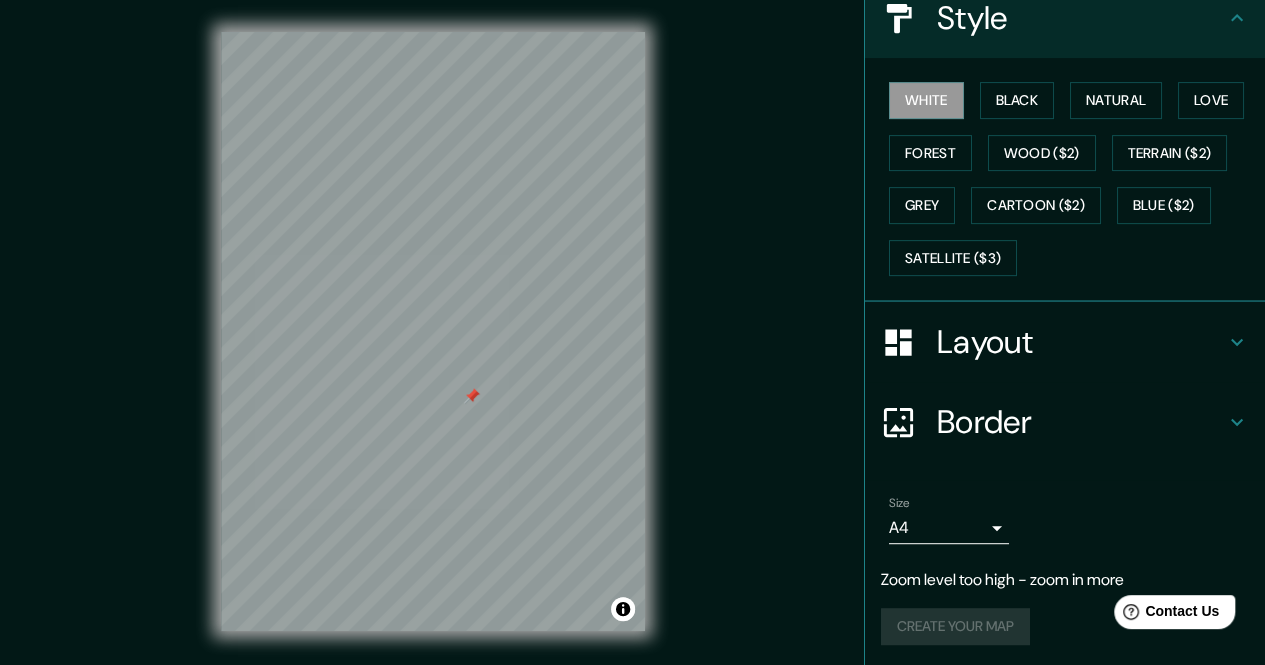 click on "Layout" at bounding box center (1081, 342) 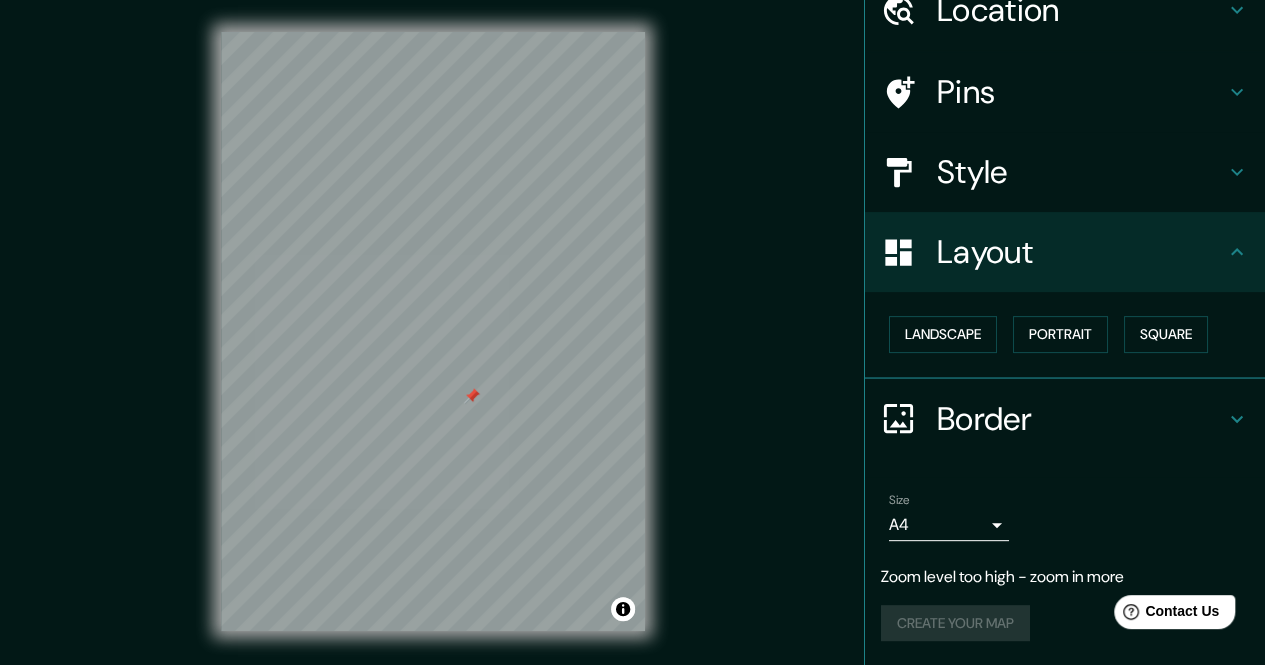 scroll, scrollTop: 92, scrollLeft: 0, axis: vertical 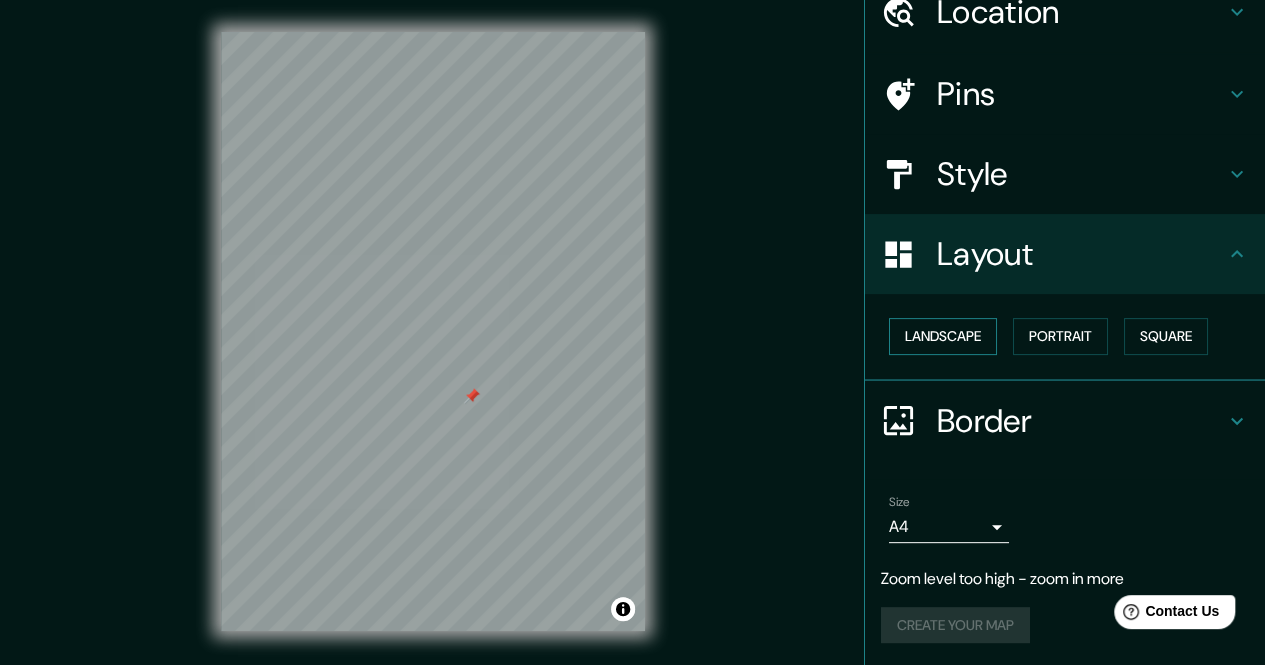 click on "Landscape" at bounding box center (943, 336) 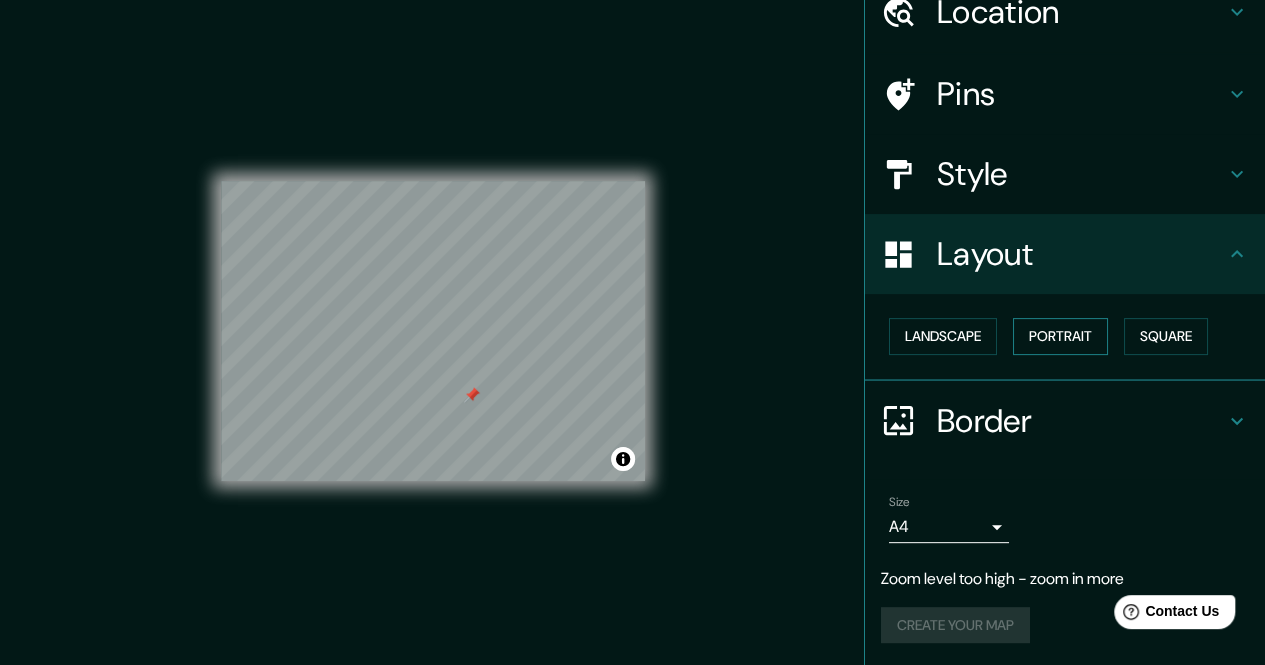 click on "Portrait" at bounding box center (1060, 336) 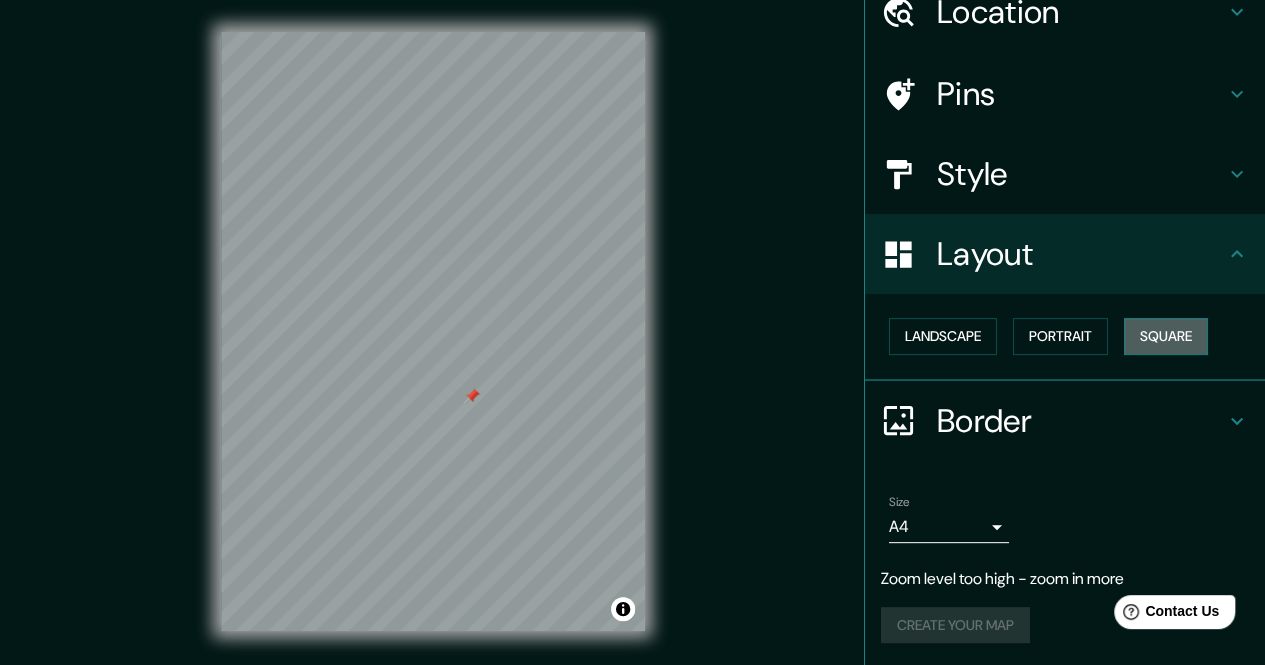 click on "Square" at bounding box center [1166, 336] 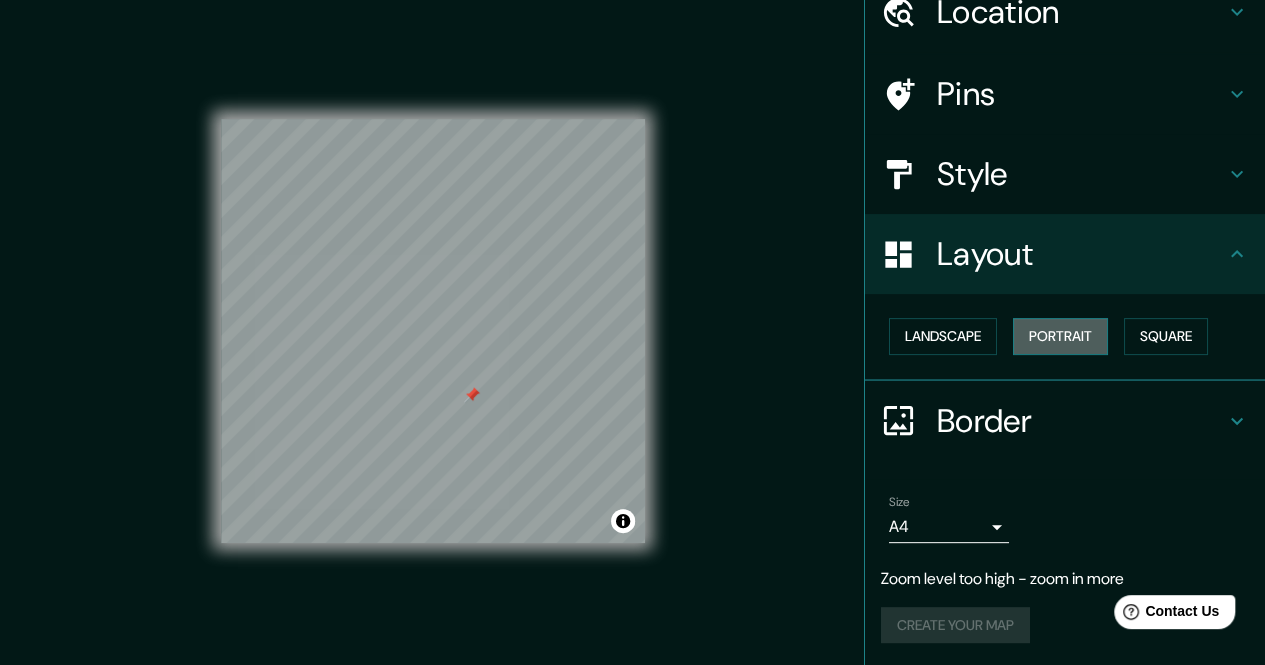click on "Portrait" at bounding box center (1060, 336) 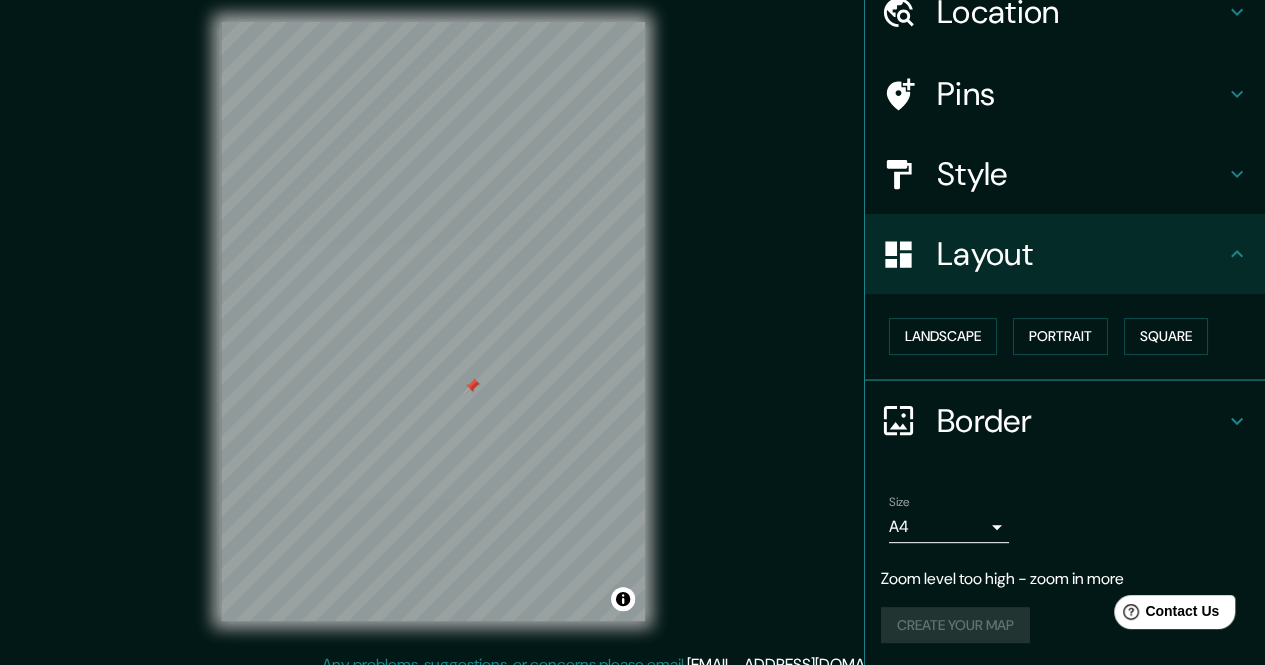scroll, scrollTop: 29, scrollLeft: 0, axis: vertical 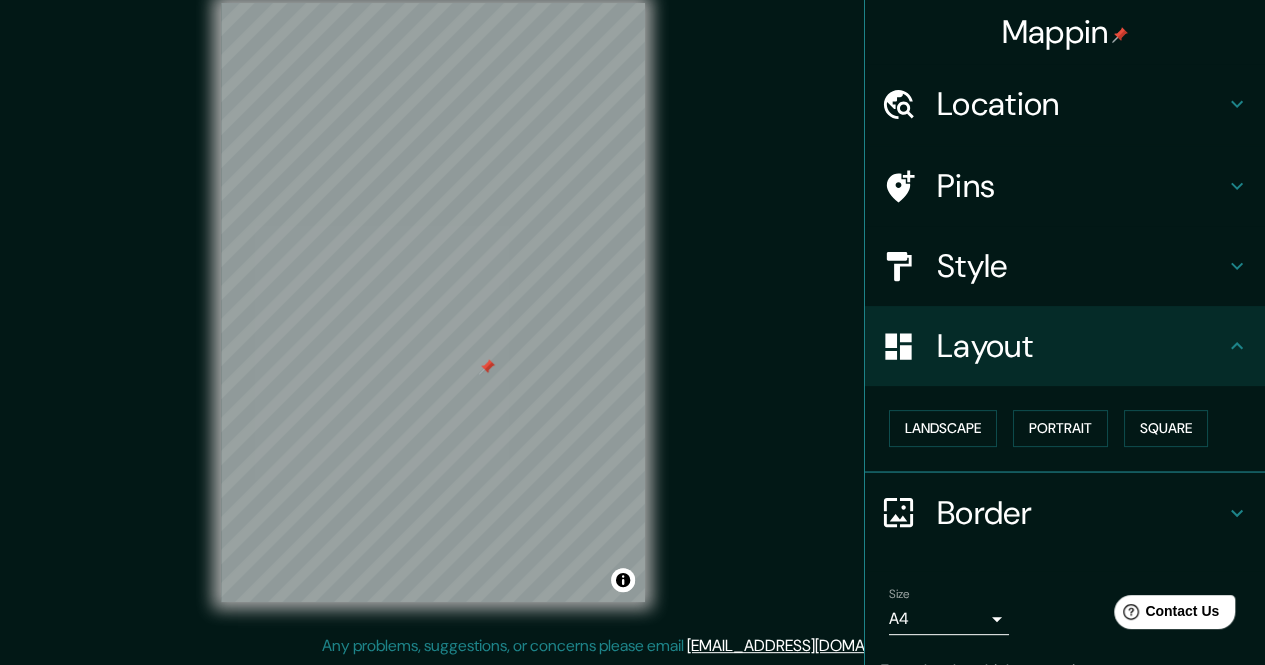 click on "Location" at bounding box center (1081, 104) 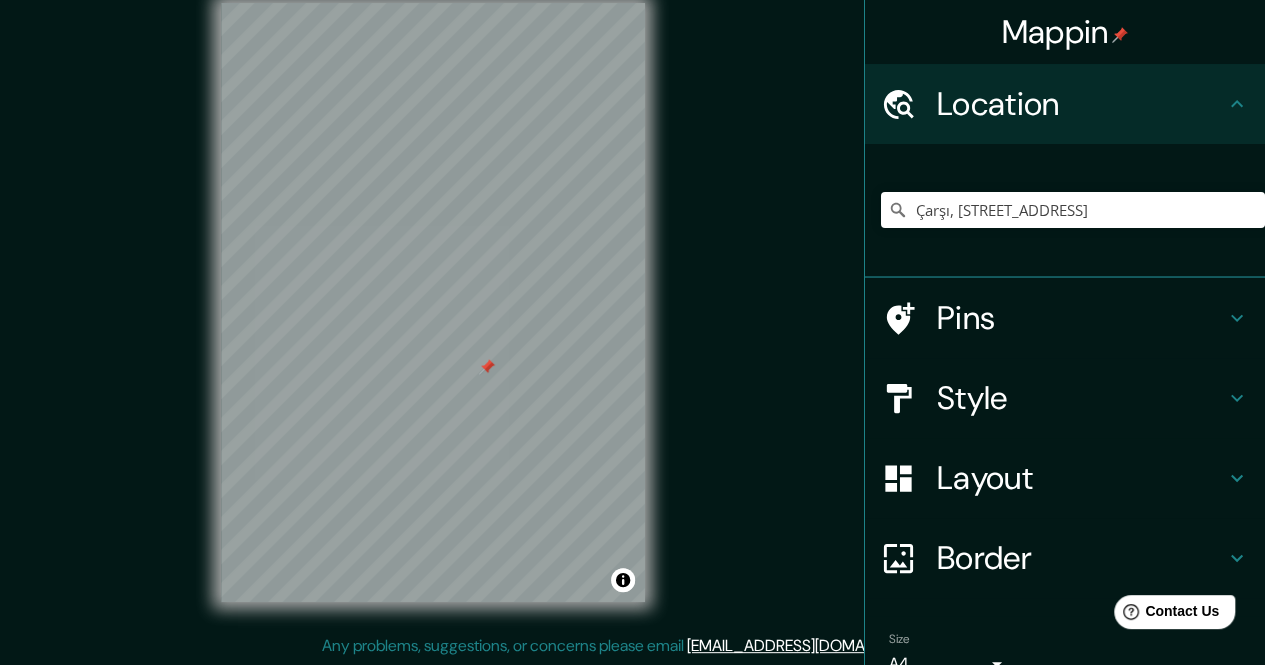 click on "Style" at bounding box center (1081, 398) 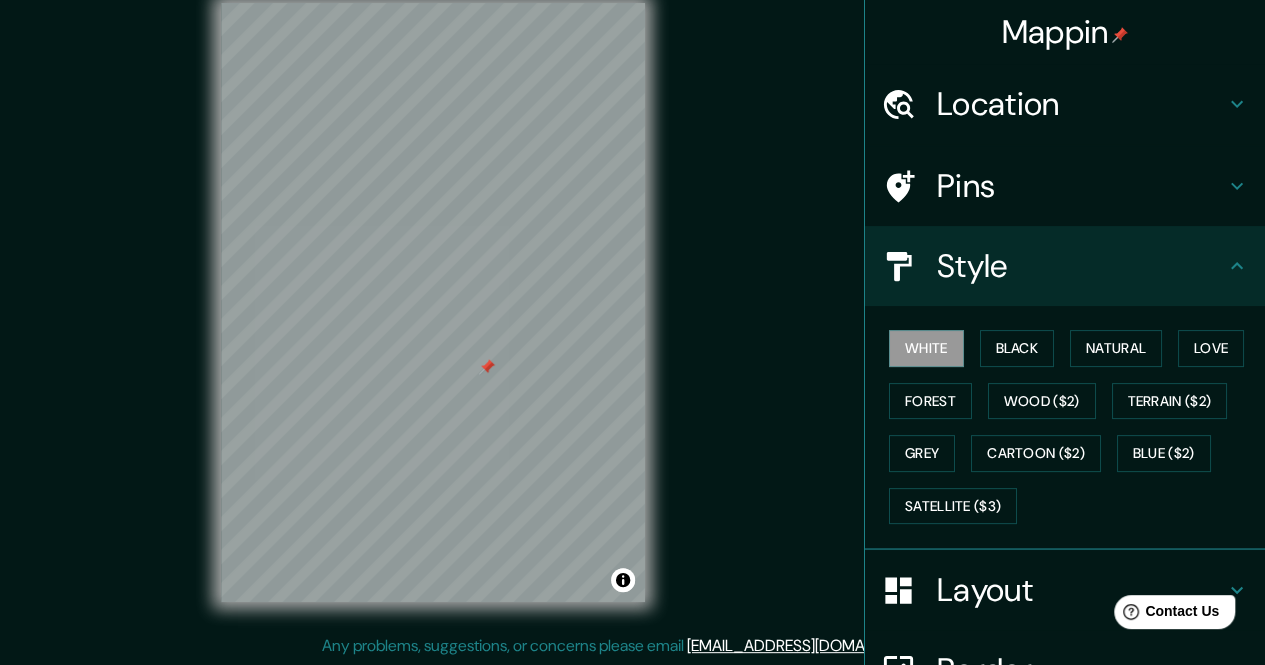 click on "Style" at bounding box center [1081, 266] 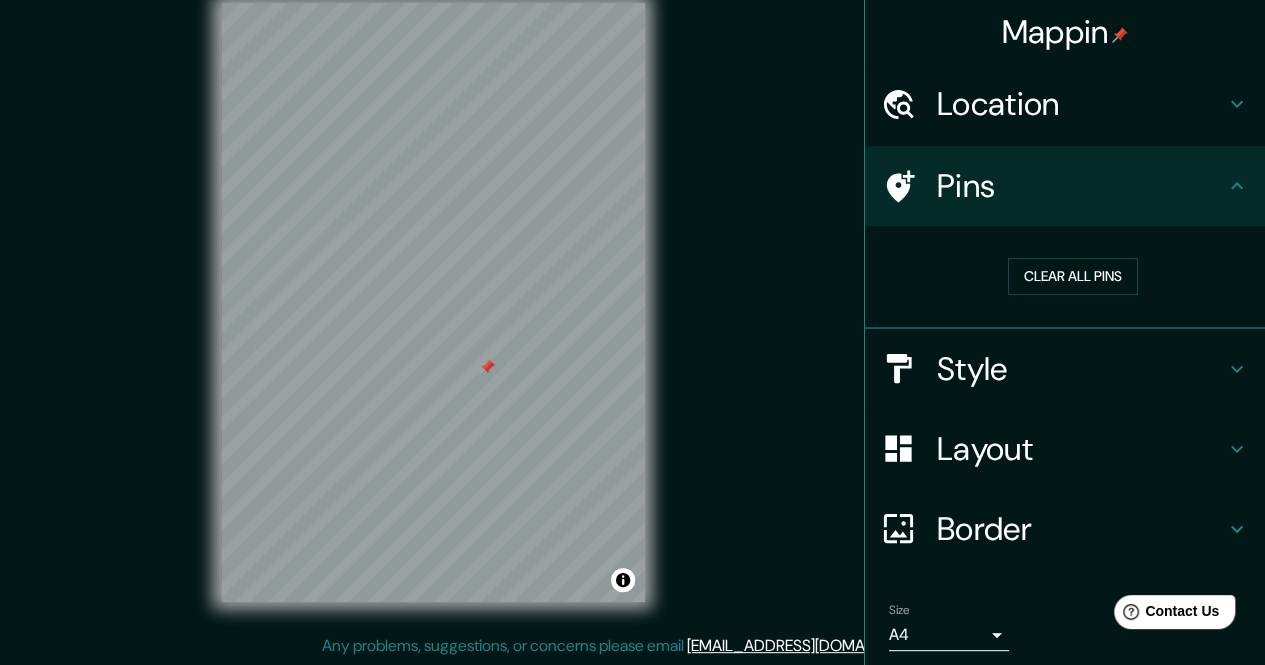 scroll, scrollTop: 108, scrollLeft: 0, axis: vertical 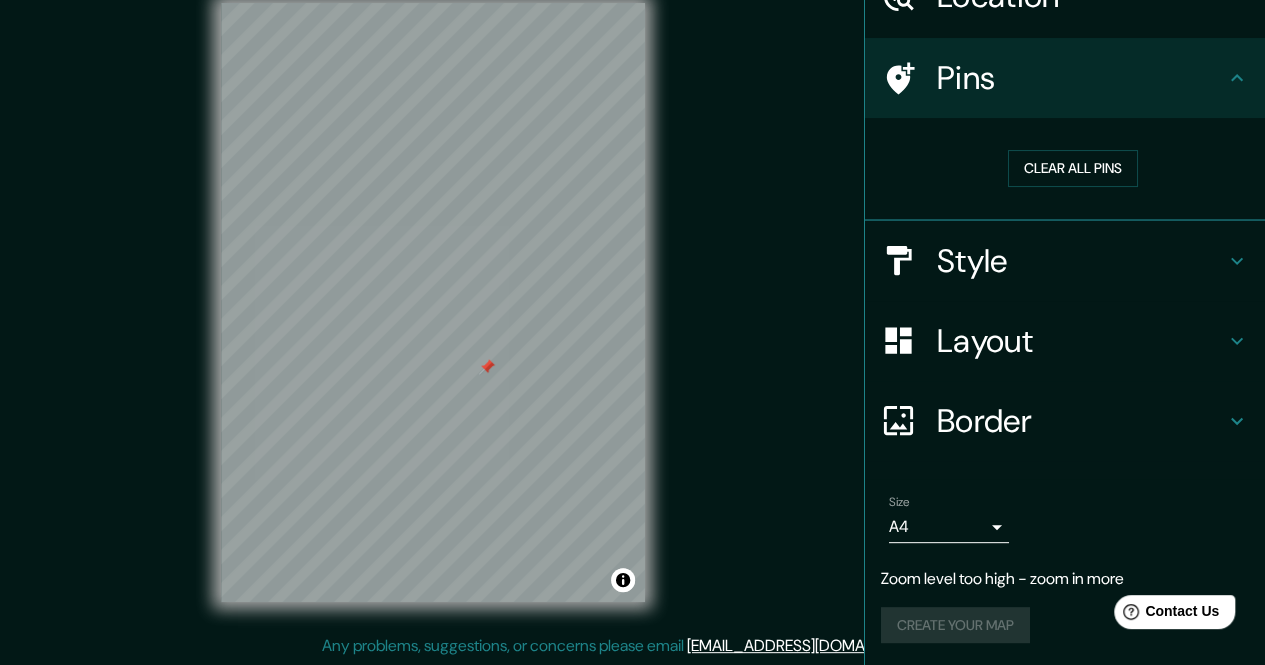 click on "Zoom level too high - zoom in more" at bounding box center (1065, 579) 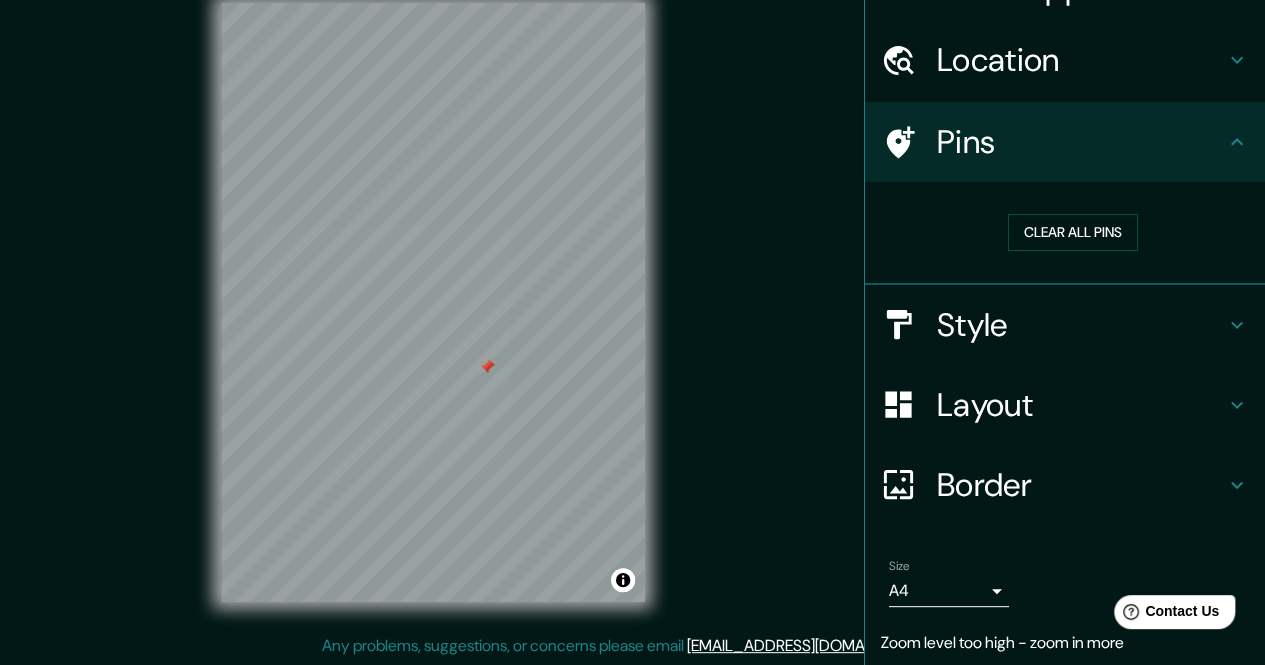 scroll, scrollTop: 0, scrollLeft: 0, axis: both 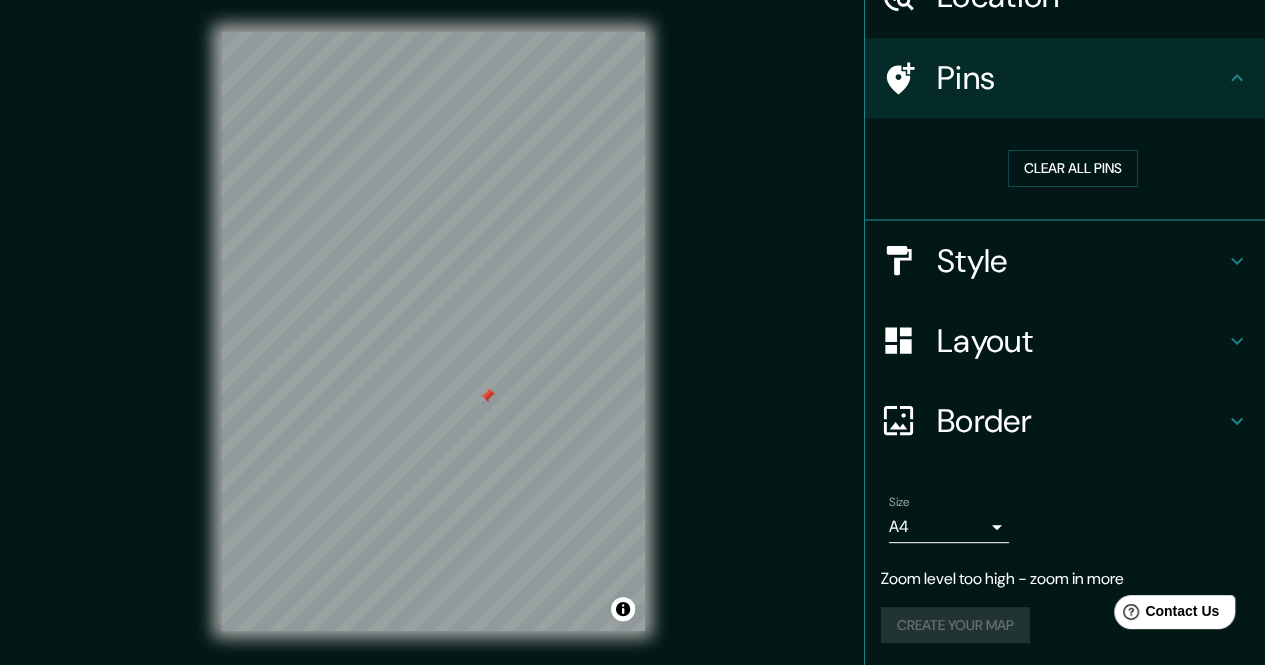 click 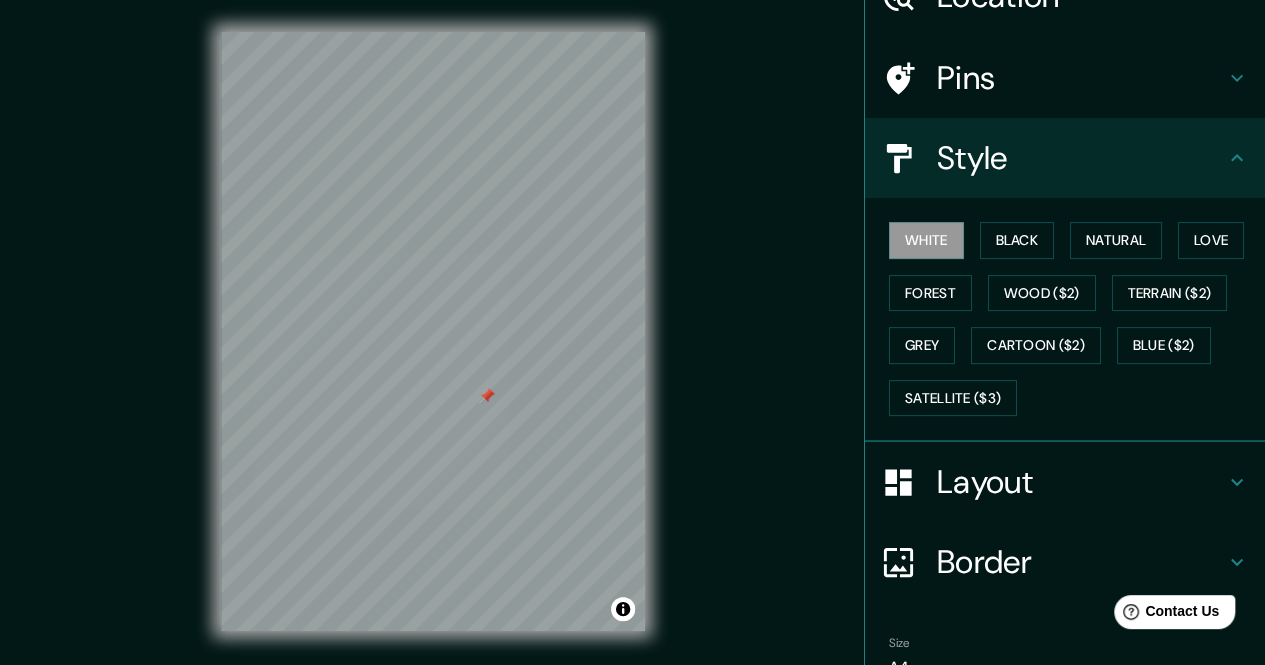 click on "White Black Natural Love Forest Wood ($2) Terrain ($2) Grey Cartoon ($2) Blue ($2) Satellite ($3)" at bounding box center [1073, 319] 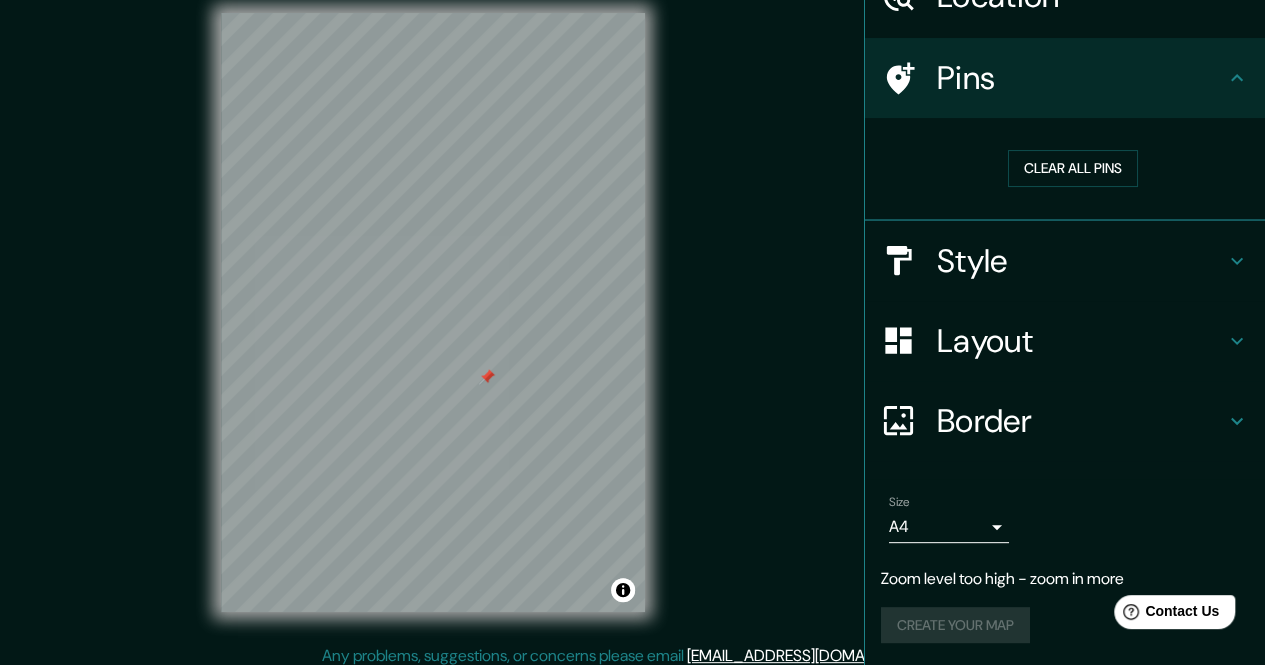 scroll, scrollTop: 29, scrollLeft: 0, axis: vertical 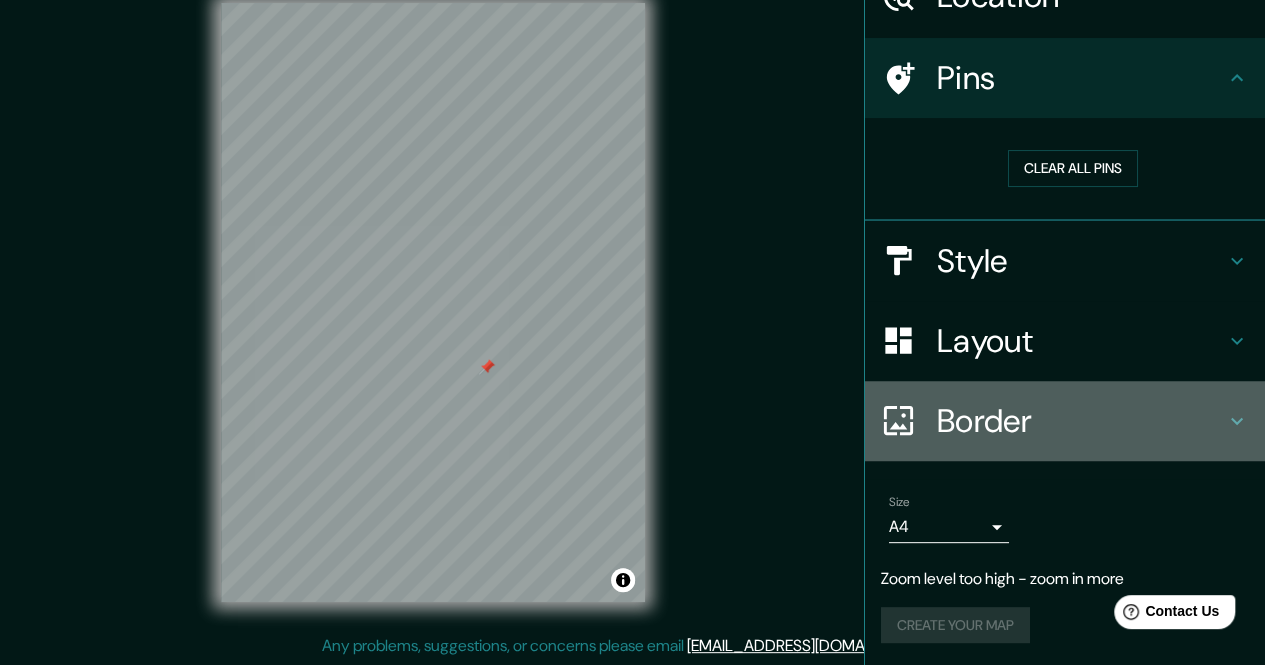 click 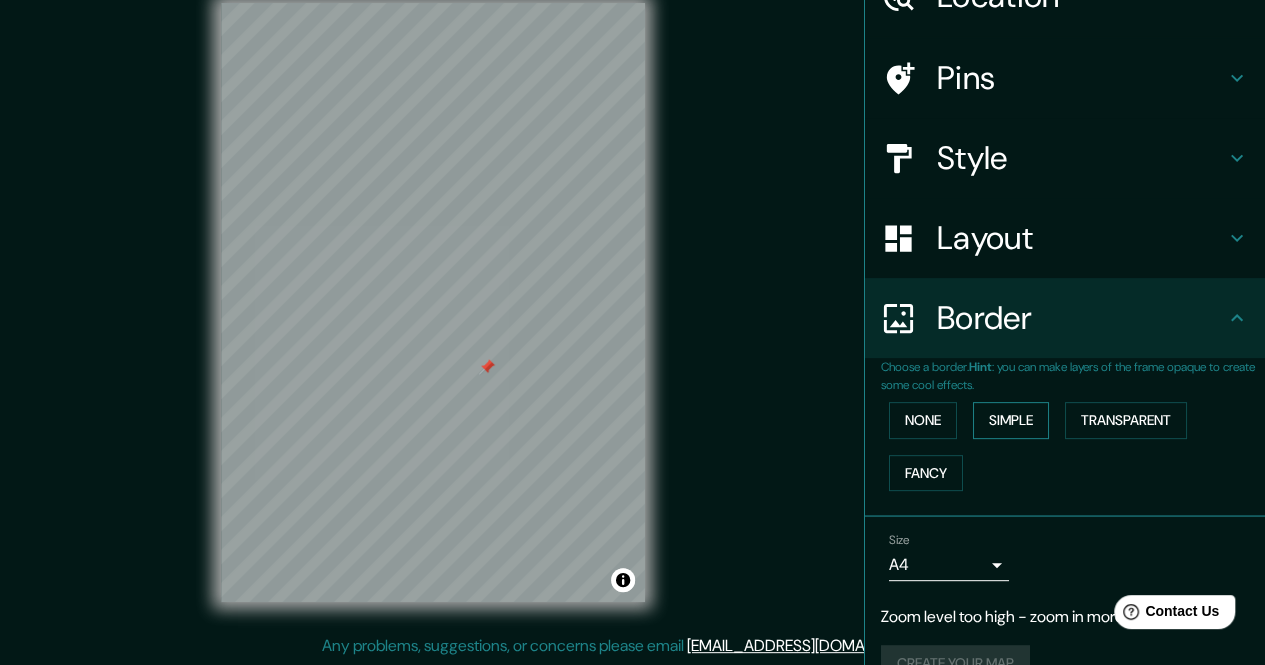 click on "Simple" at bounding box center (1011, 420) 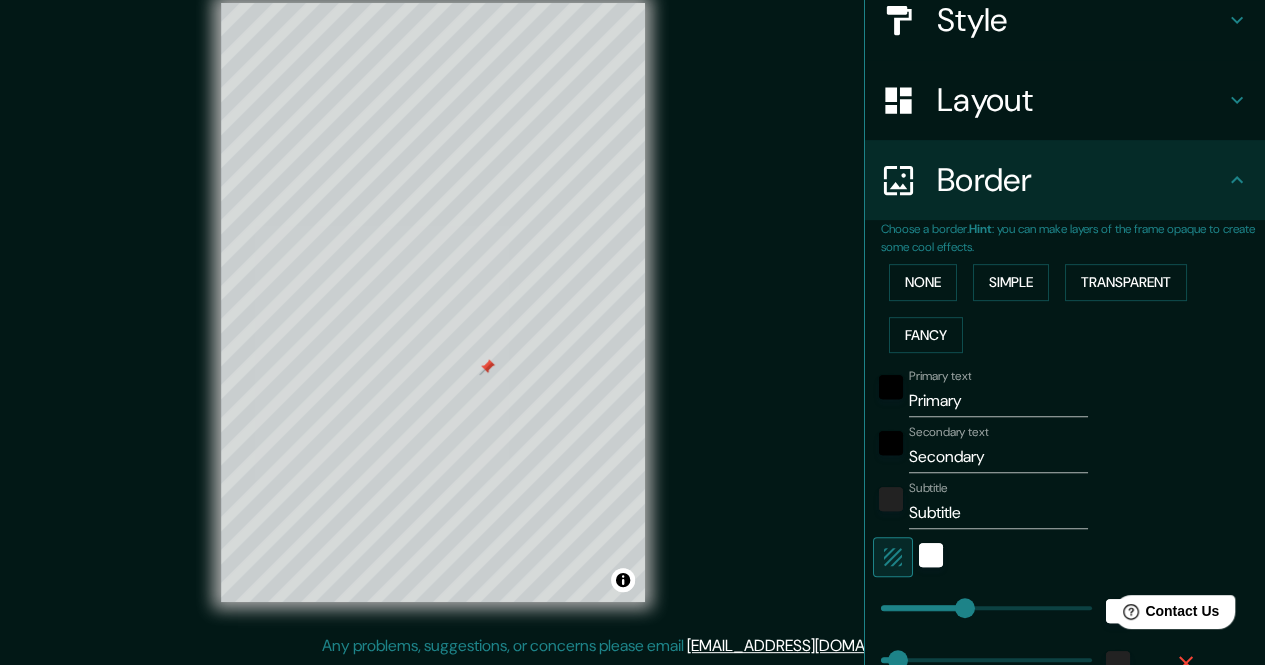 scroll, scrollTop: 308, scrollLeft: 0, axis: vertical 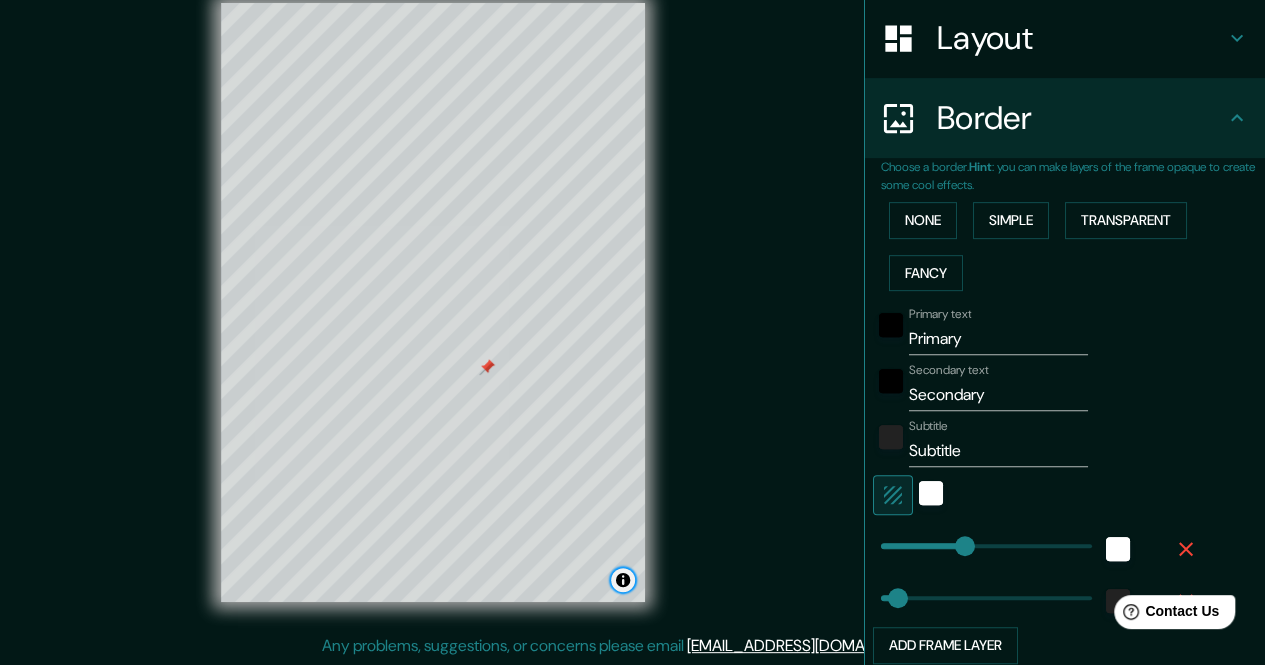 click at bounding box center (623, 580) 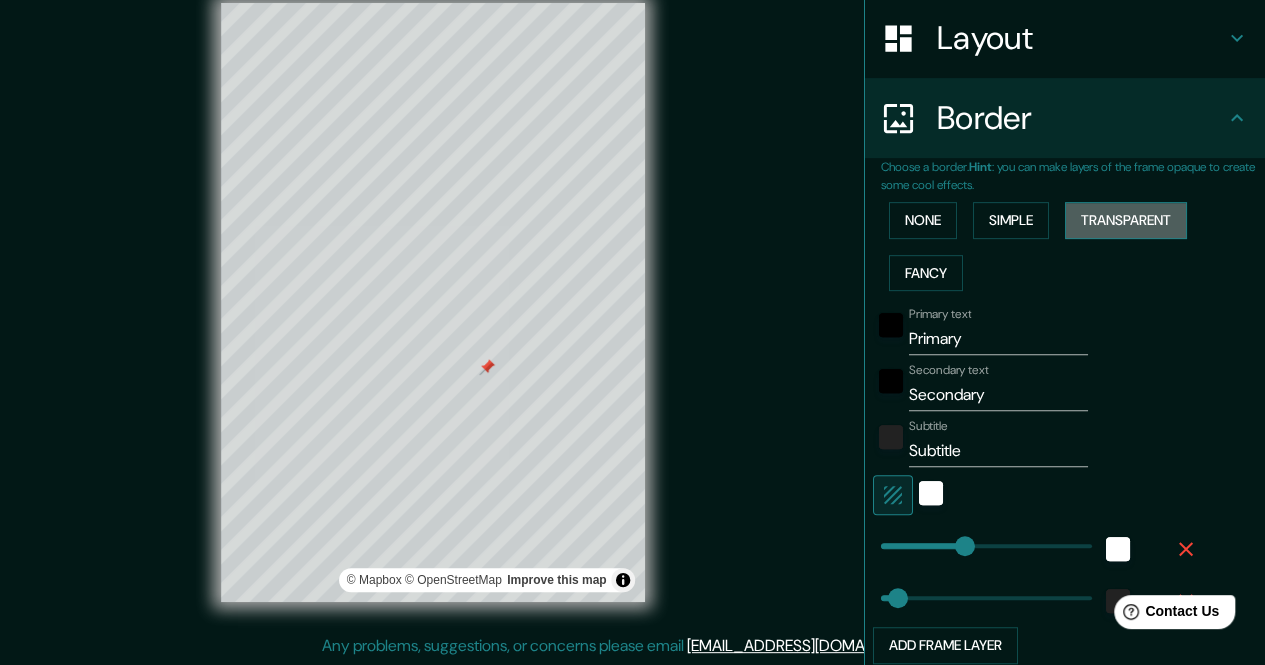 click on "Transparent" at bounding box center [1126, 220] 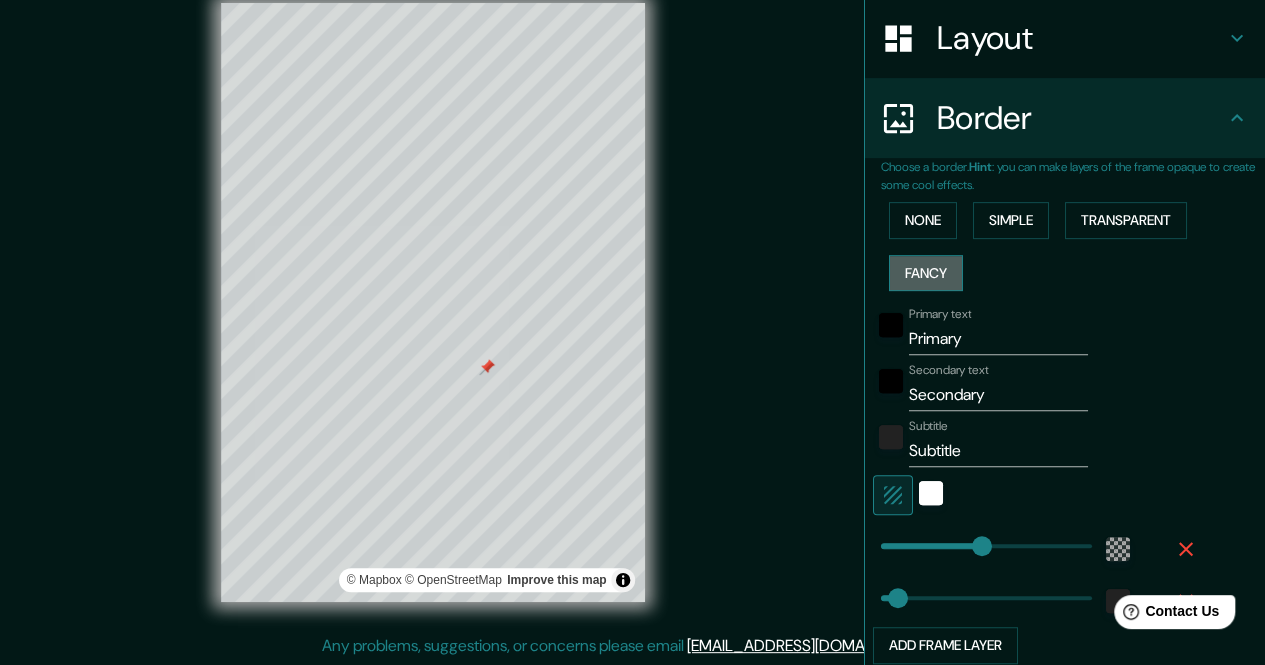 click on "Fancy" at bounding box center (926, 273) 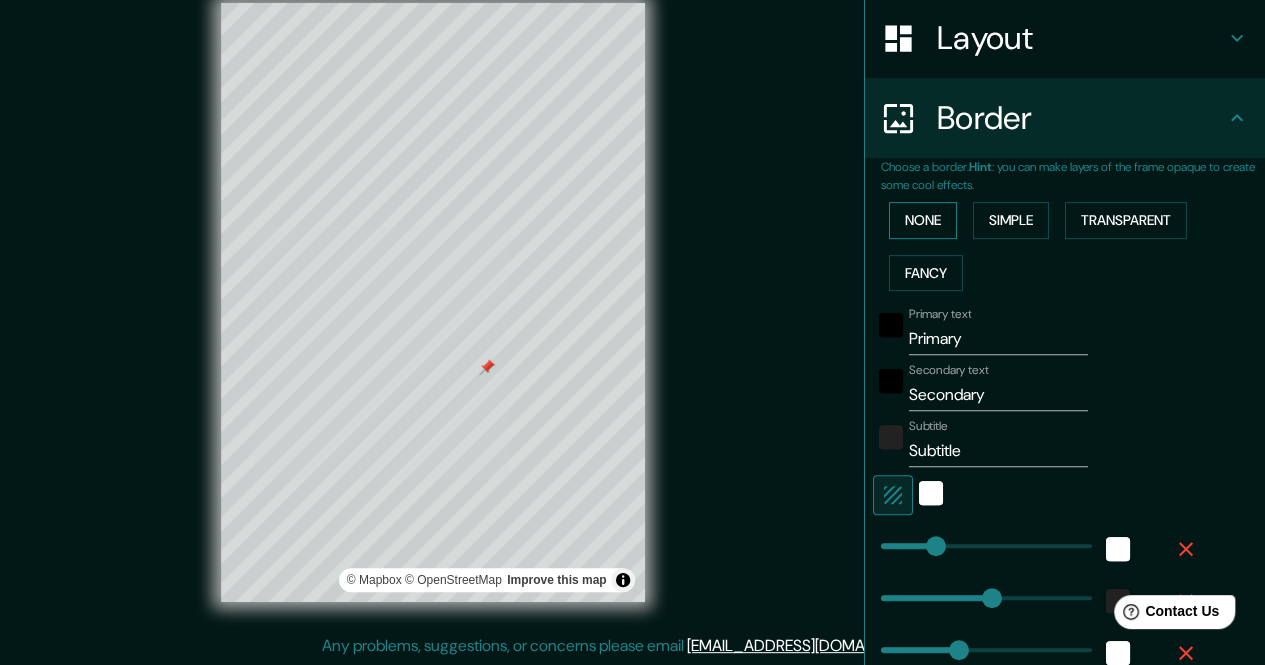 click on "None" at bounding box center (923, 220) 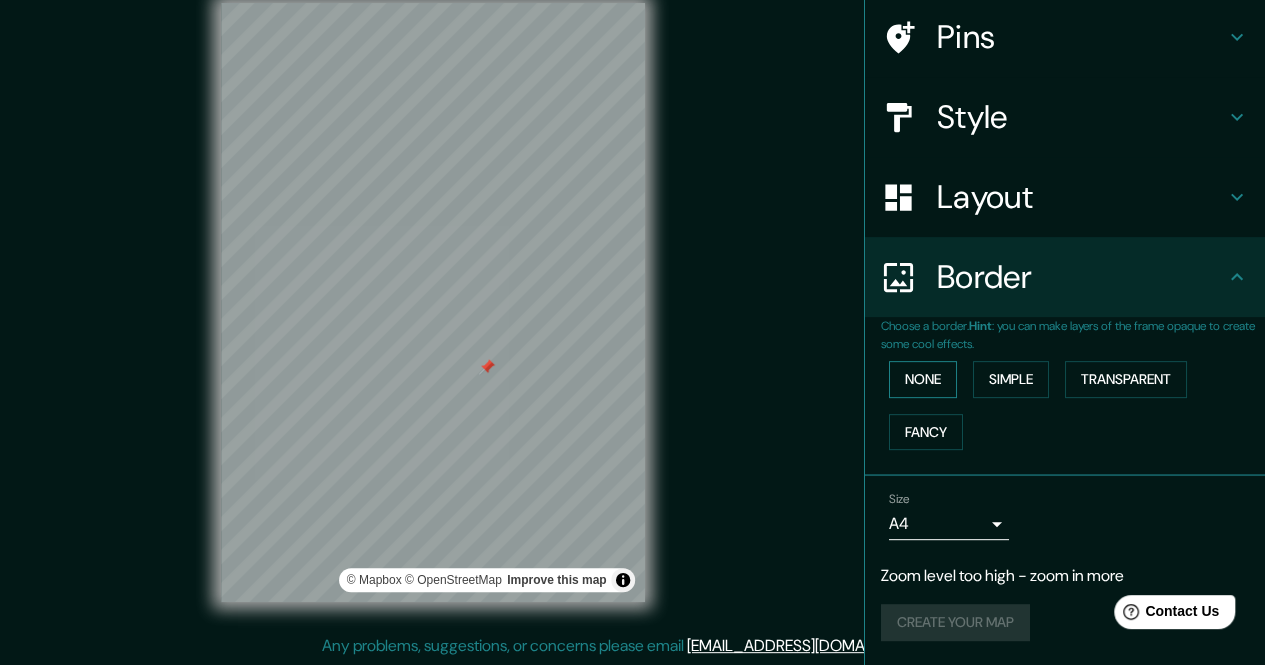 scroll, scrollTop: 146, scrollLeft: 0, axis: vertical 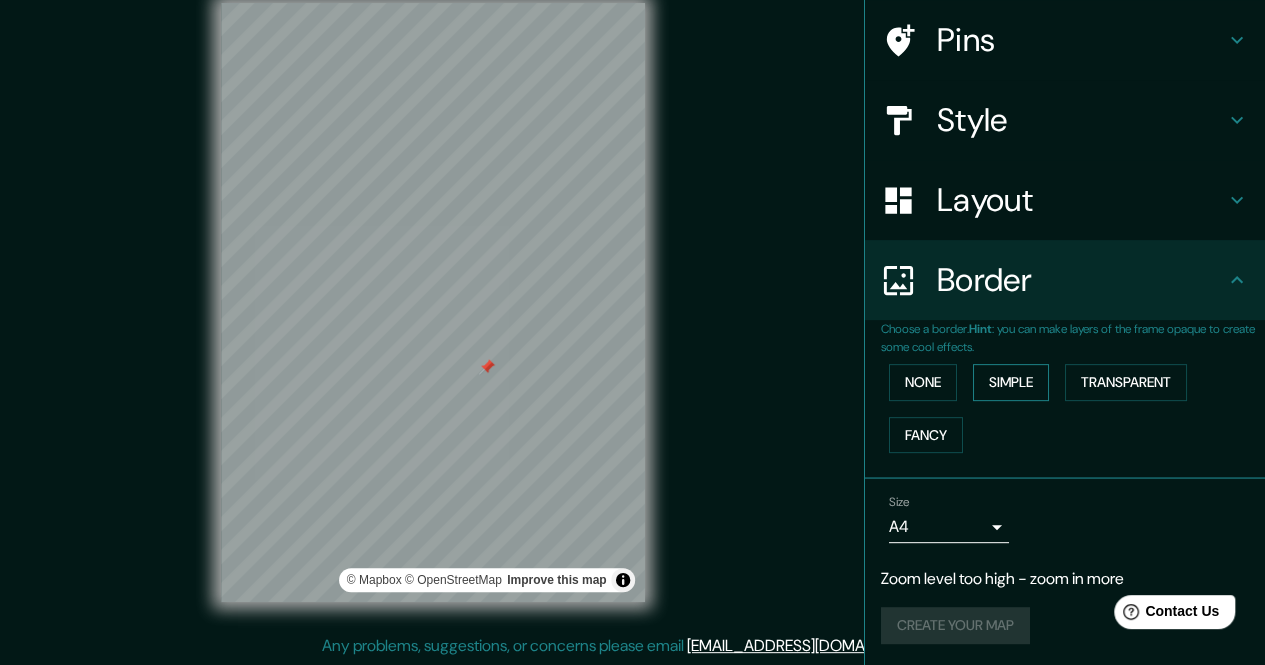 click on "Simple" at bounding box center [1011, 382] 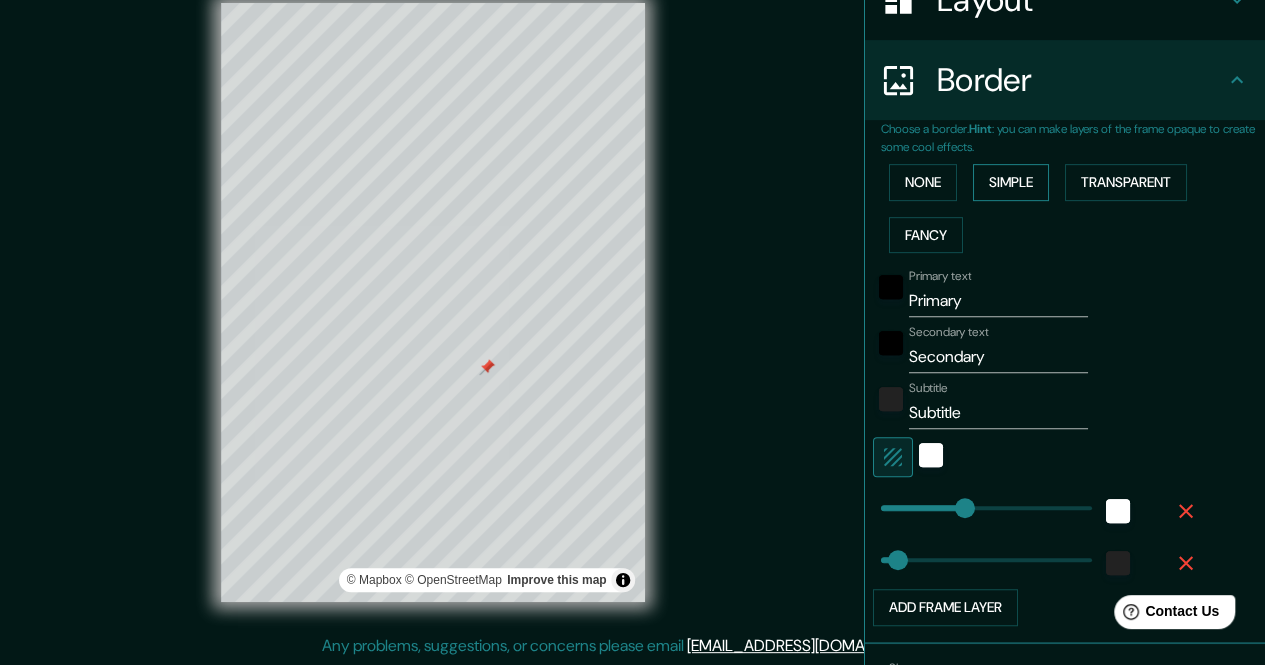 scroll, scrollTop: 0, scrollLeft: 0, axis: both 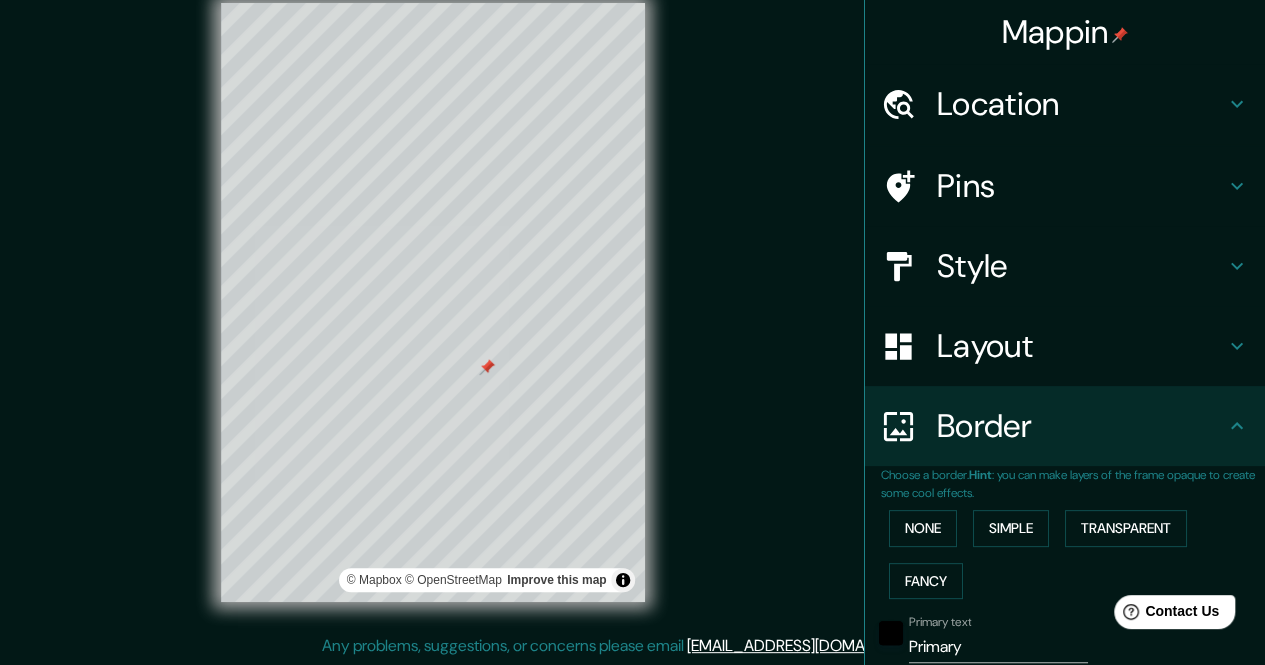 click on "Style" at bounding box center (1081, 266) 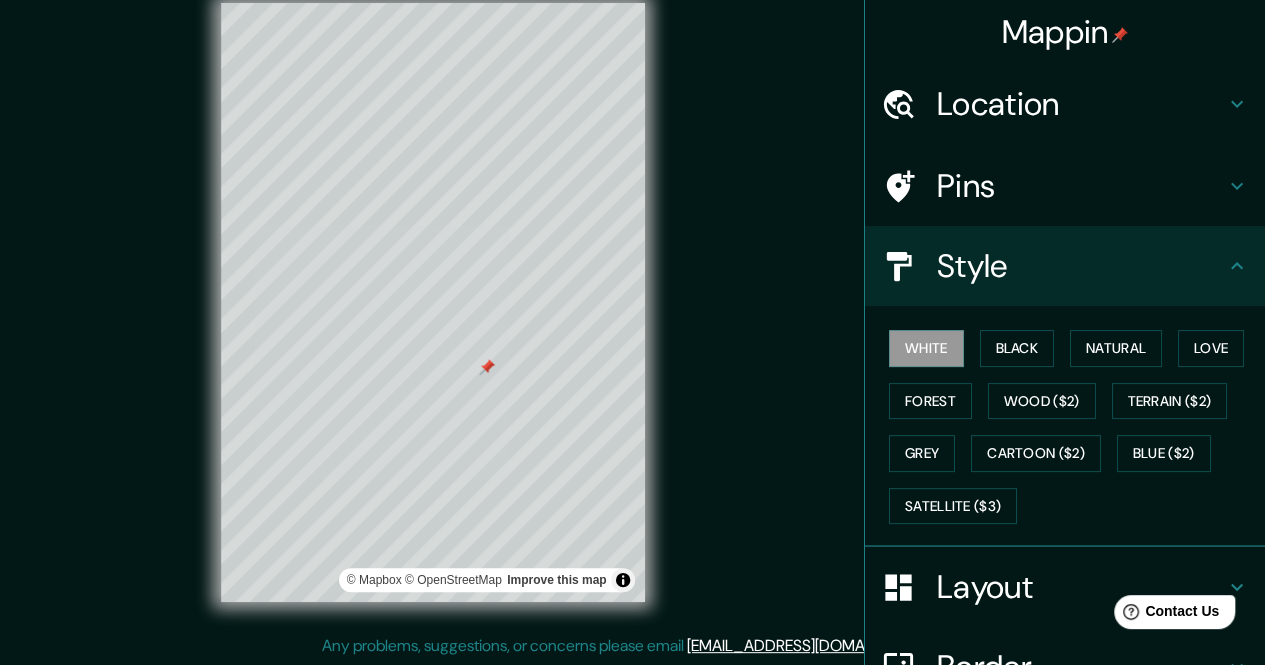 type on "170" 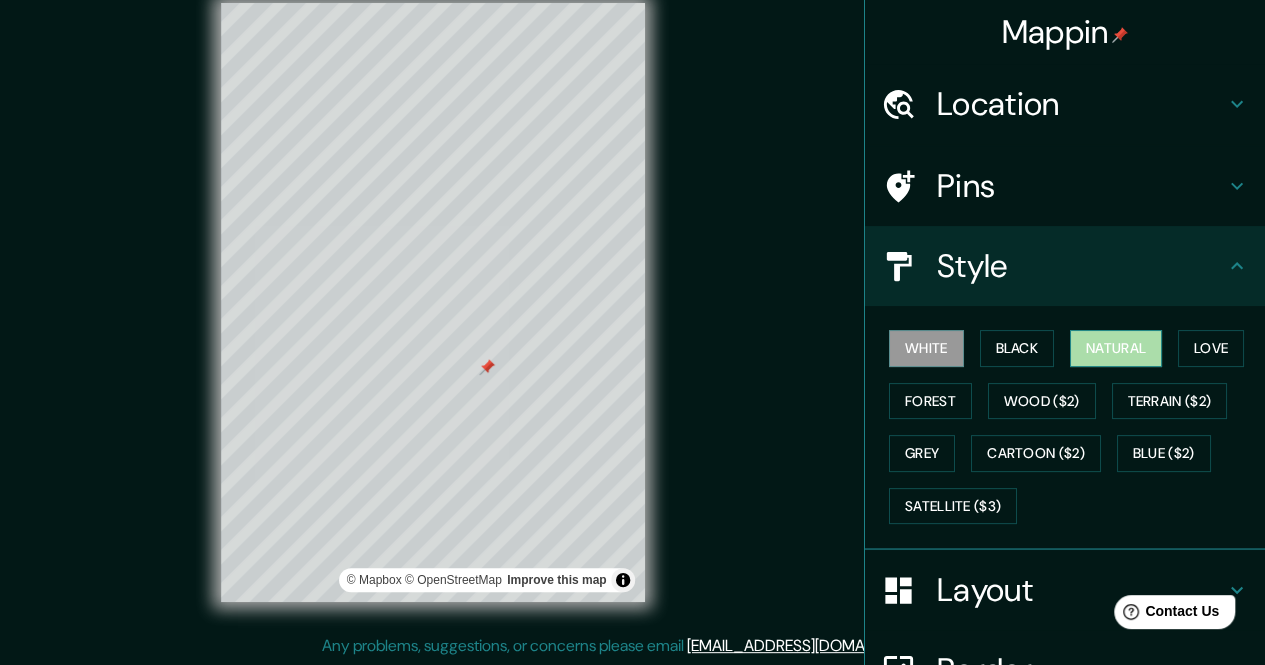 click on "Natural" at bounding box center [1116, 348] 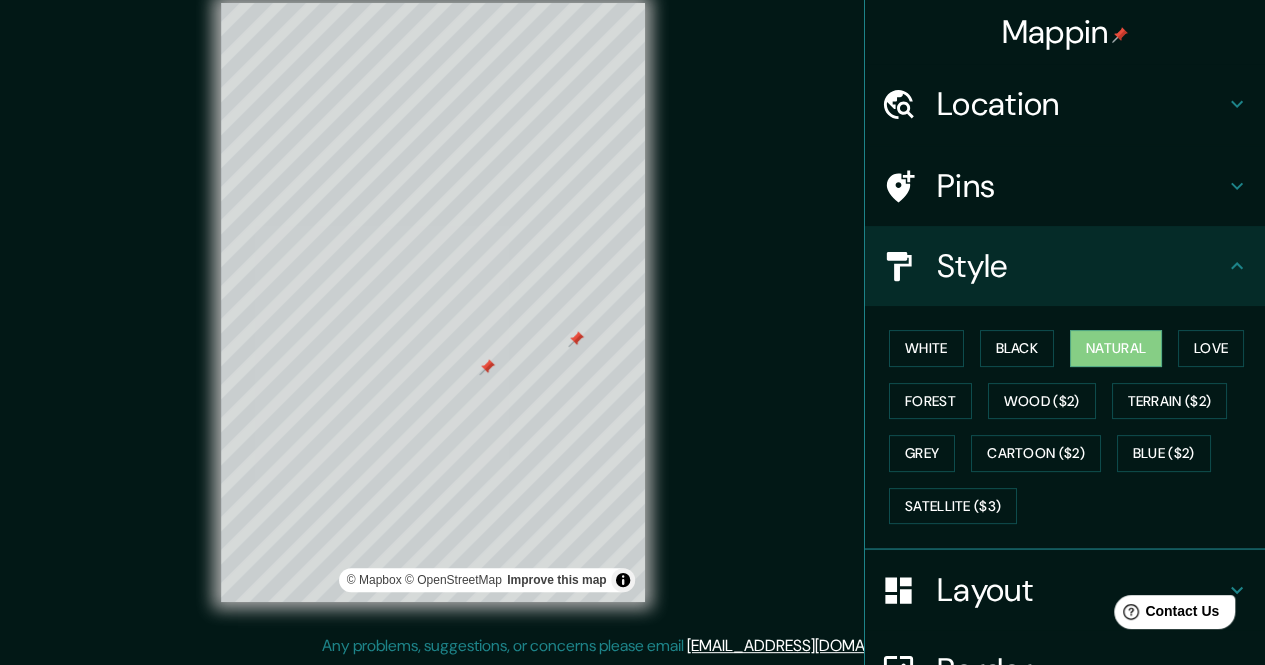 click at bounding box center [576, 339] 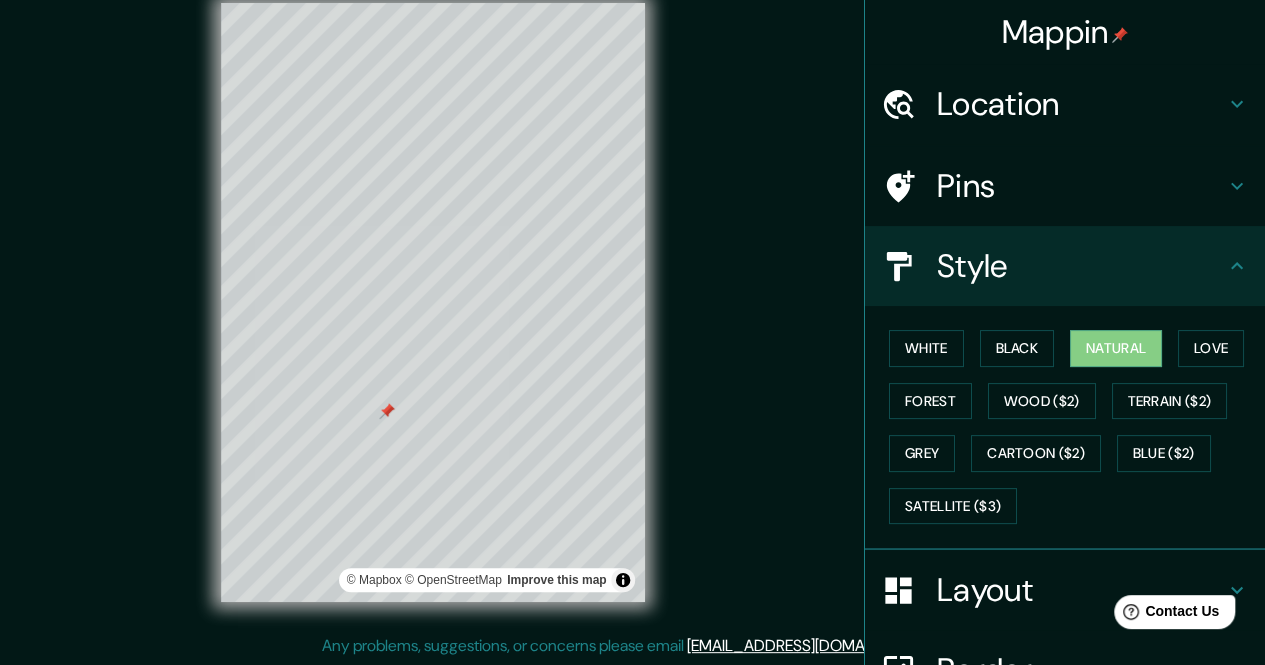 click on "© Mapbox   © OpenStreetMap   Improve this map" at bounding box center [433, 302] 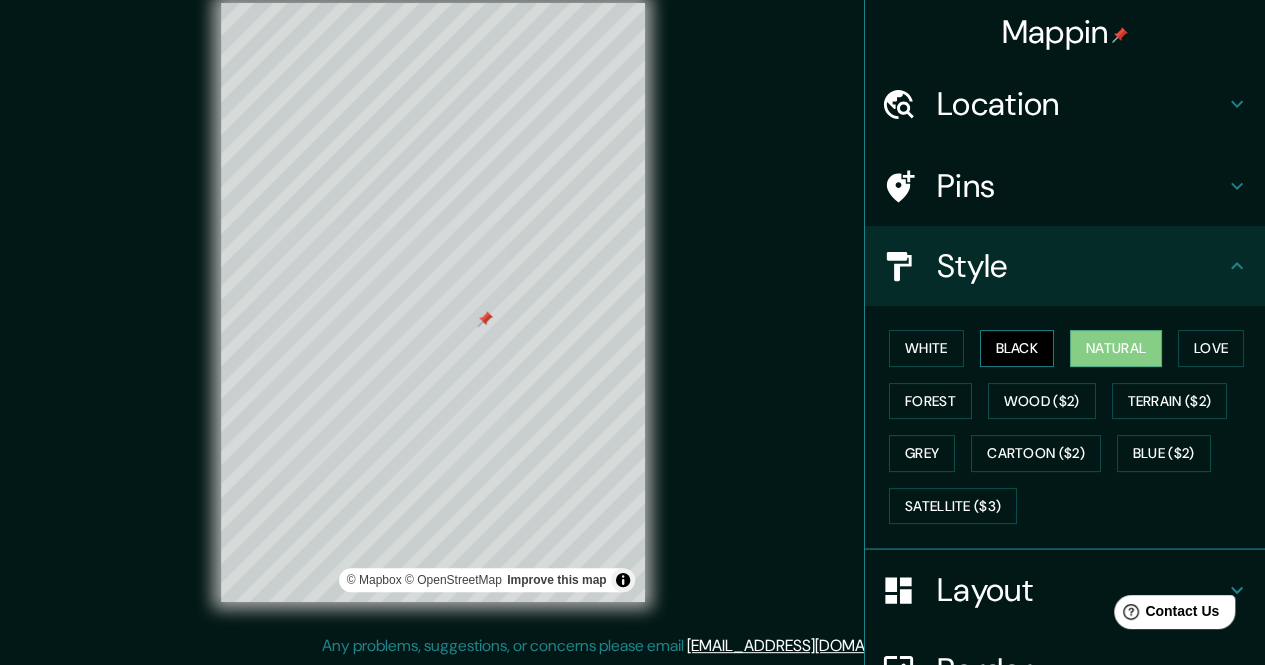 click on "Black" at bounding box center [1017, 348] 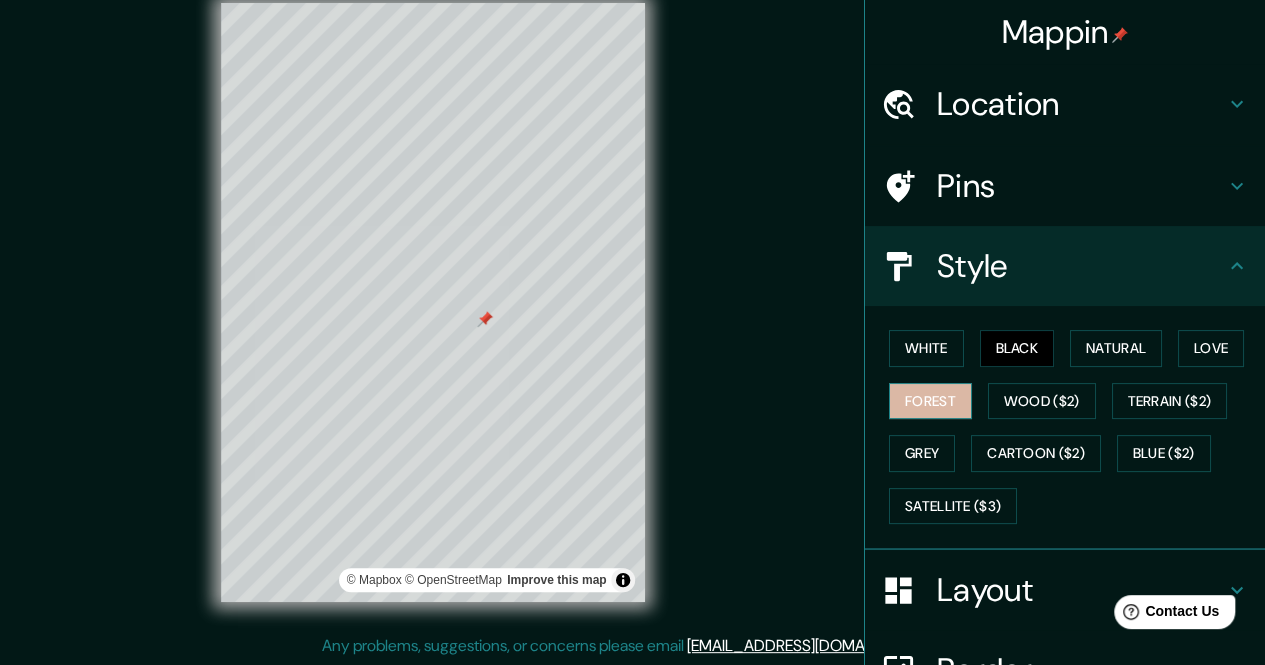 click on "Forest" at bounding box center [930, 401] 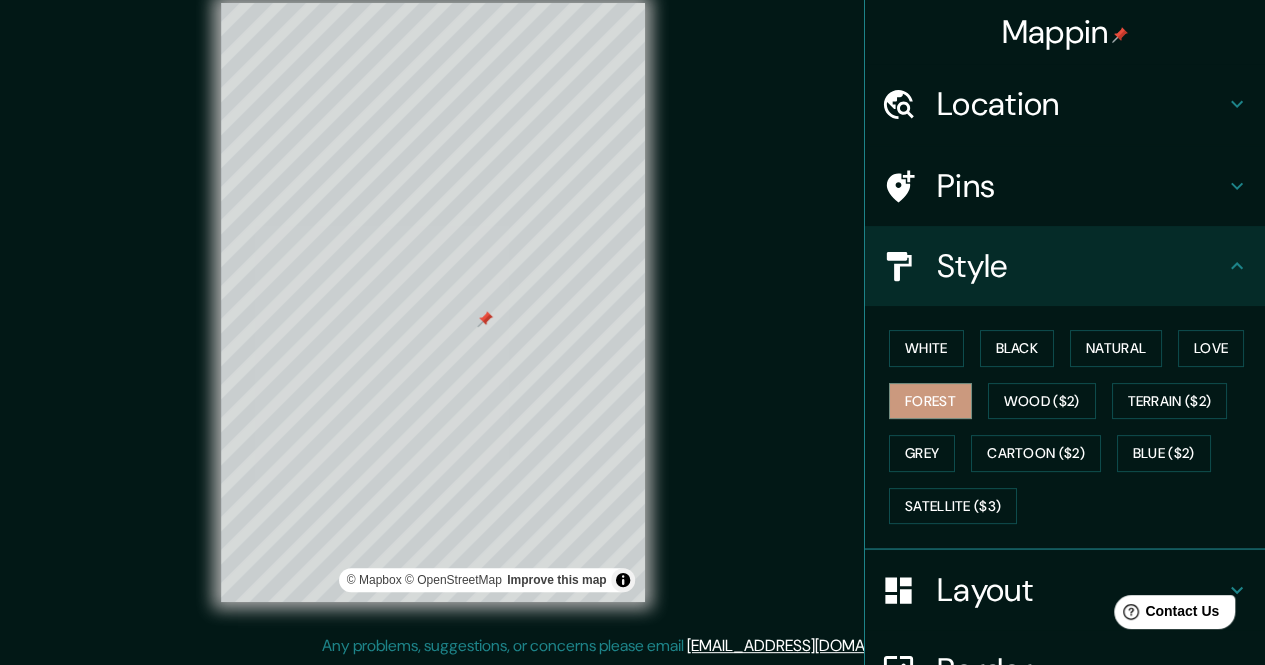 click on "White Black Natural Love Forest Wood ($2) Terrain ($2) Grey Cartoon ($2) Blue ($2) Satellite ($3)" at bounding box center [1073, 427] 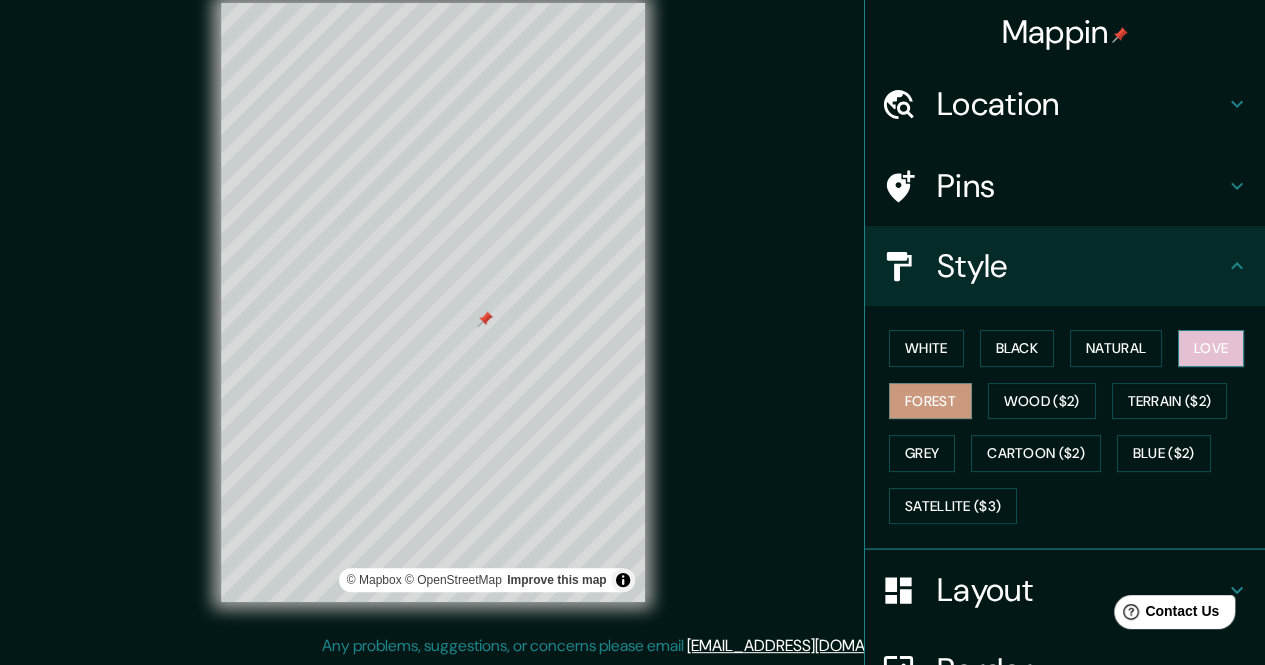 click on "Love" at bounding box center [1211, 348] 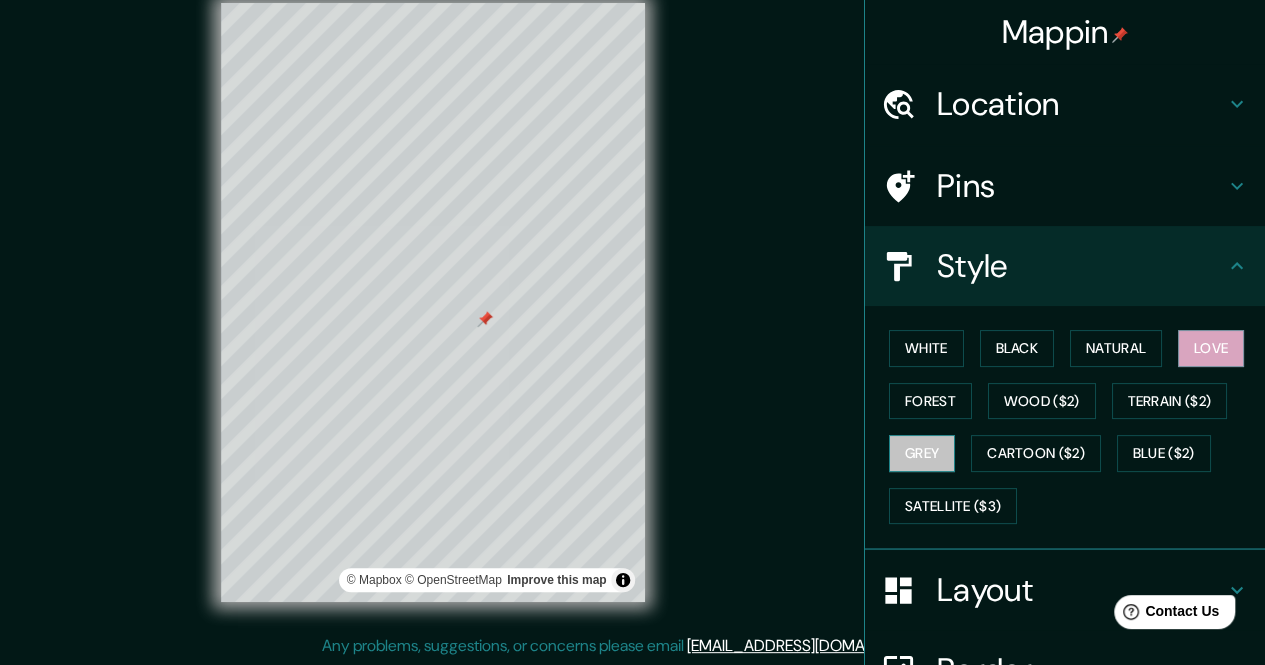 click on "Grey" at bounding box center (922, 453) 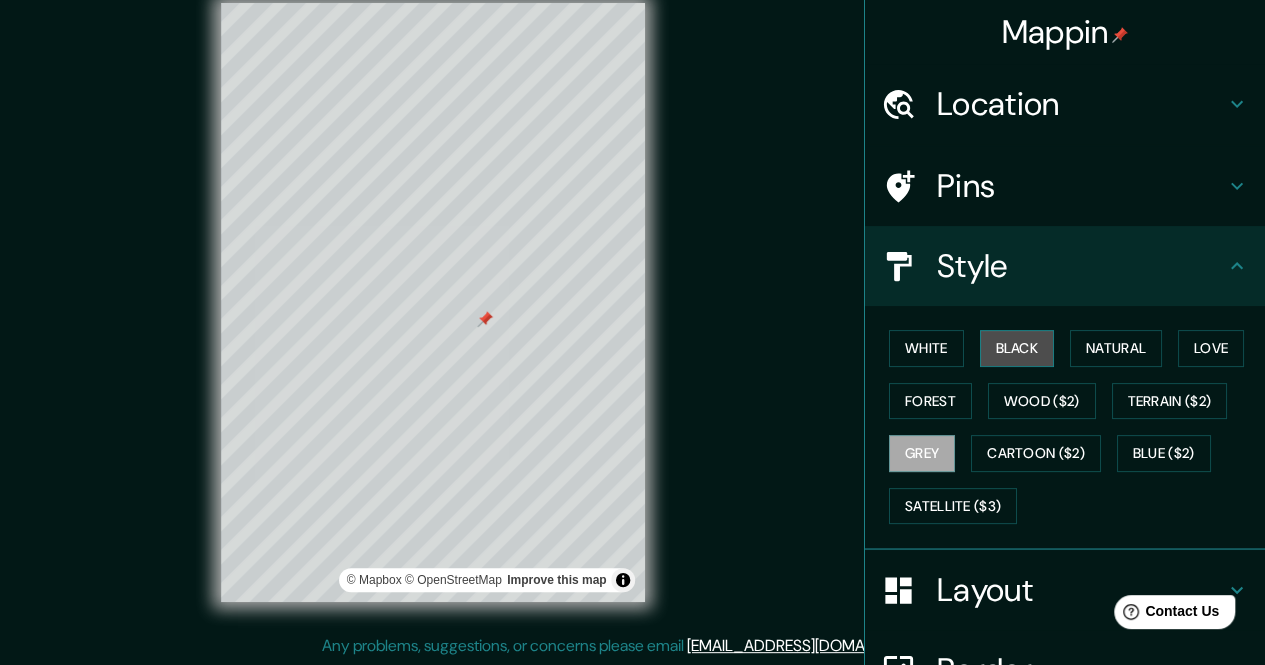 click on "Black" at bounding box center (1017, 348) 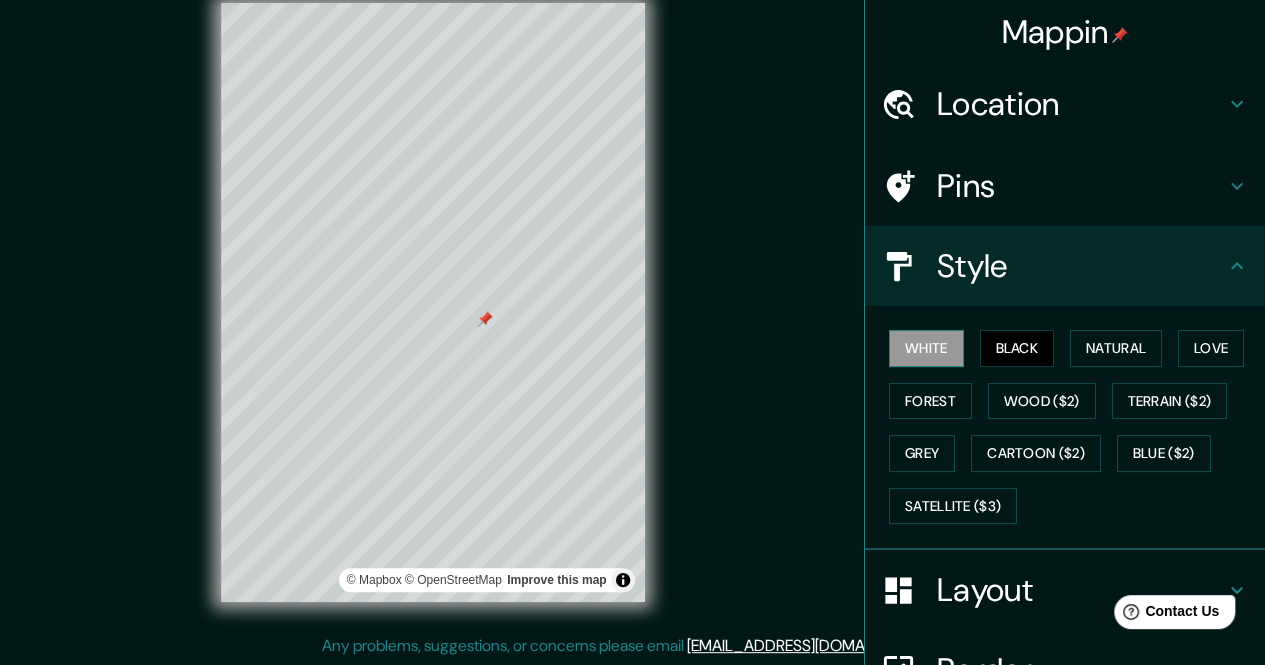 click on "White" at bounding box center [926, 348] 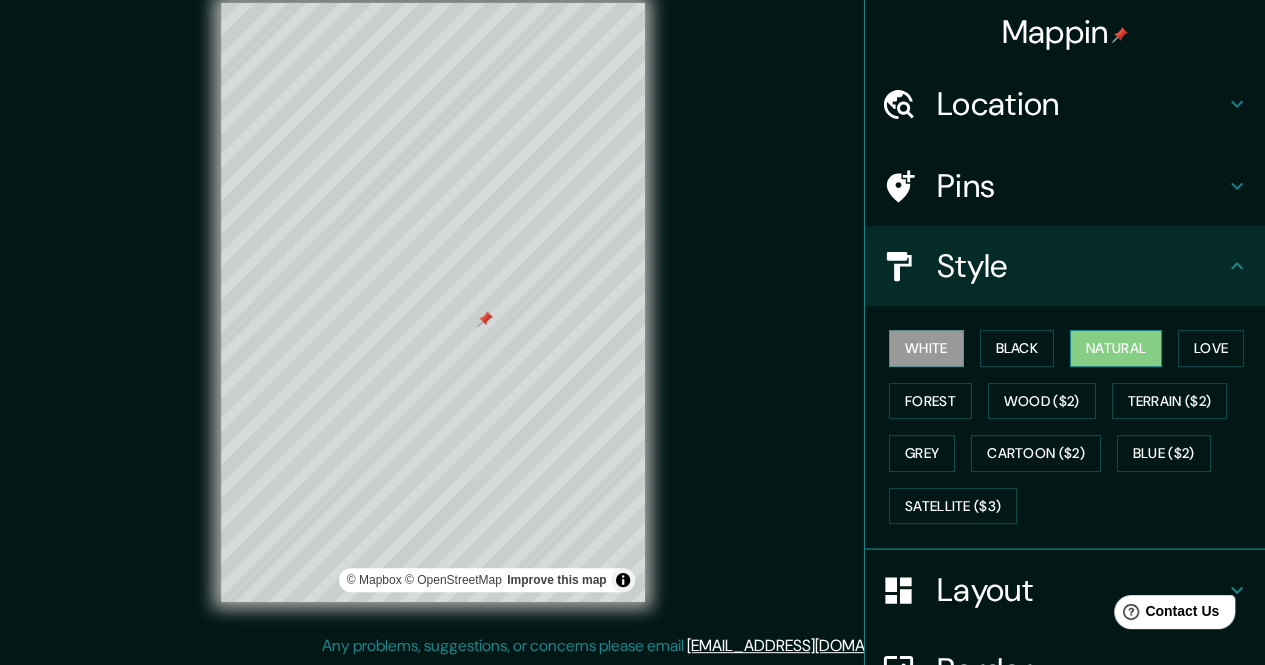 click on "Natural" at bounding box center (1116, 348) 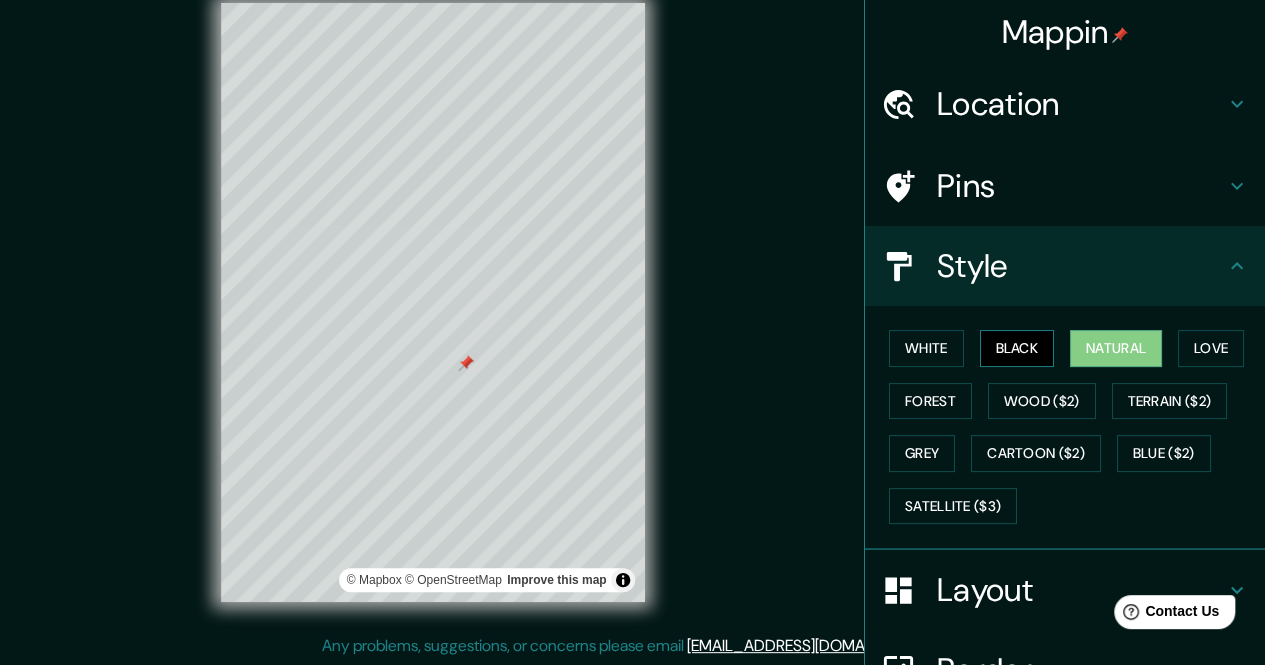 click on "Black" at bounding box center (1017, 348) 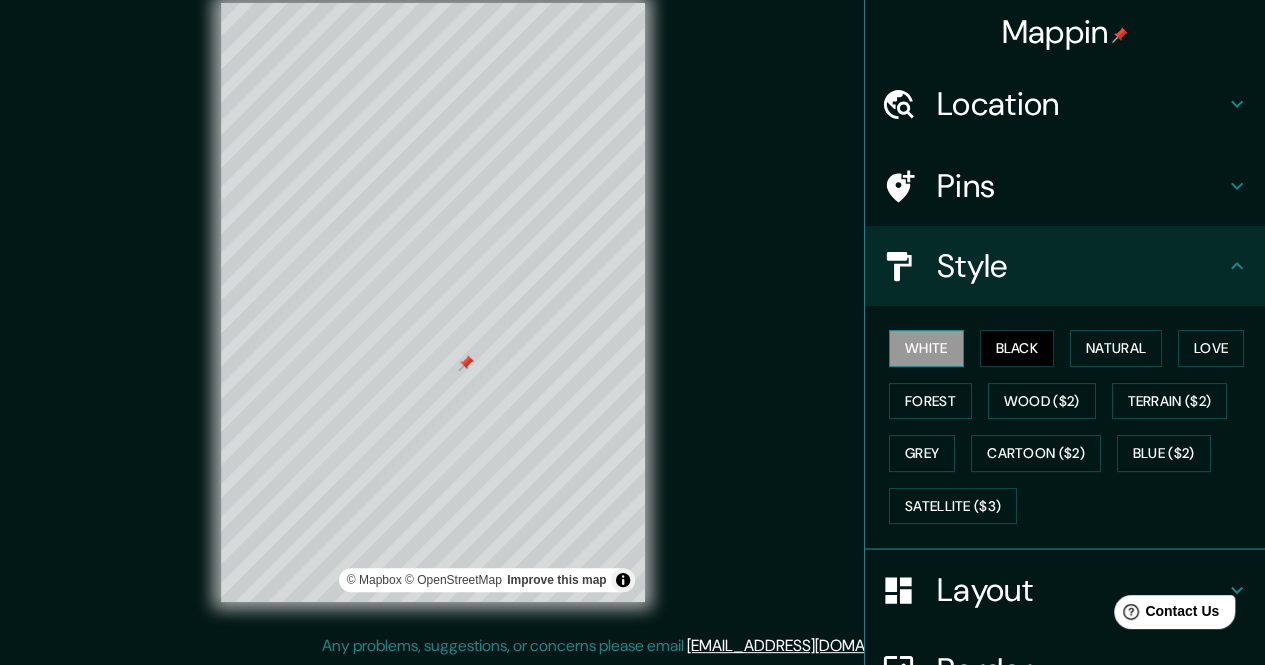 click on "White" at bounding box center (926, 348) 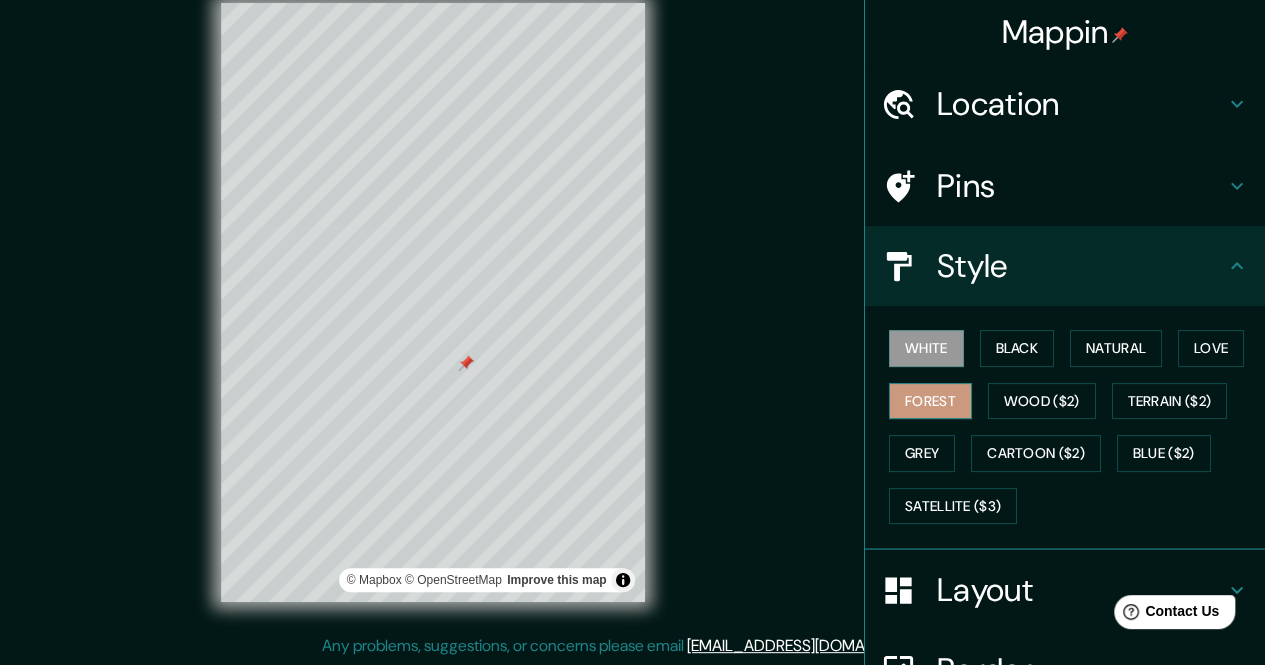 click on "Forest" at bounding box center (930, 401) 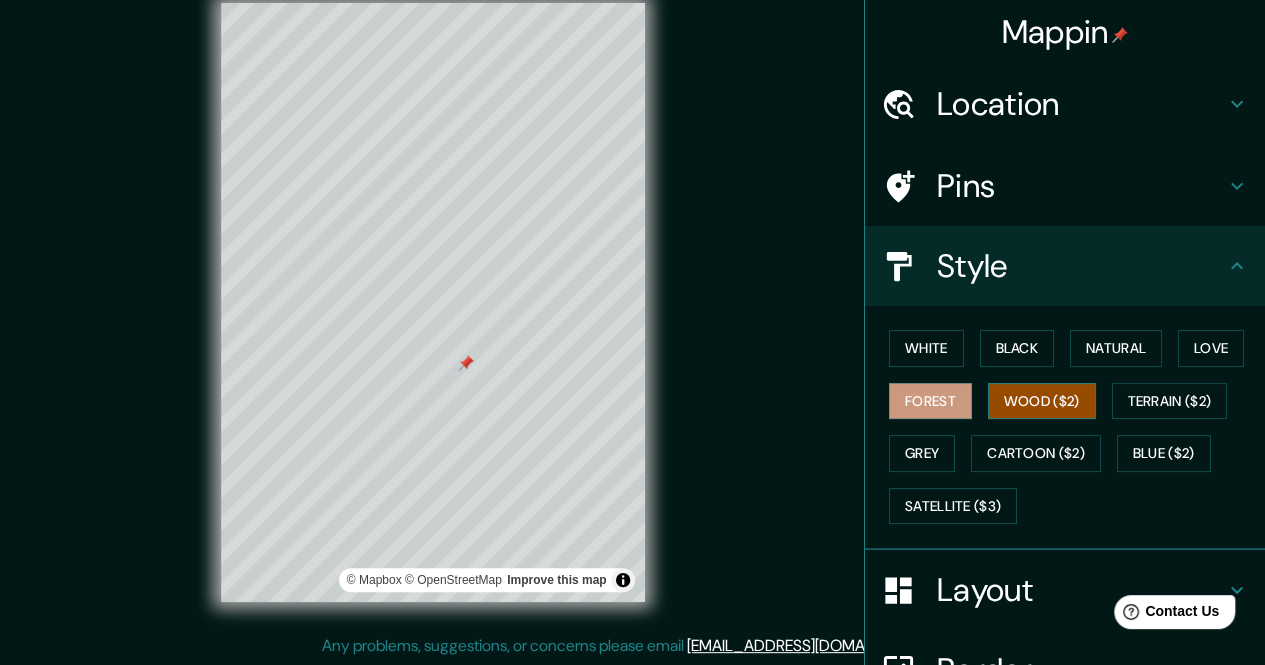 click on "Wood ($2)" at bounding box center (1042, 401) 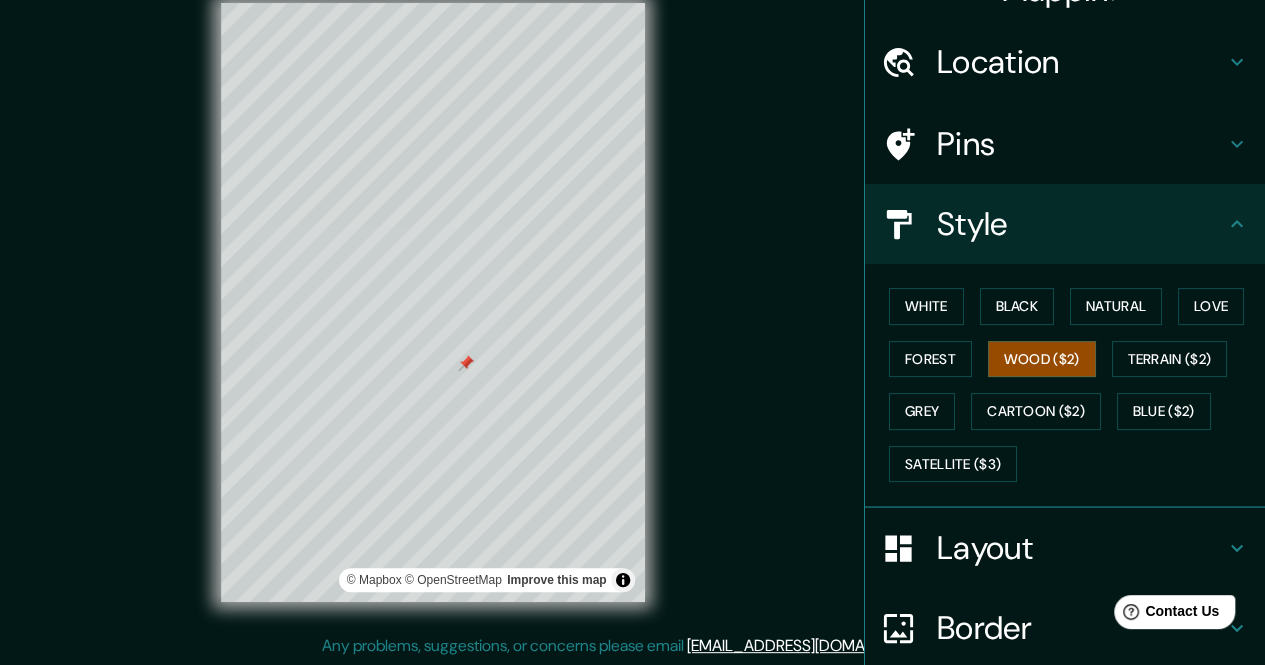 scroll, scrollTop: 0, scrollLeft: 0, axis: both 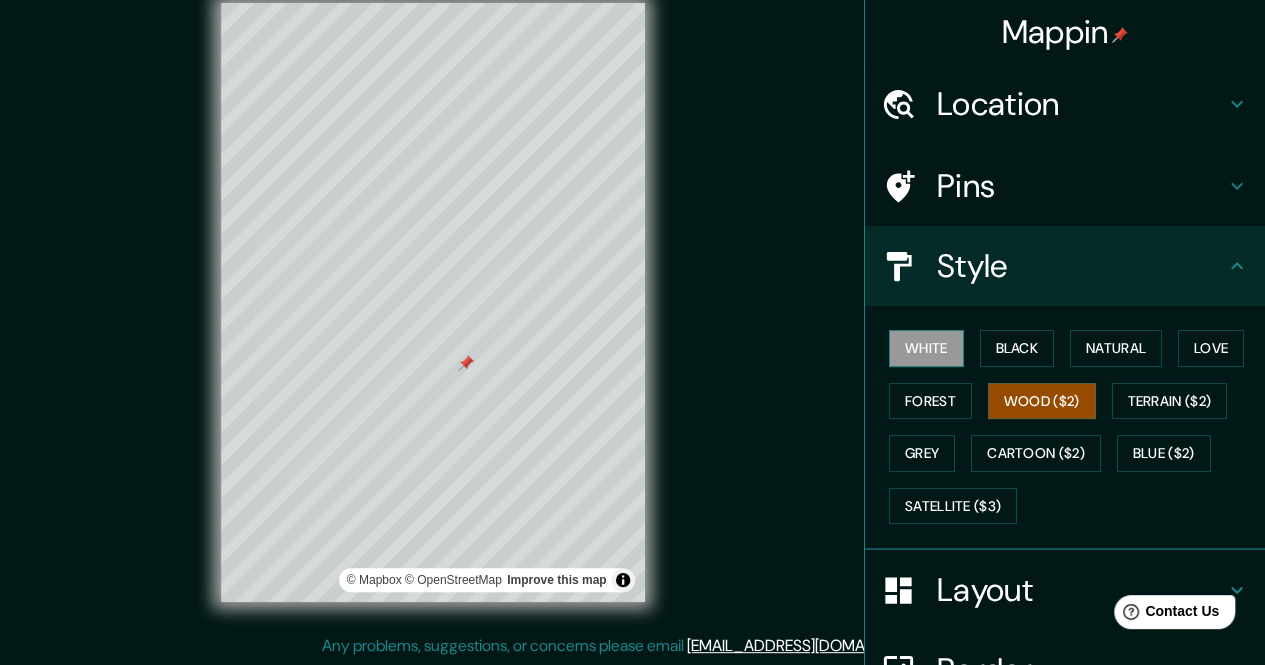click on "White" at bounding box center (926, 348) 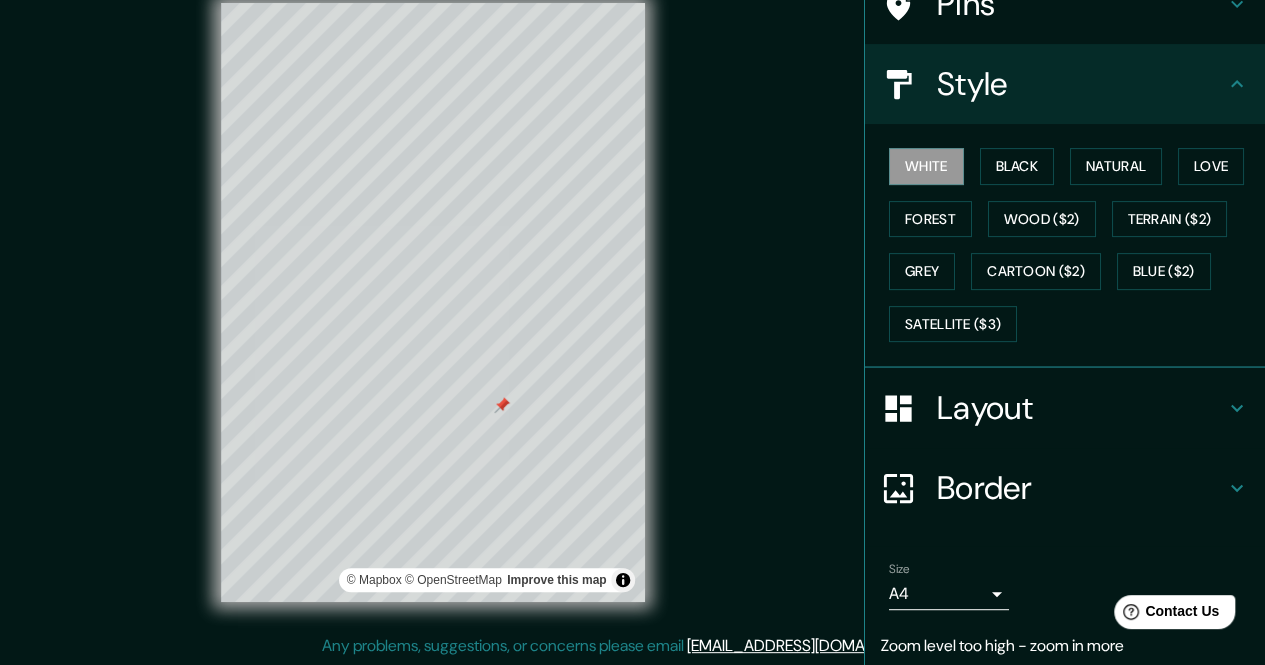 scroll, scrollTop: 200, scrollLeft: 0, axis: vertical 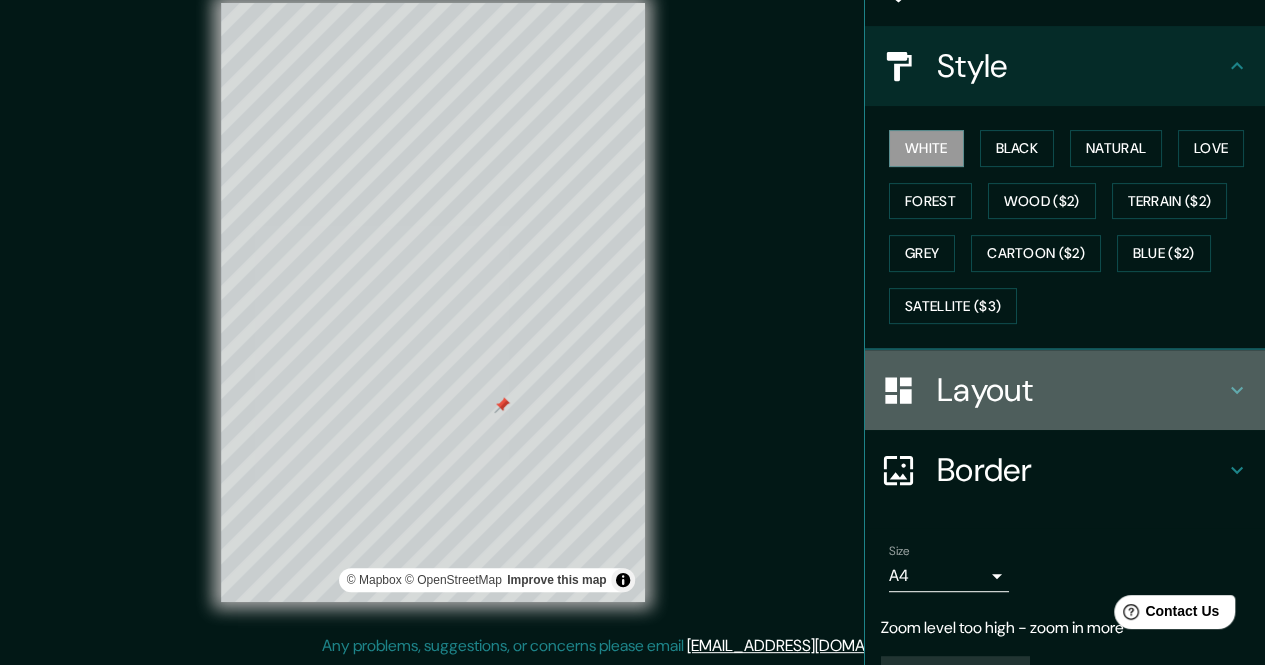 click on "Layout" at bounding box center [1081, 390] 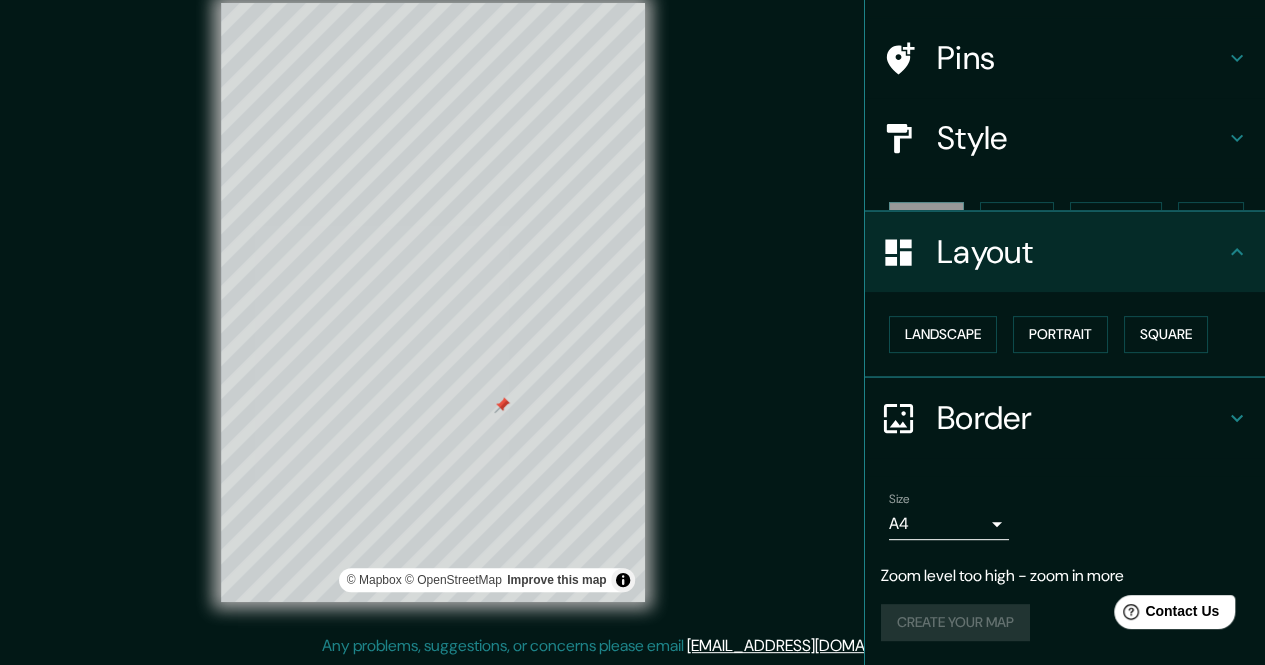 scroll, scrollTop: 92, scrollLeft: 0, axis: vertical 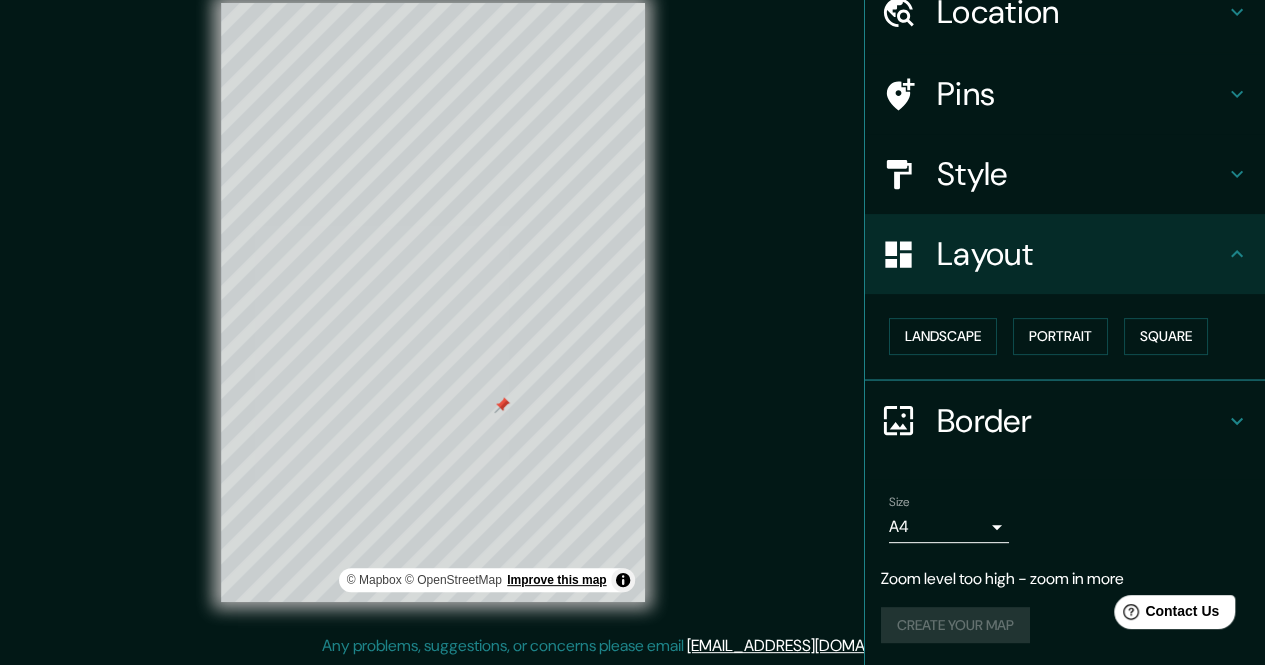 click on "Improve this map" at bounding box center (556, 580) 